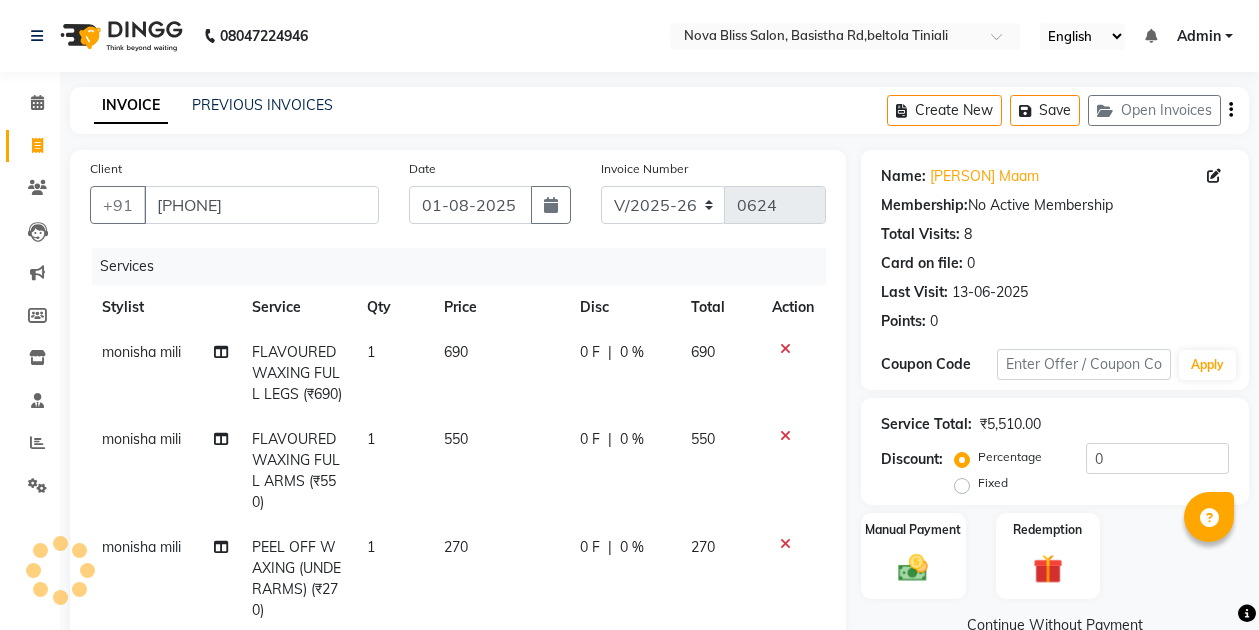 select on "6211" 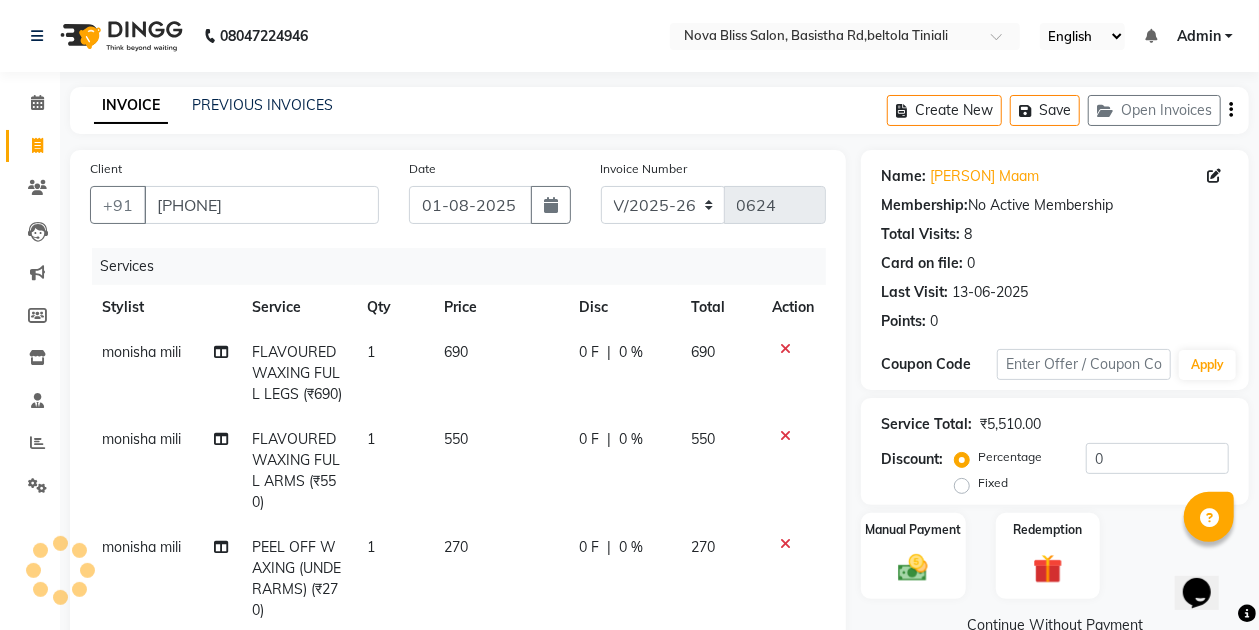 scroll, scrollTop: 0, scrollLeft: 0, axis: both 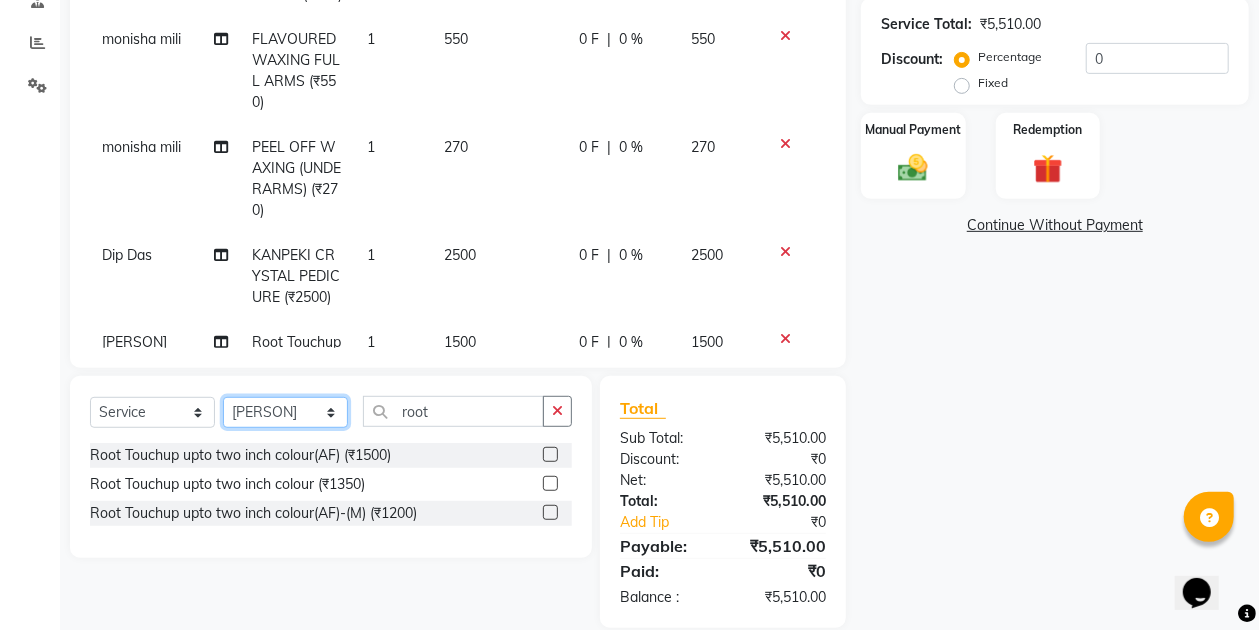 click on "Select Stylist Anuradha singh Bishaya Bhuyan Dip Das Ester jarain  Front Desk Luna kalita monisha mili Pintu Rajak" 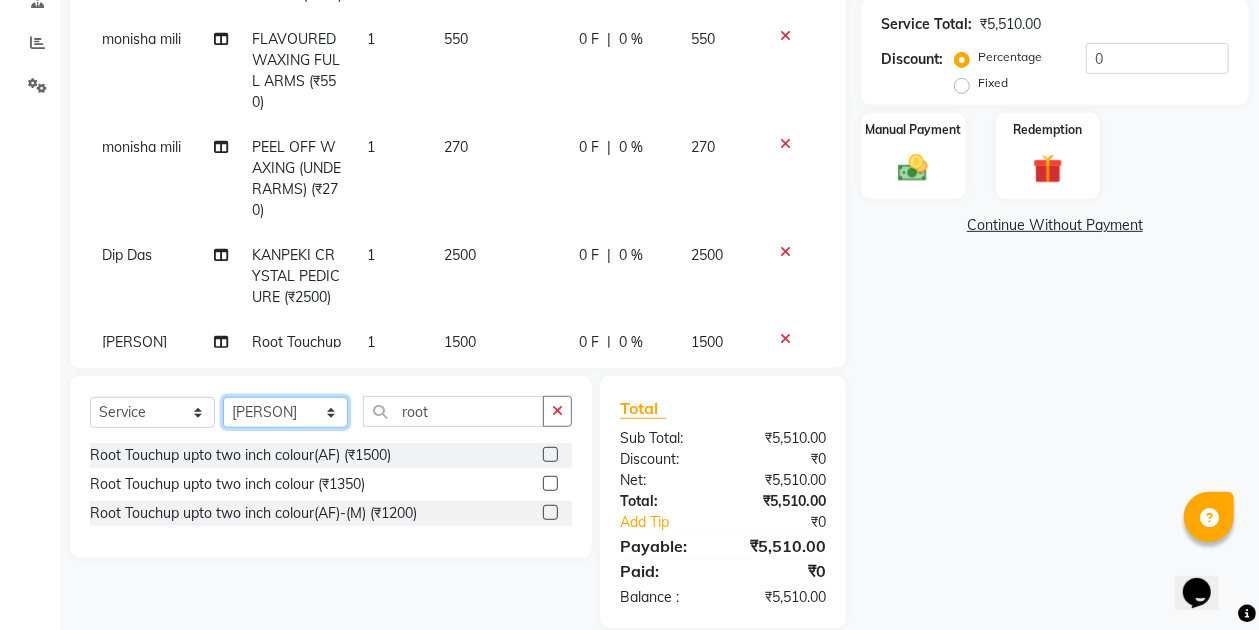 select on "53816" 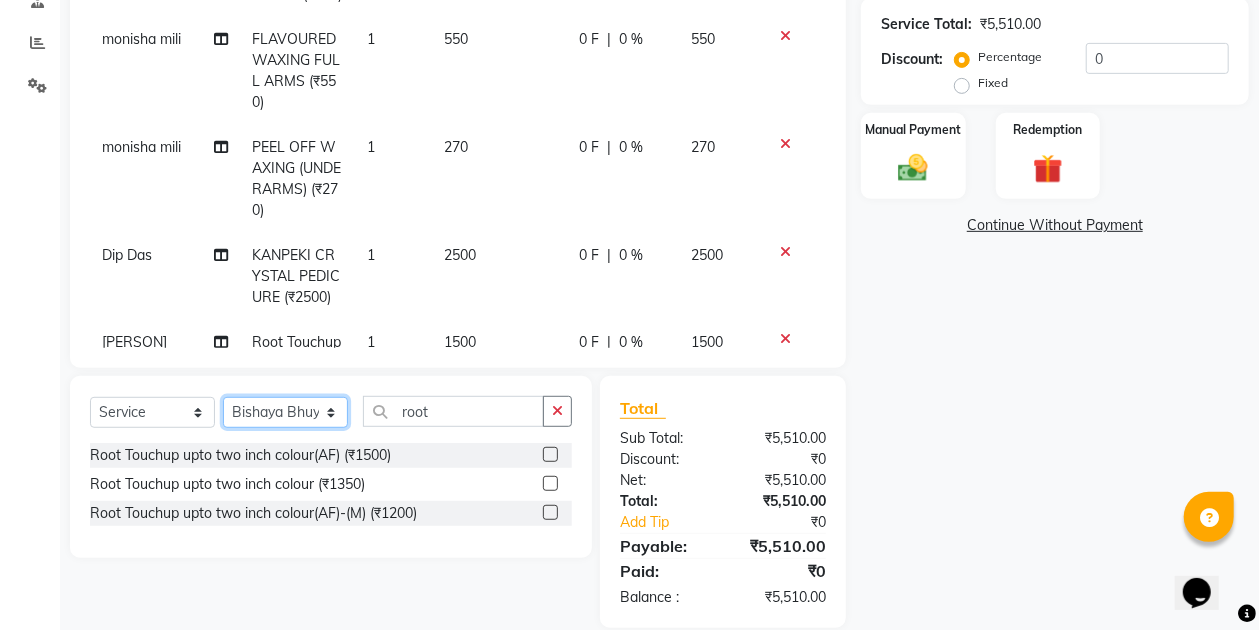 click on "Select Stylist Anuradha singh Bishaya Bhuyan Dip Das Ester jarain  Front Desk Luna kalita monisha mili Pintu Rajak" 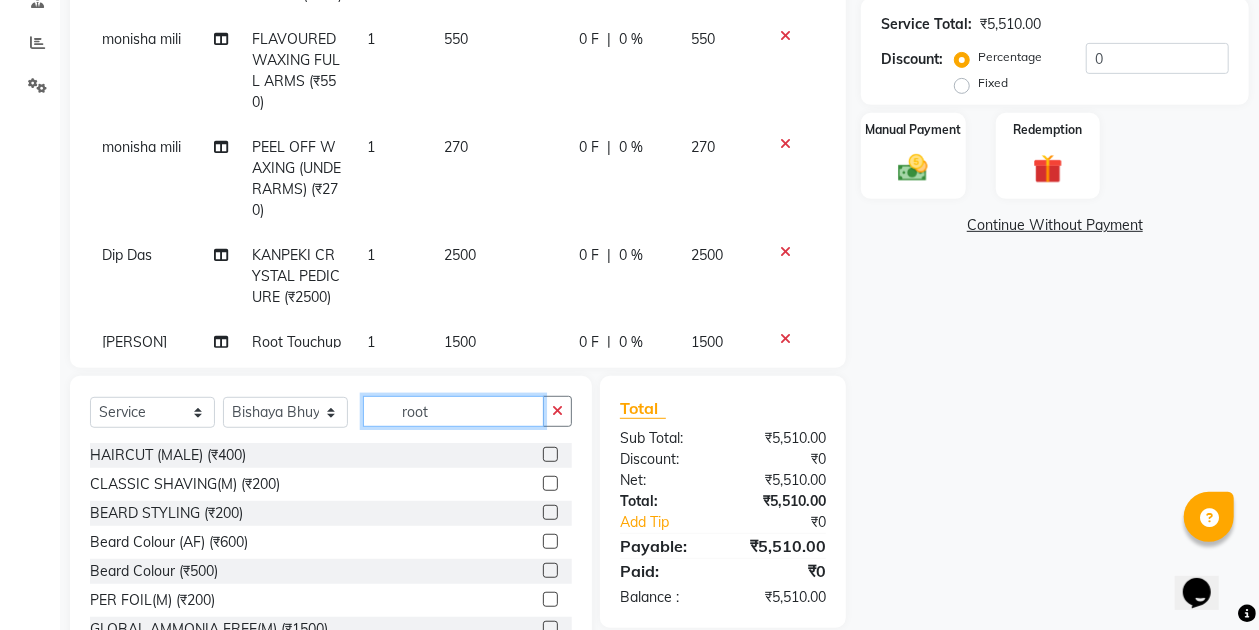 click on "root" 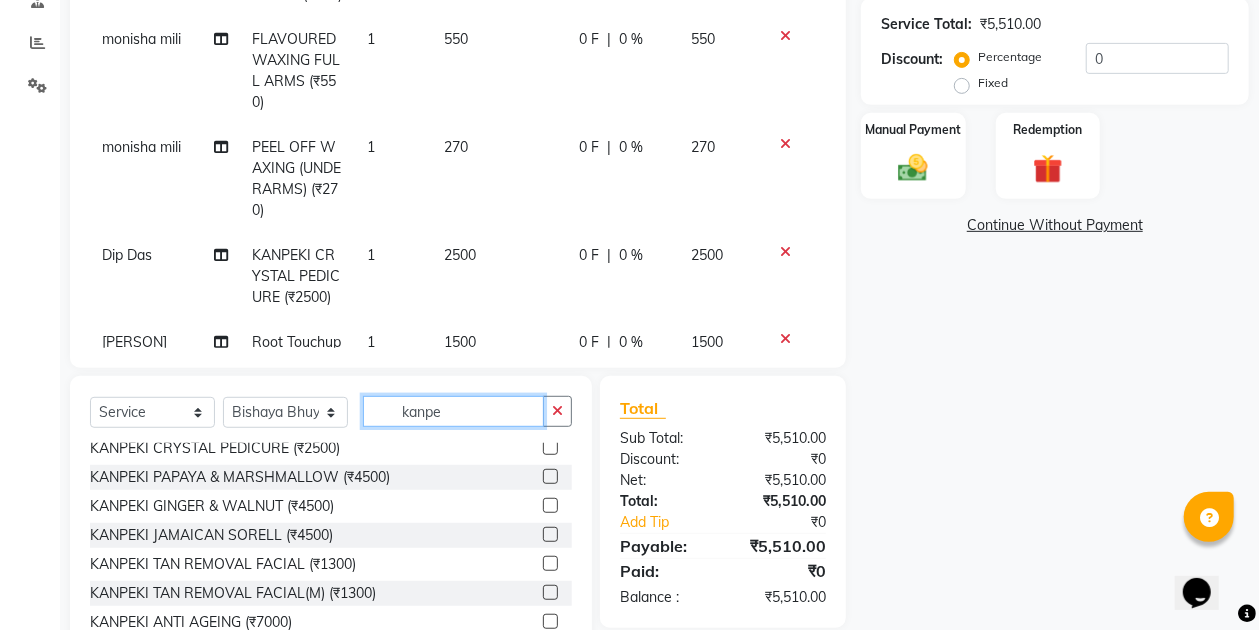 scroll, scrollTop: 118, scrollLeft: 0, axis: vertical 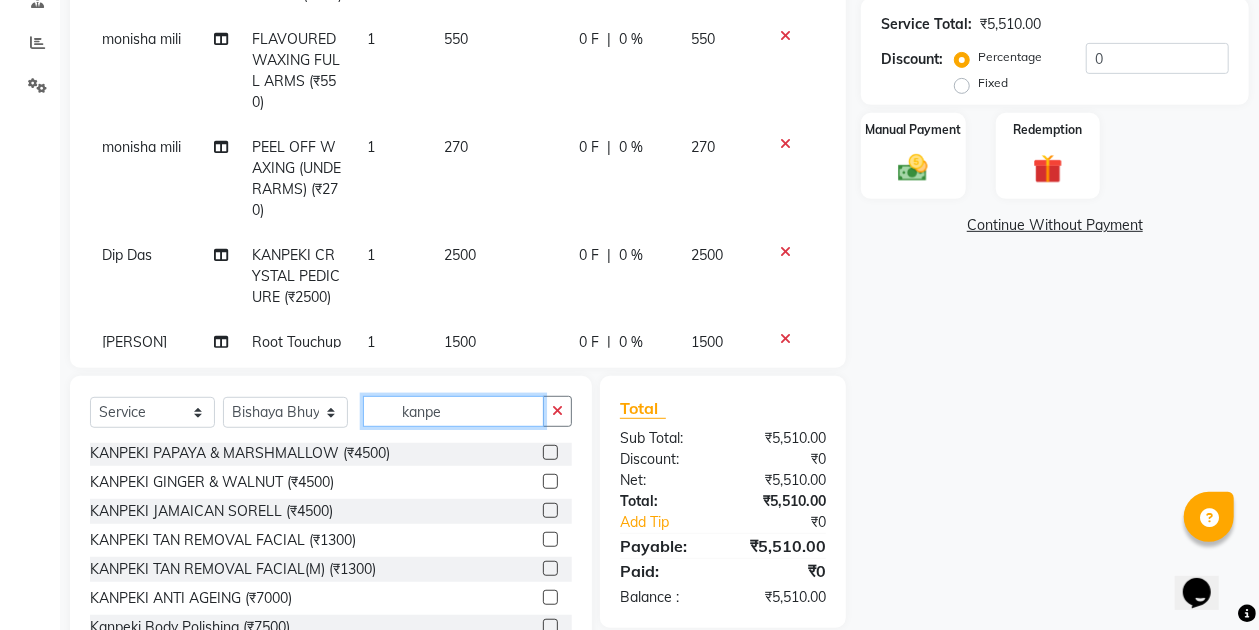 type on "kanpe" 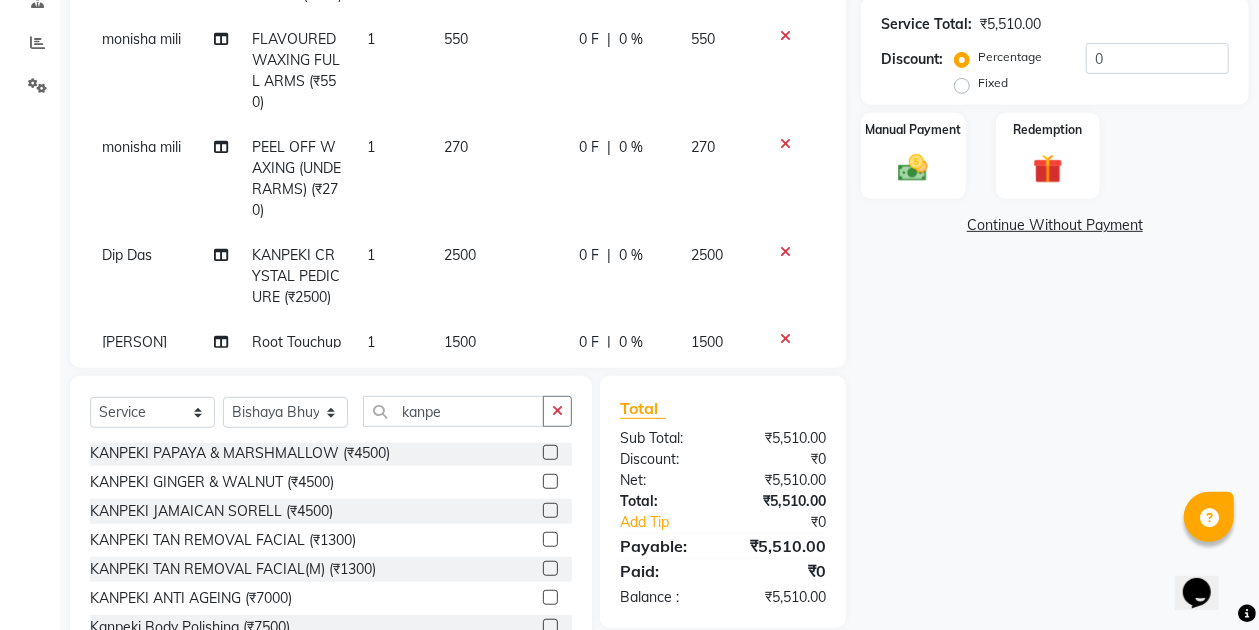 click 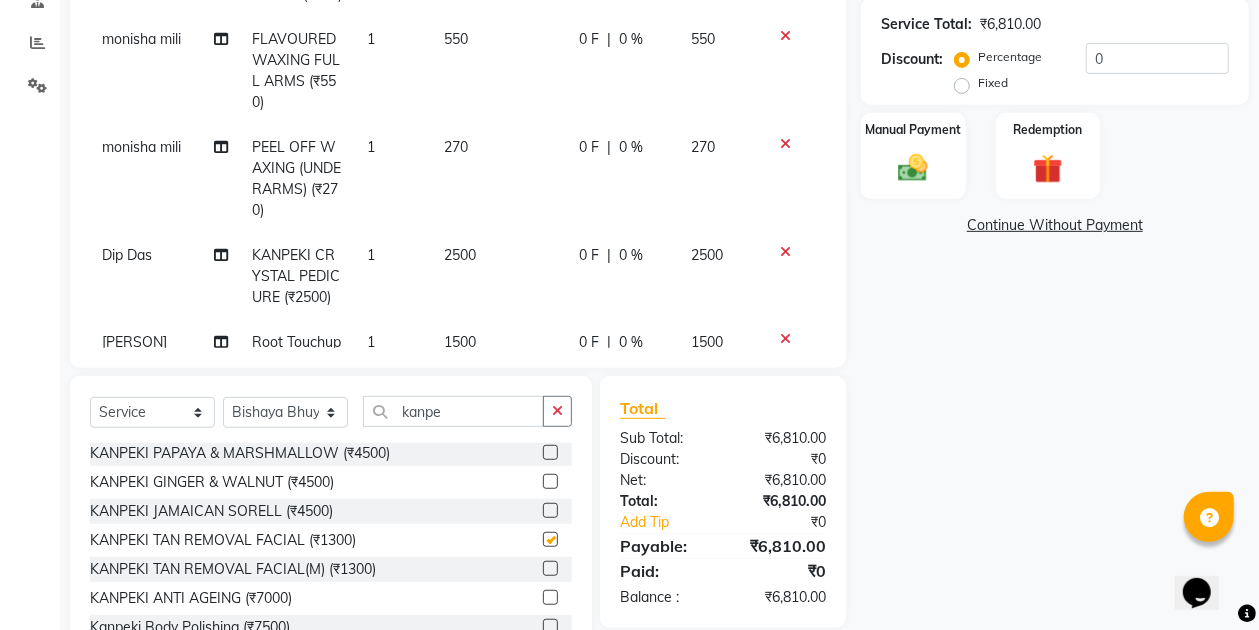 checkbox on "false" 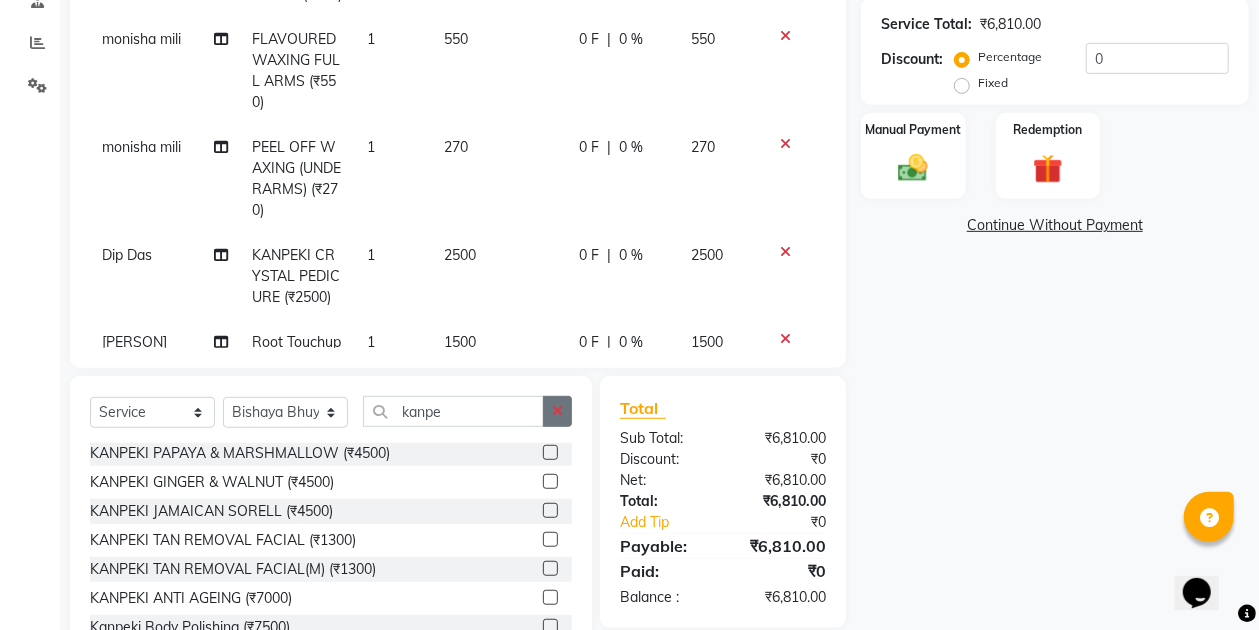 click 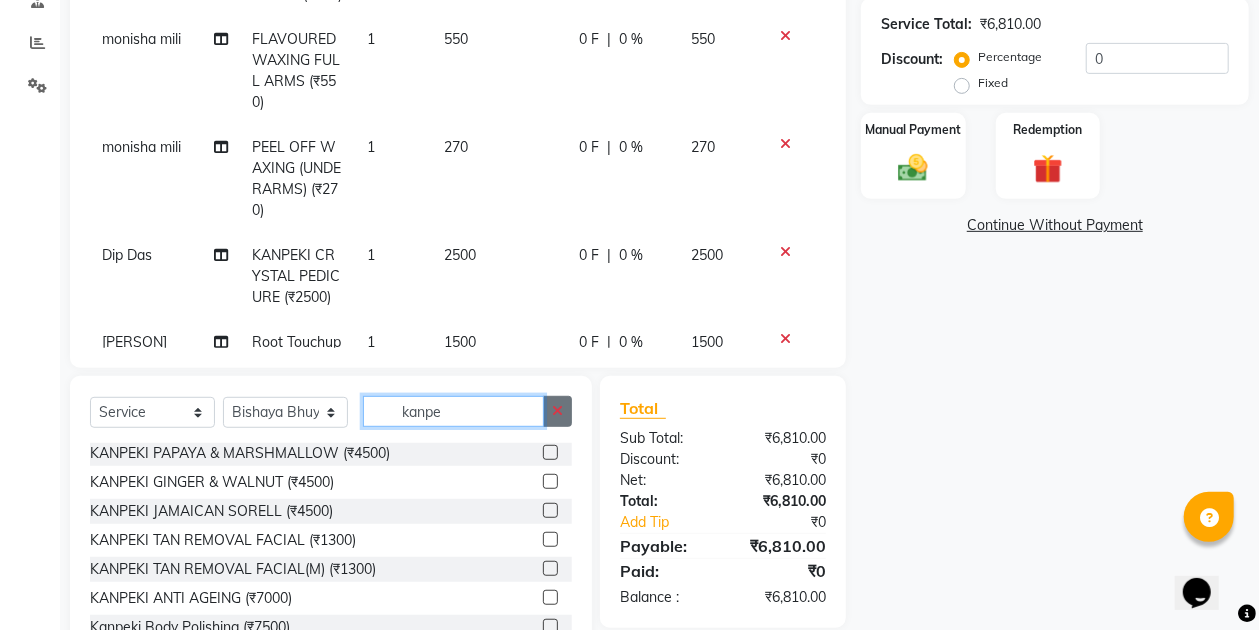type 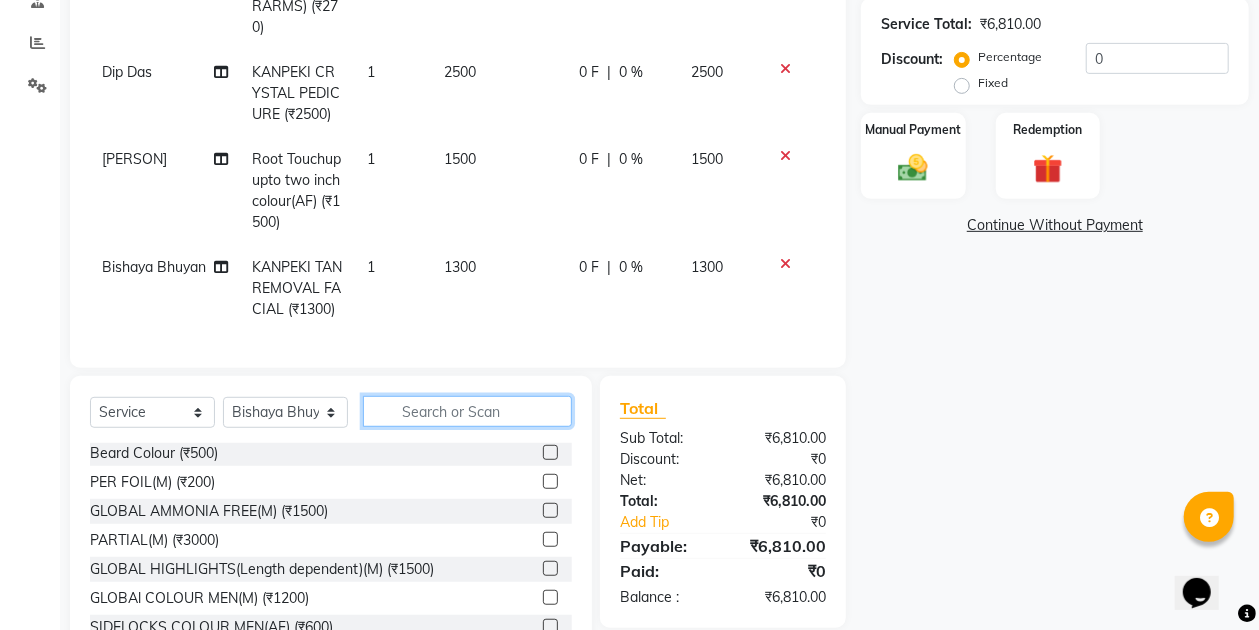 scroll, scrollTop: 0, scrollLeft: 0, axis: both 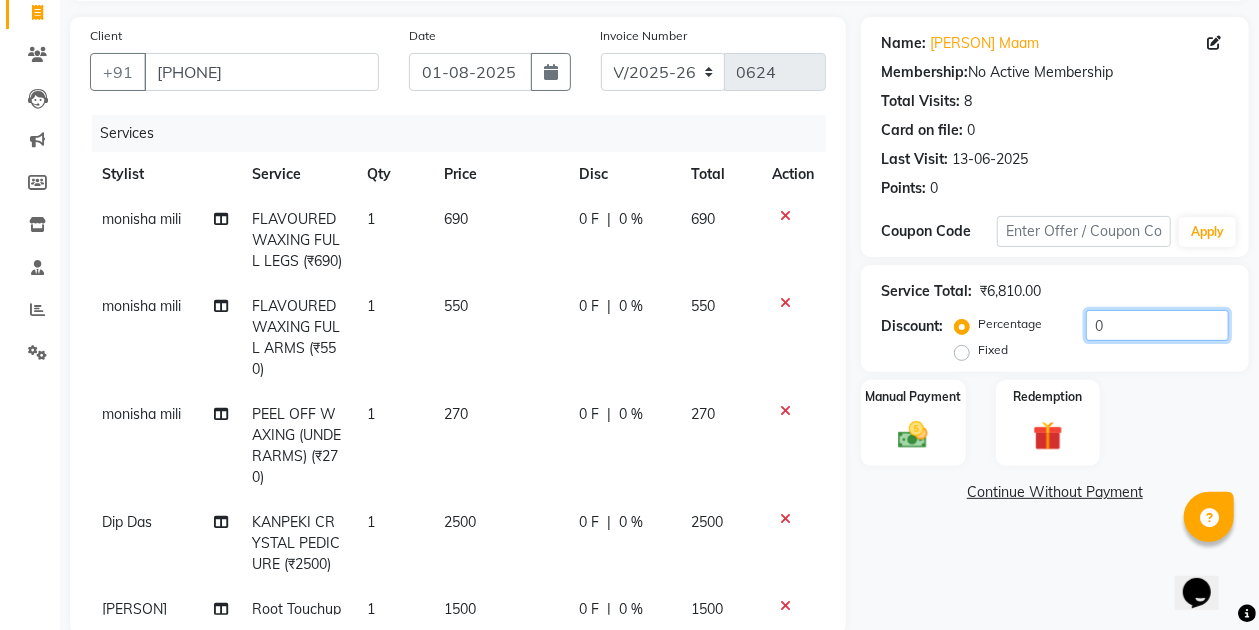 click on "0" 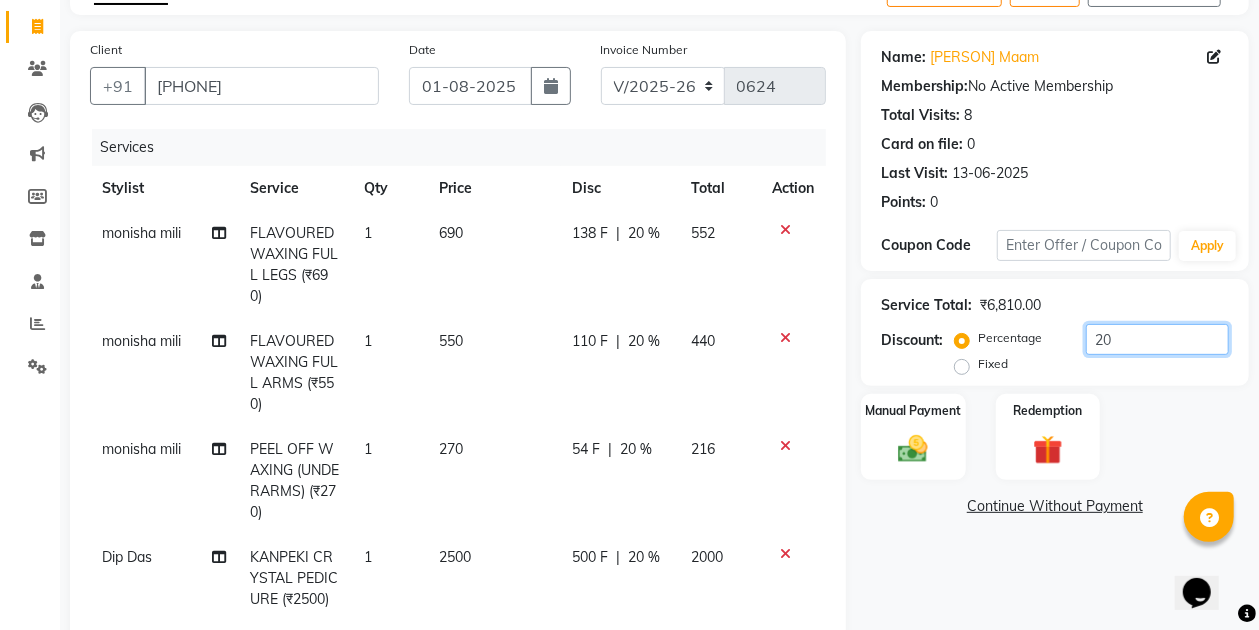 scroll, scrollTop: 66, scrollLeft: 0, axis: vertical 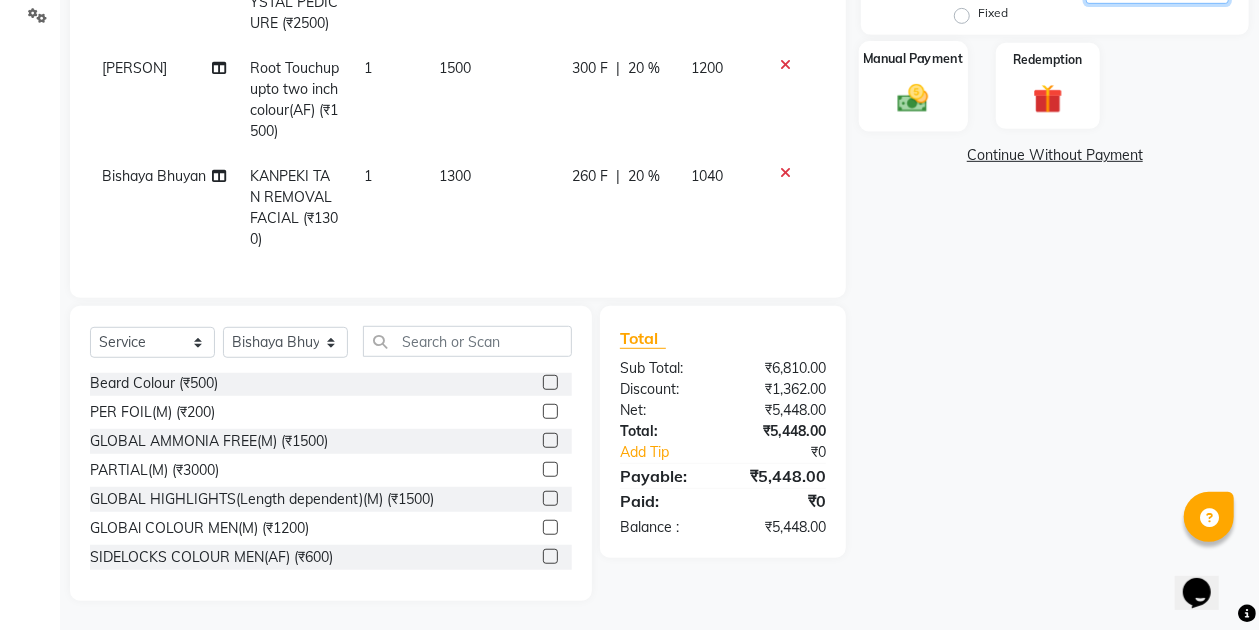 type on "20" 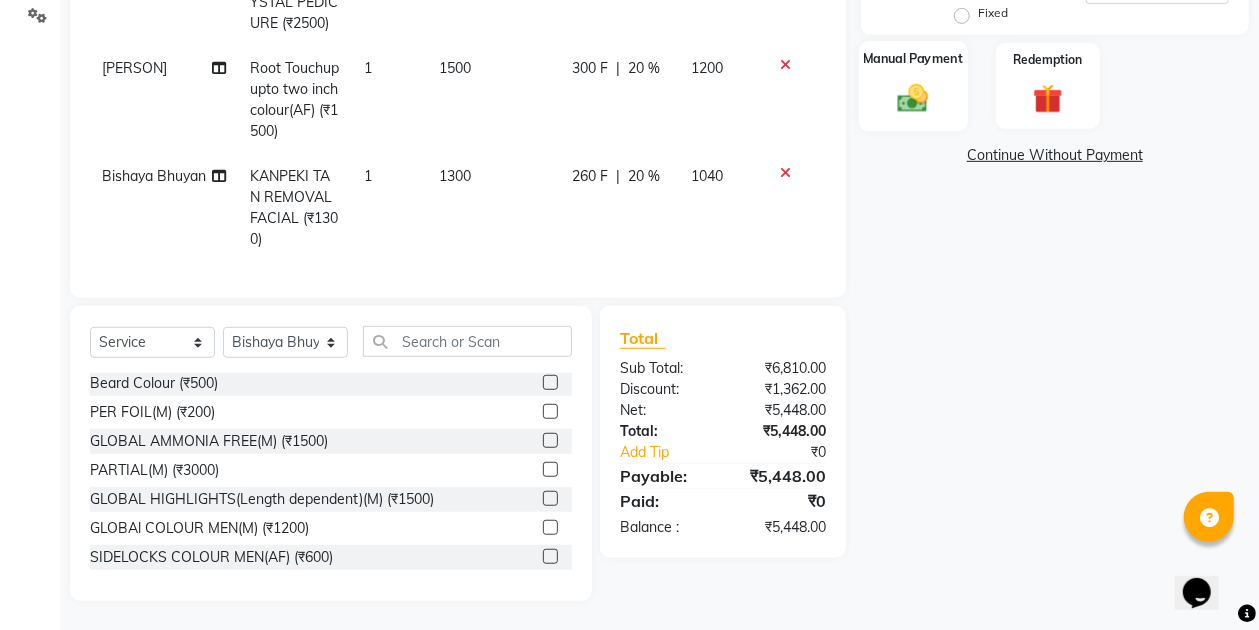 click on "Manual Payment" 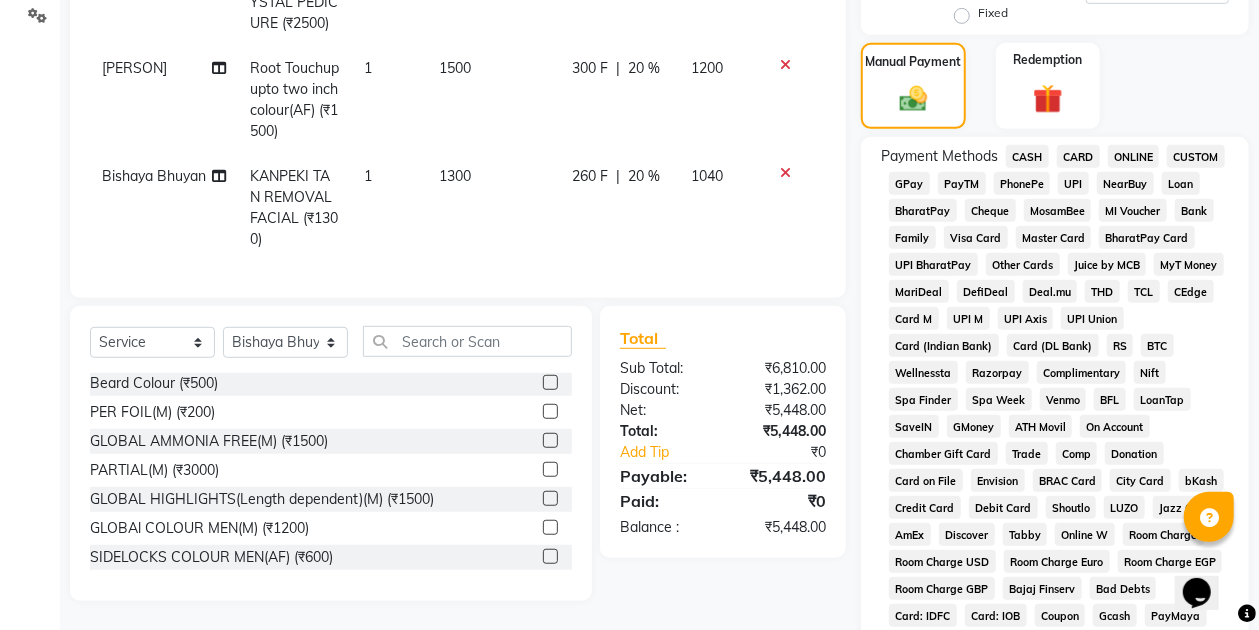 click on "CARD" 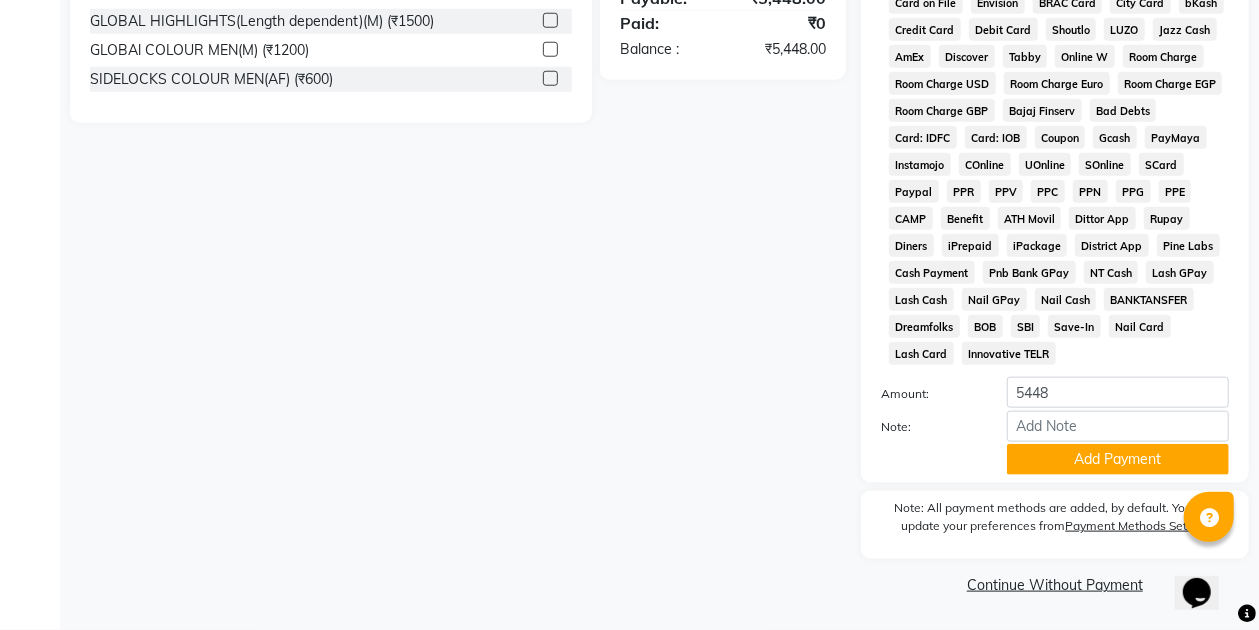 scroll, scrollTop: 954, scrollLeft: 0, axis: vertical 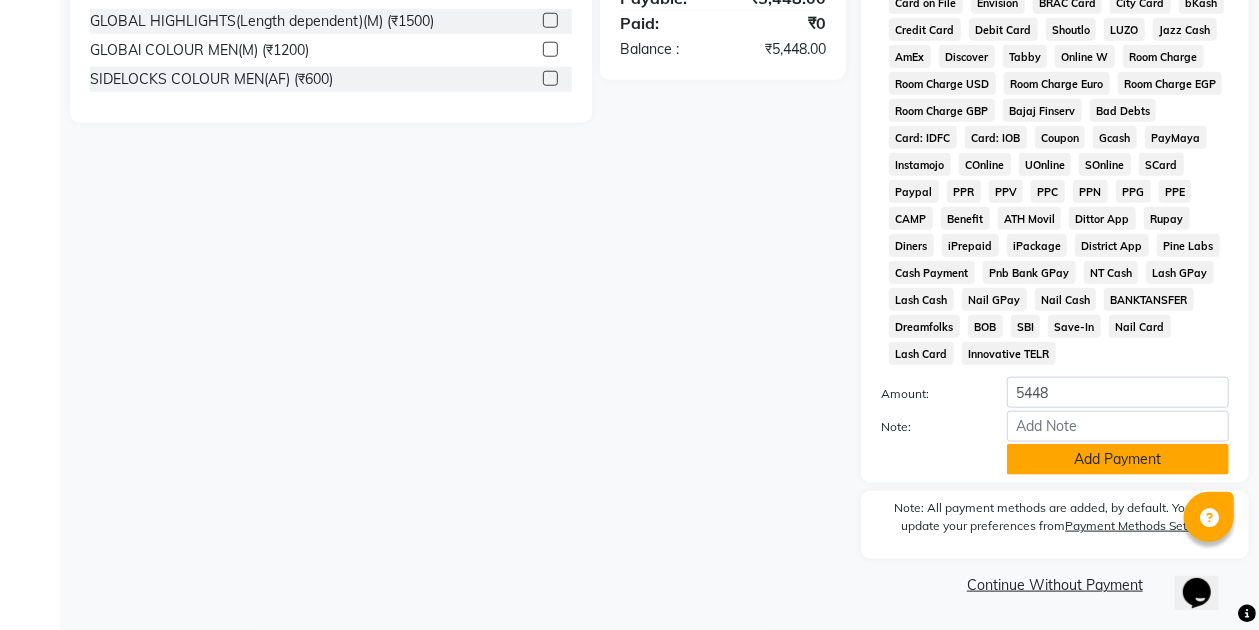 click on "Add Payment" 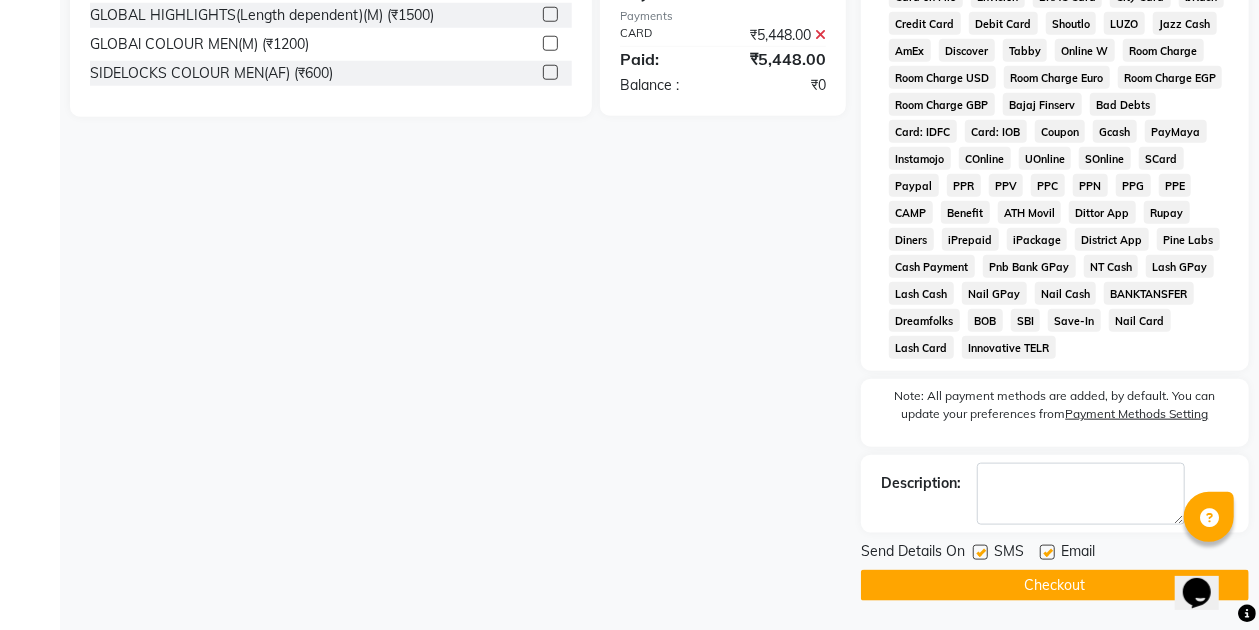 click on "Checkout" 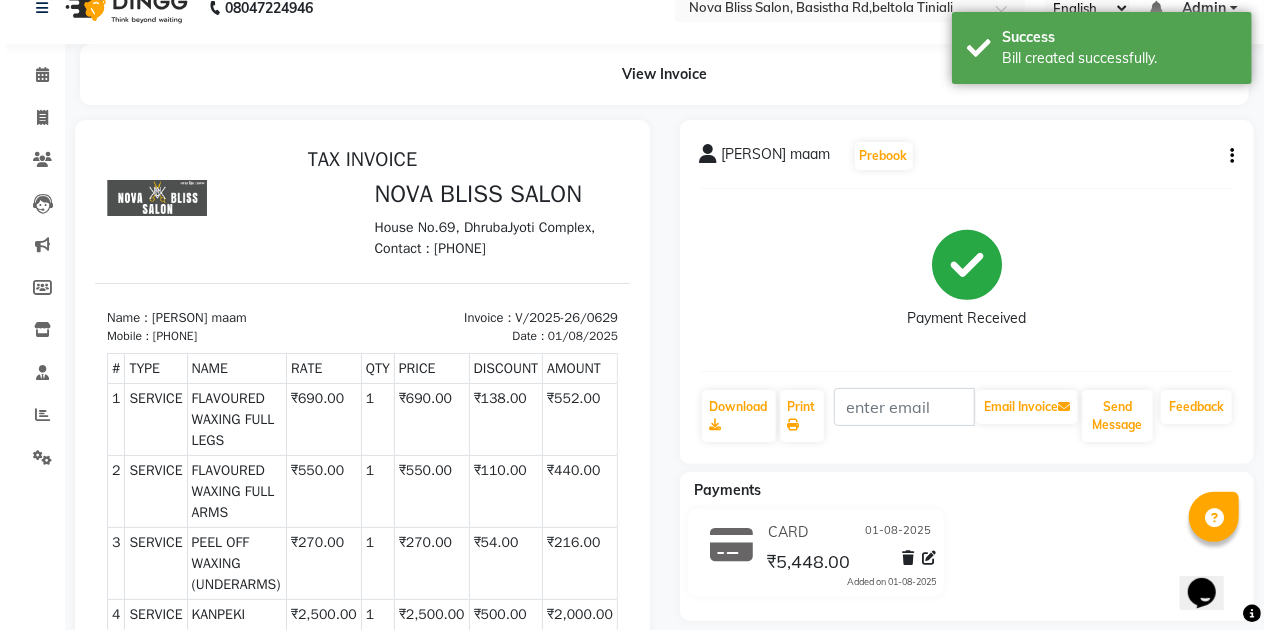 scroll, scrollTop: 0, scrollLeft: 0, axis: both 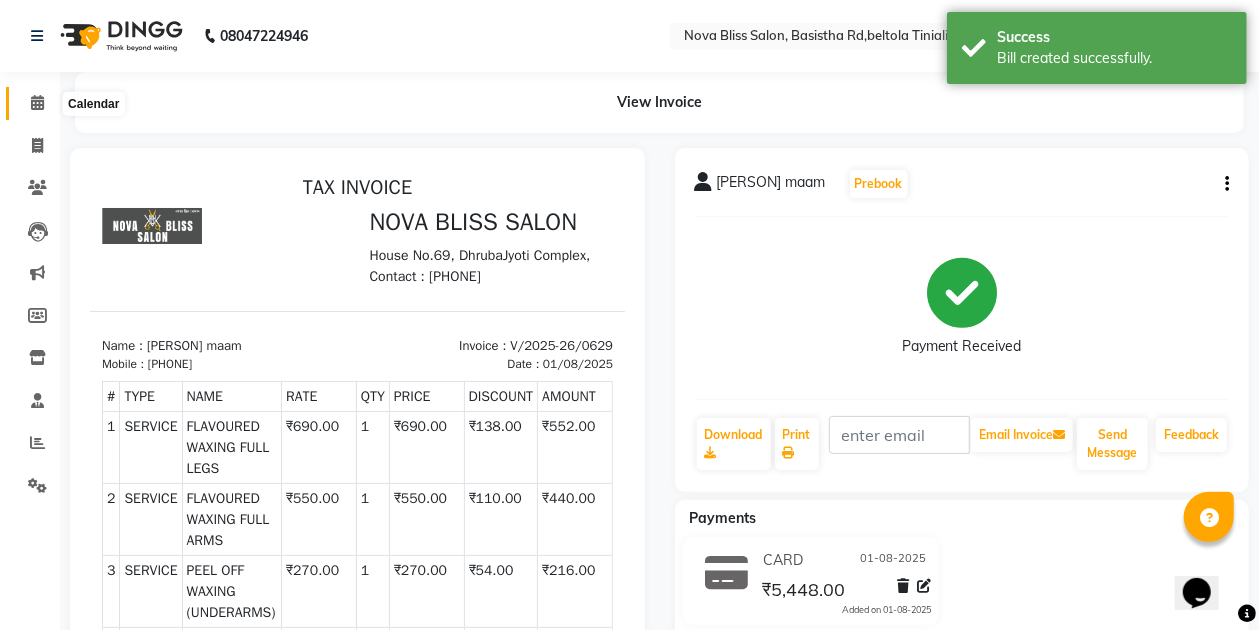 click 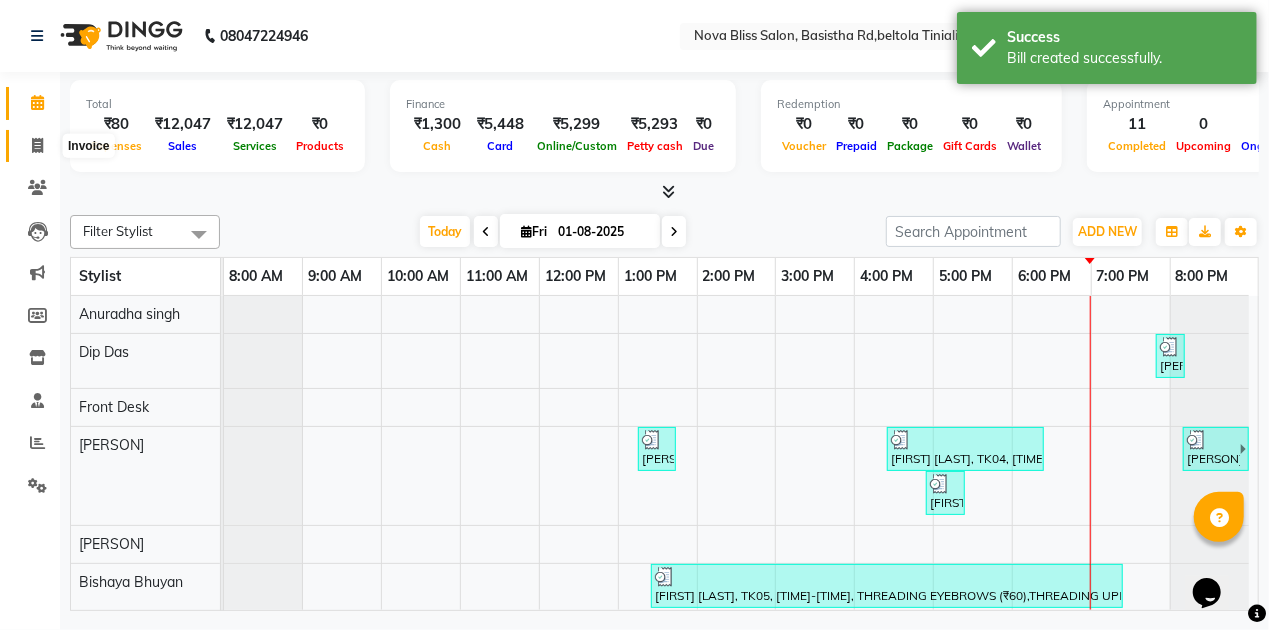 click 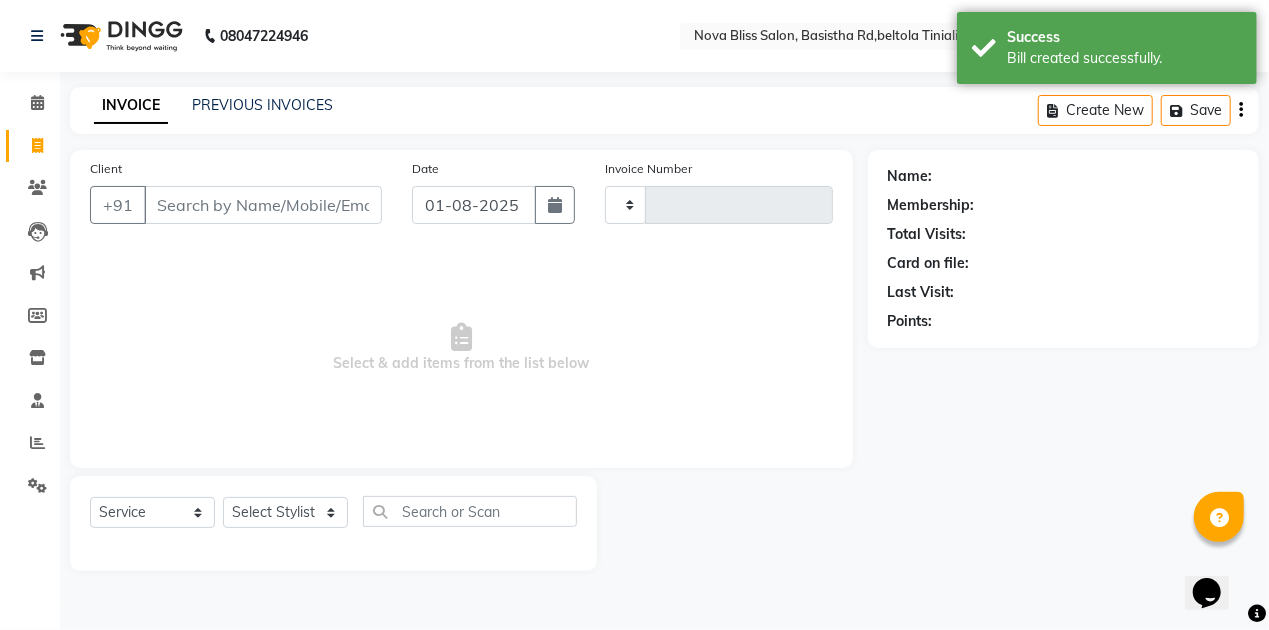 type on "0630" 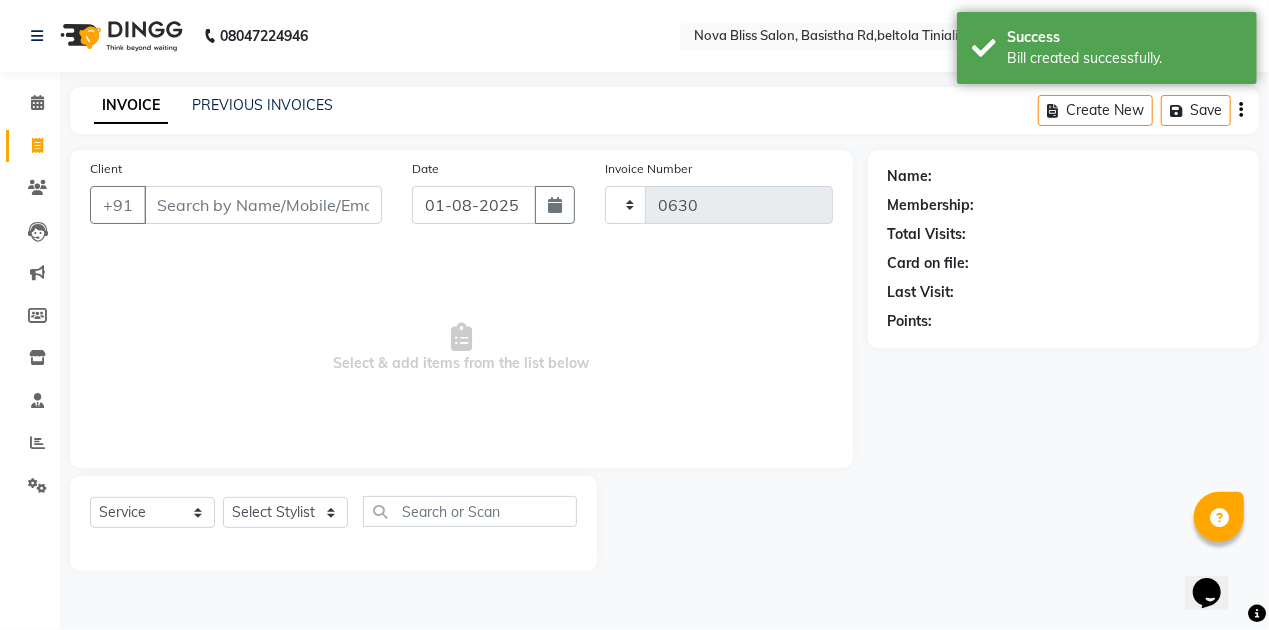 select on "6211" 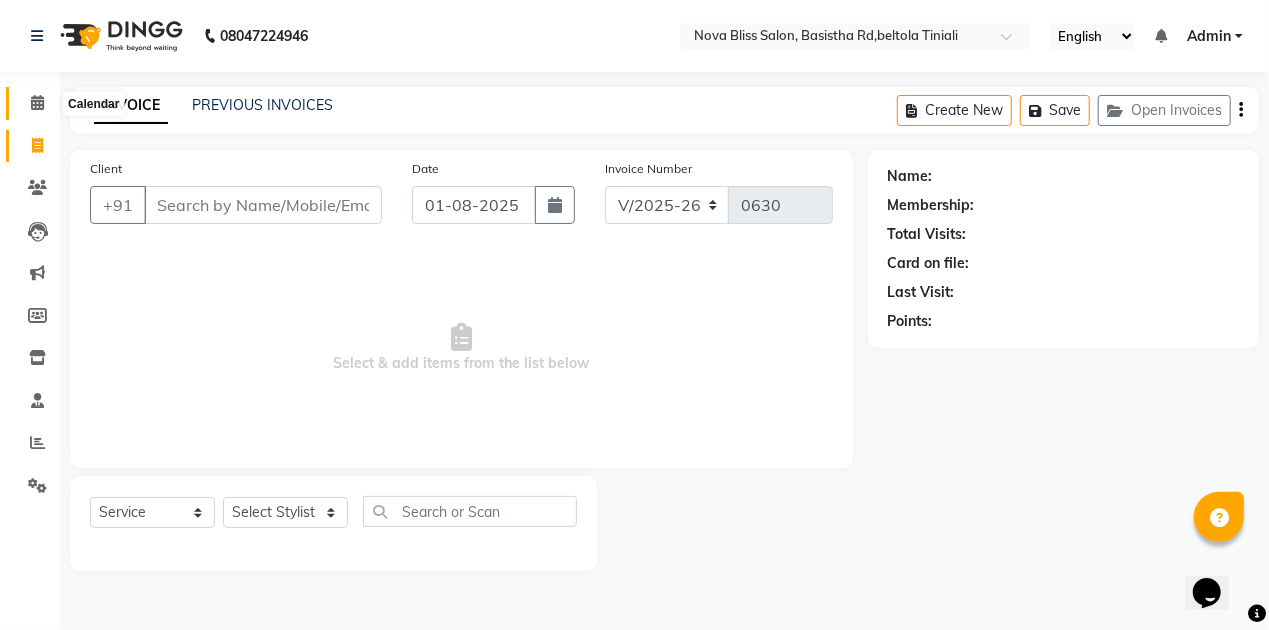 click 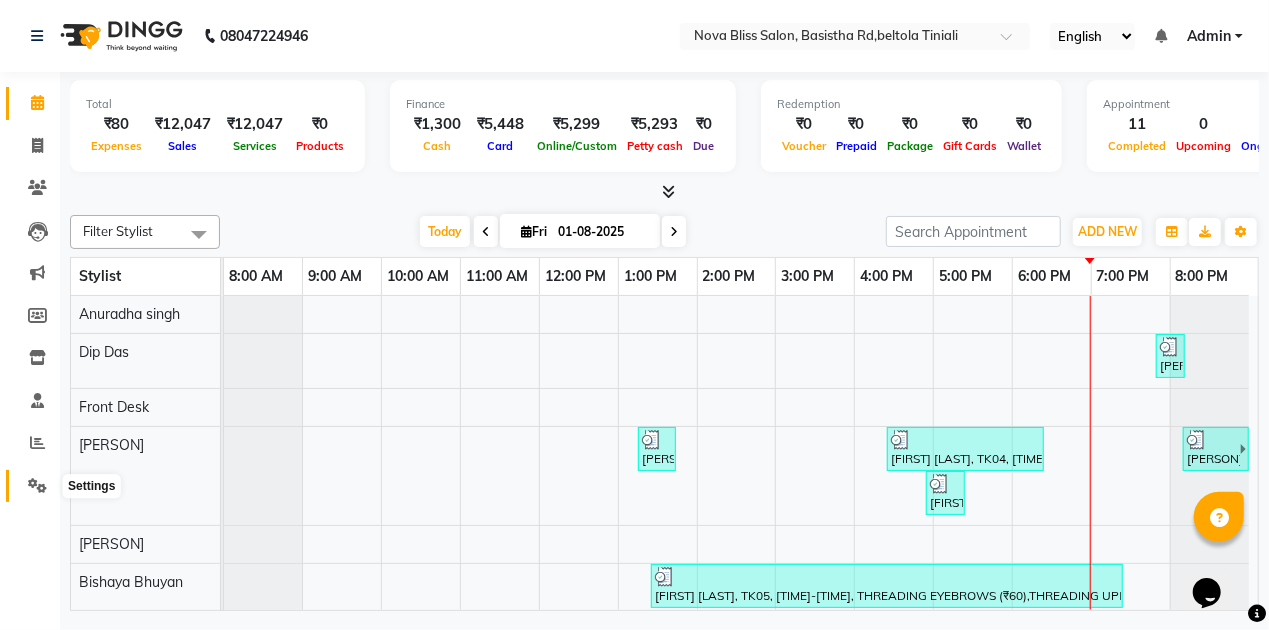 click 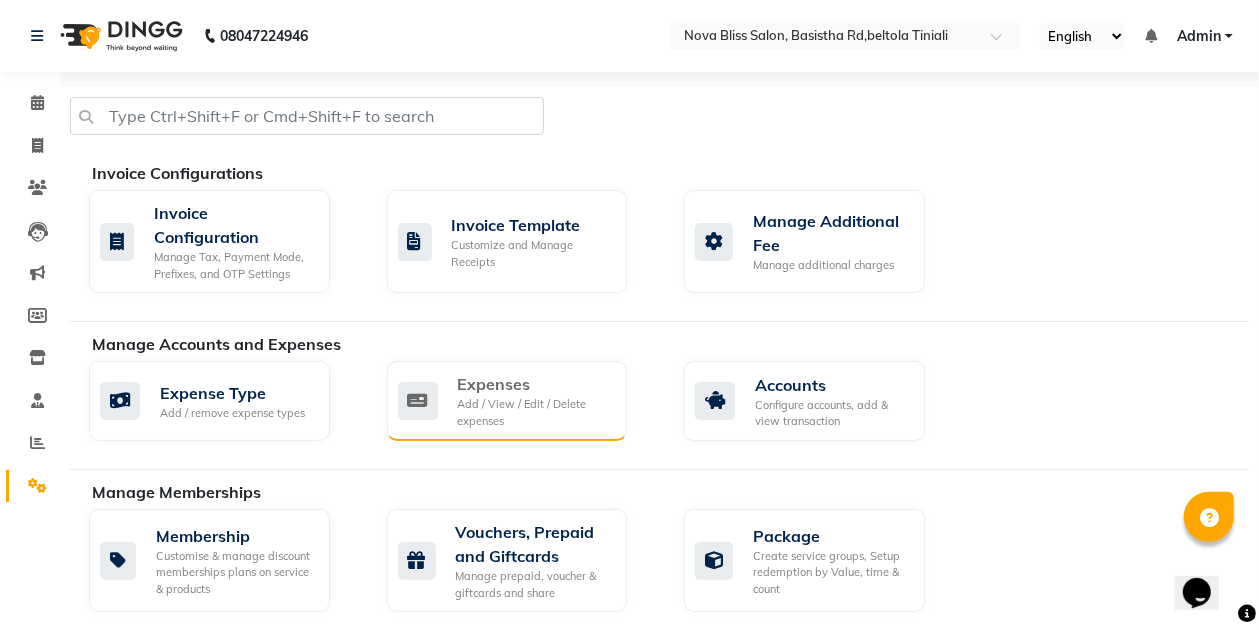 click on "Add / View / Edit / Delete expenses" 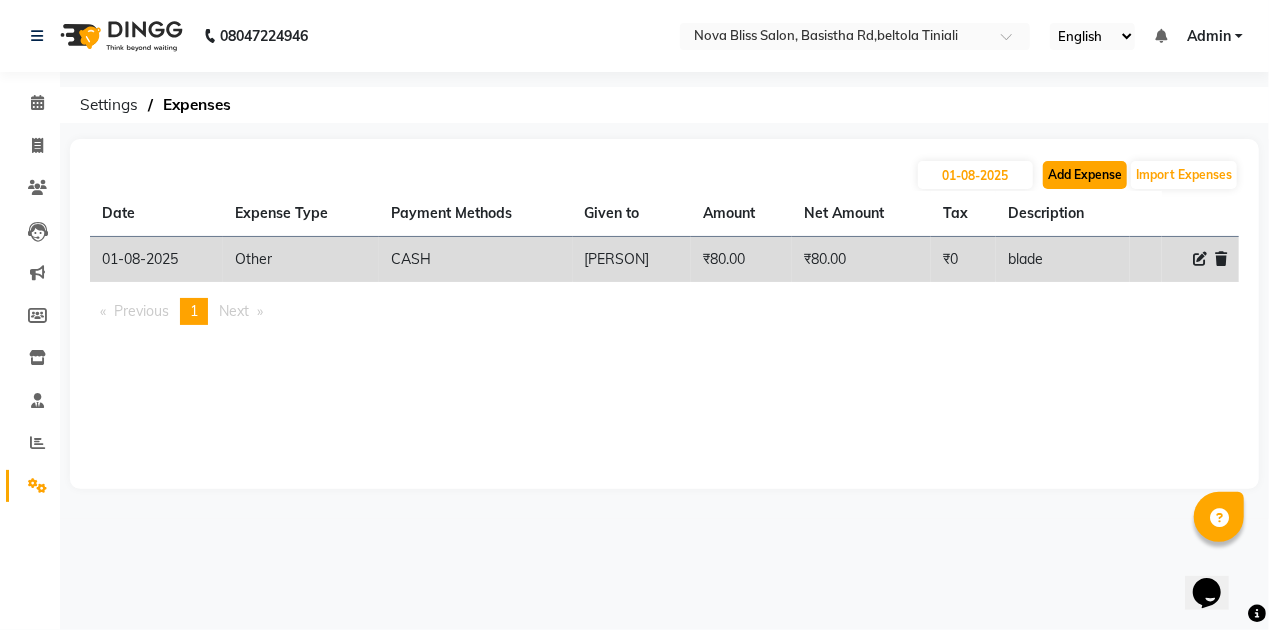 click on "Add Expense" 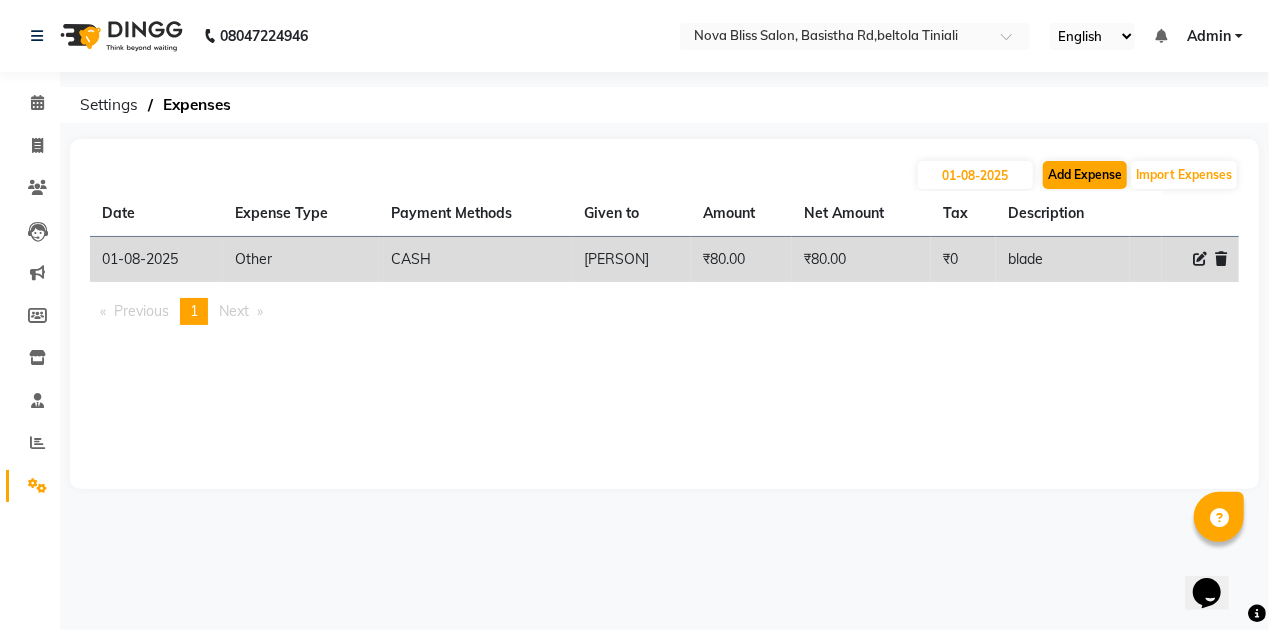select on "1" 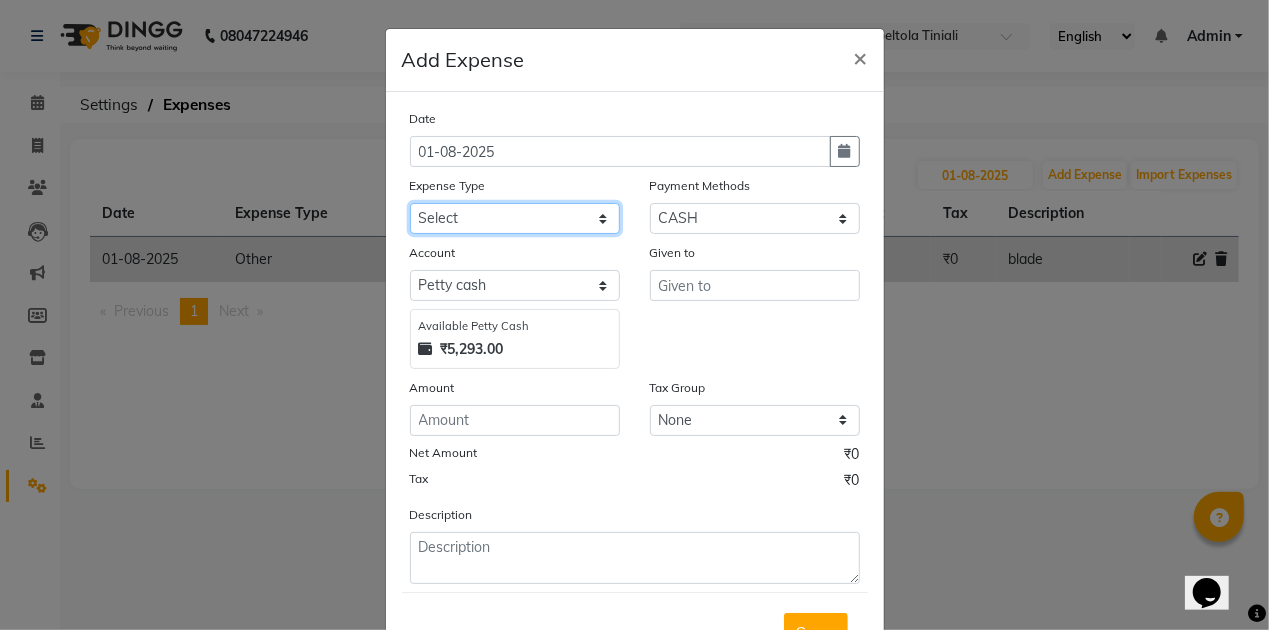 click on "Select AC repeair Advance Salary BEAUY ZONE biolume product cash return to client Client Snacks consumables prodcut Daan Dg servicing drinking water Dustbin dustbin bag electriycity repair Equipment Face Mask Fuel gloves HOME Home money Illuvia product kanpeki product krone product laundry loreal product Maintenance Marketing medicine milk Miscellaneous MOBILE RECHAGE MORROCCAN PRODUCT MRA Neoplex product Other OVERTIME Pandit ji Pani Pantry PAY TO Product puspak traders QOD PRODUCT Rent Retail product Room Spray Sakoni Salary schwarzkopf product Staff Snacks STREX PRODUCT Tea & Refreshment Utilities vega product VEGA PRODUCT Wahl product water Wella Product" 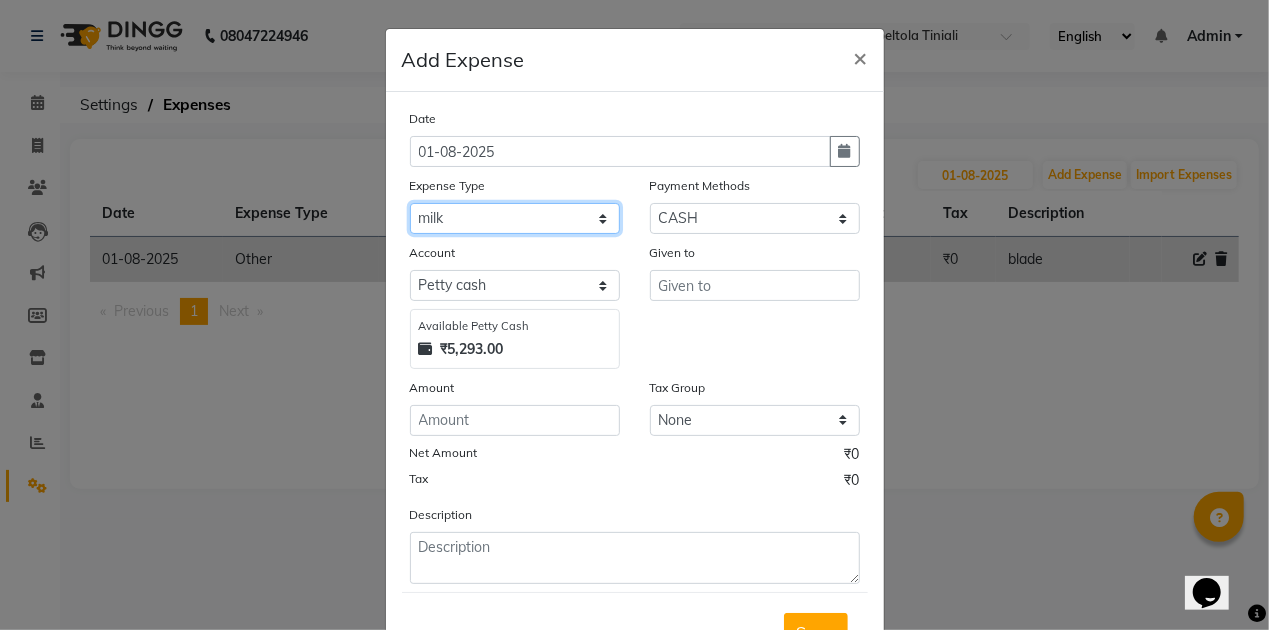 click on "Select AC repeair Advance Salary BEAUY ZONE biolume product cash return to client Client Snacks consumables prodcut Daan Dg servicing drinking water Dustbin dustbin bag electriycity repair Equipment Face Mask Fuel gloves HOME Home money Illuvia product kanpeki product krone product laundry loreal product Maintenance Marketing medicine milk Miscellaneous MOBILE RECHAGE MORROCCAN PRODUCT MRA Neoplex product Other OVERTIME Pandit ji Pani Pantry PAY TO Product puspak traders QOD PRODUCT Rent Retail product Room Spray Sakoni Salary schwarzkopf product Staff Snacks STREX PRODUCT Tea & Refreshment Utilities vega product VEGA PRODUCT Wahl product water Wella Product" 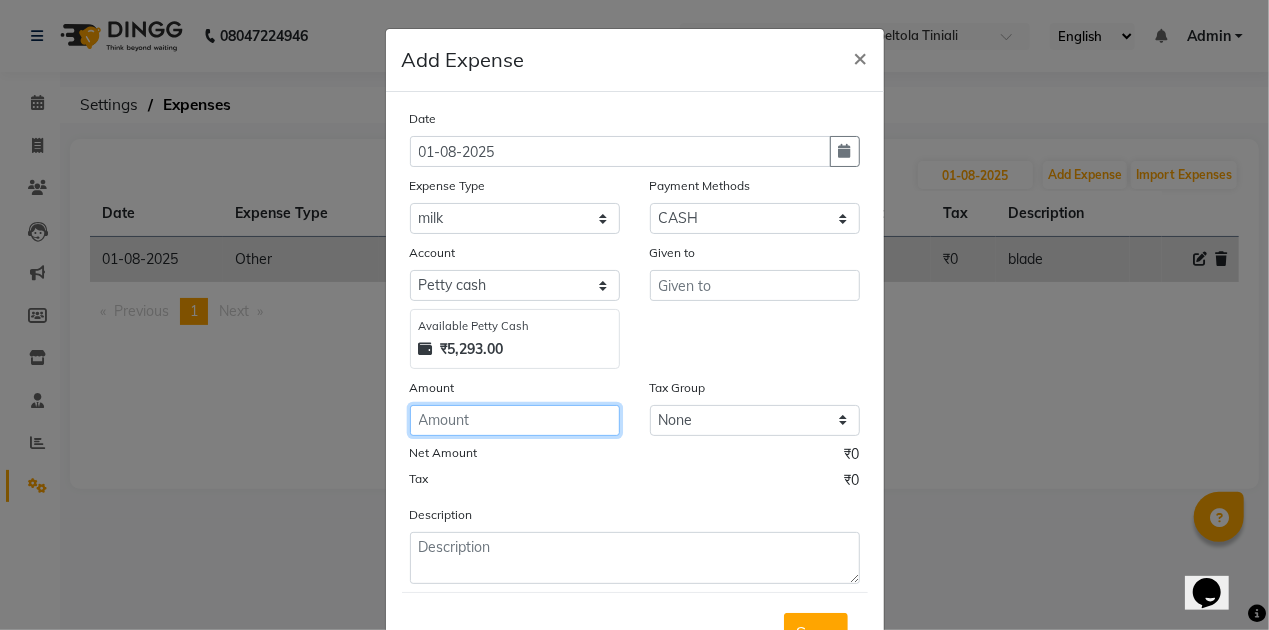 click 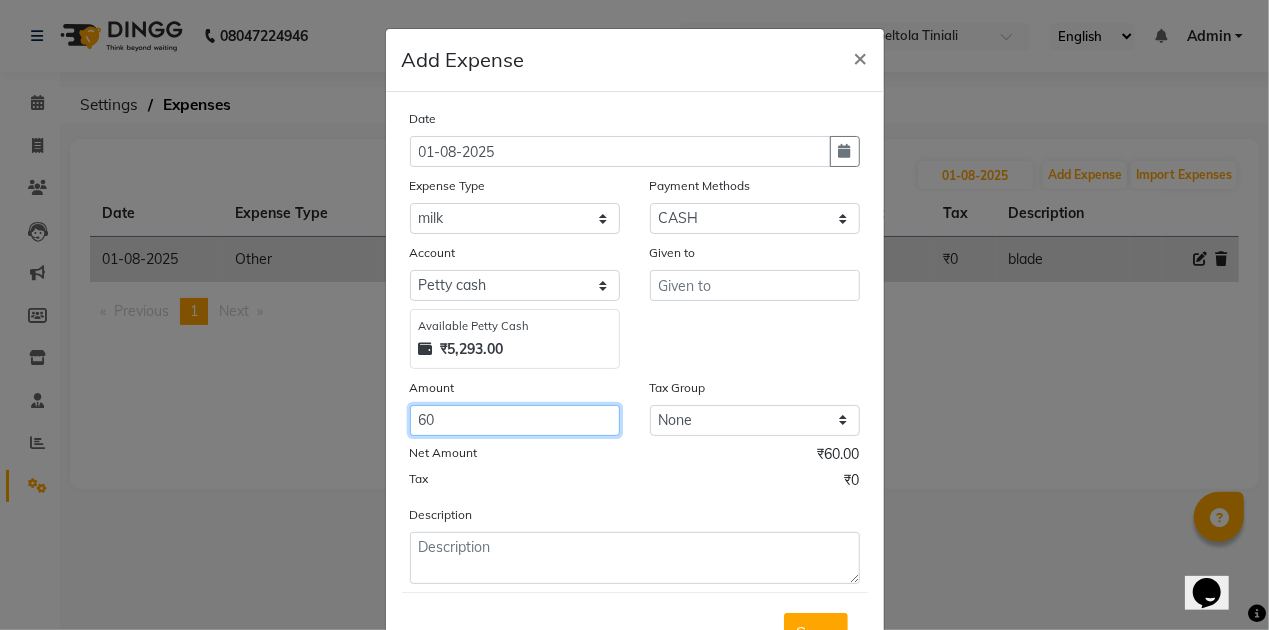 type on "60" 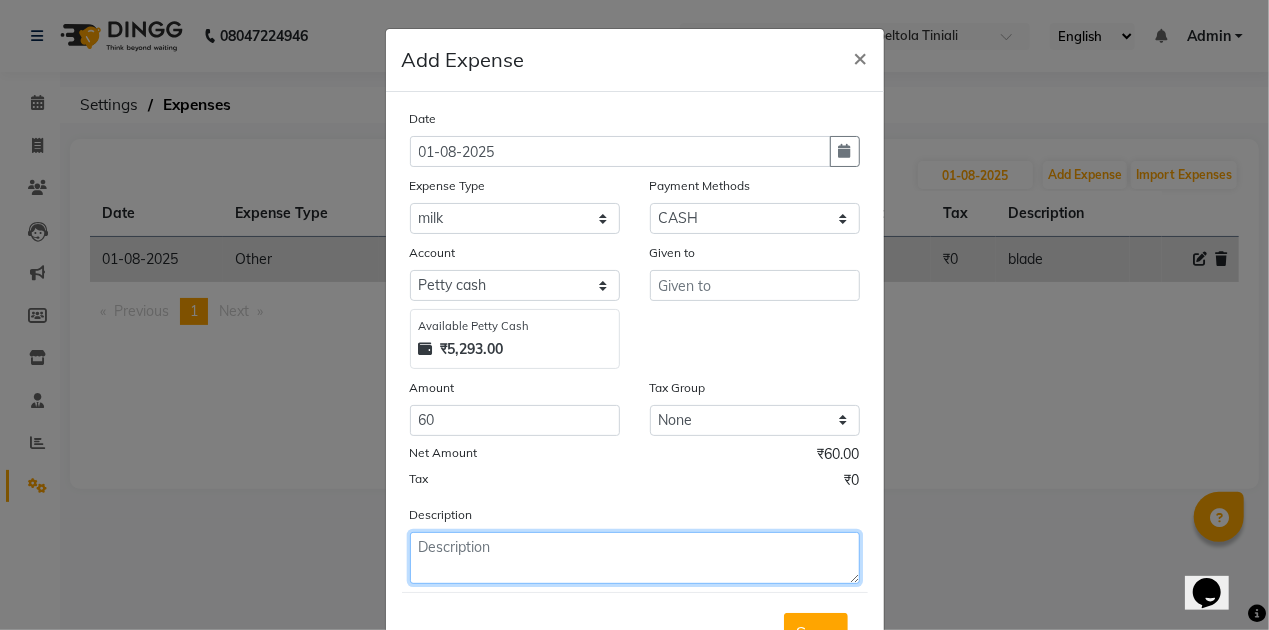 click 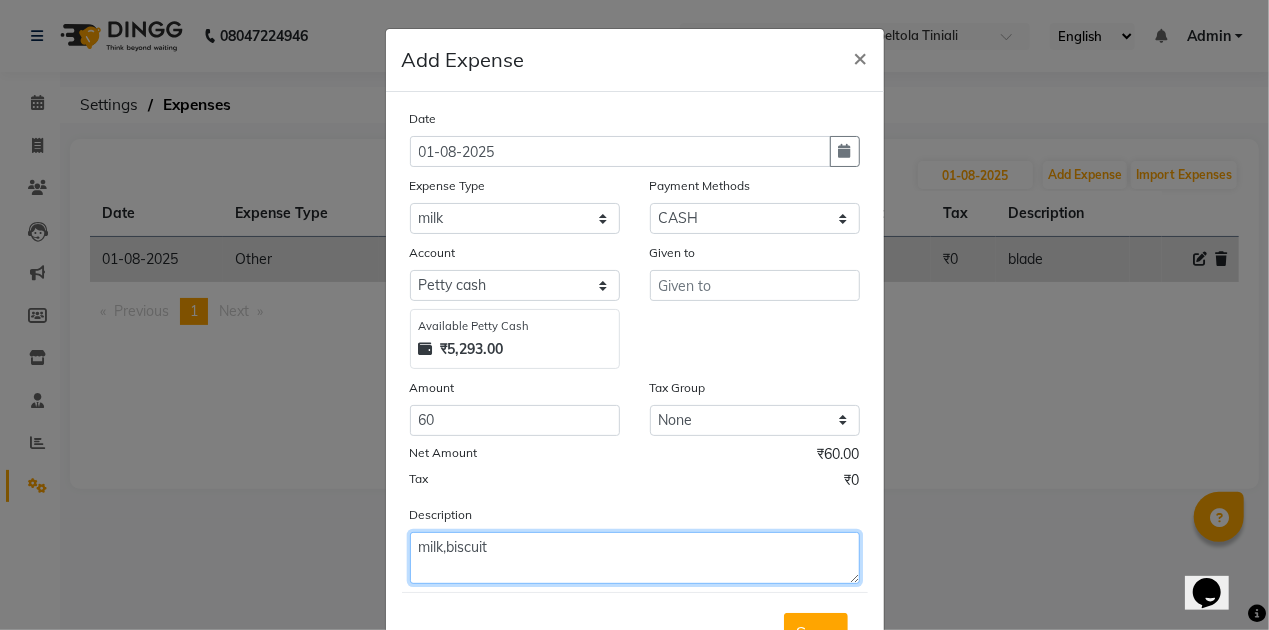 type on "milk,biscuit" 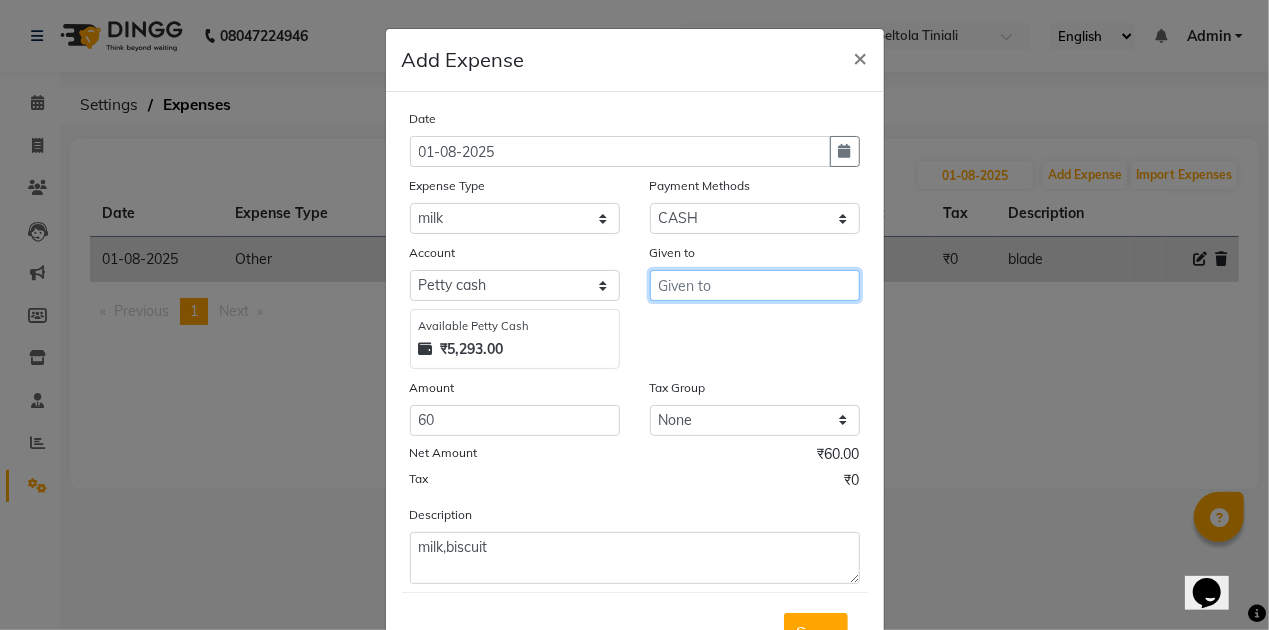 click at bounding box center [755, 285] 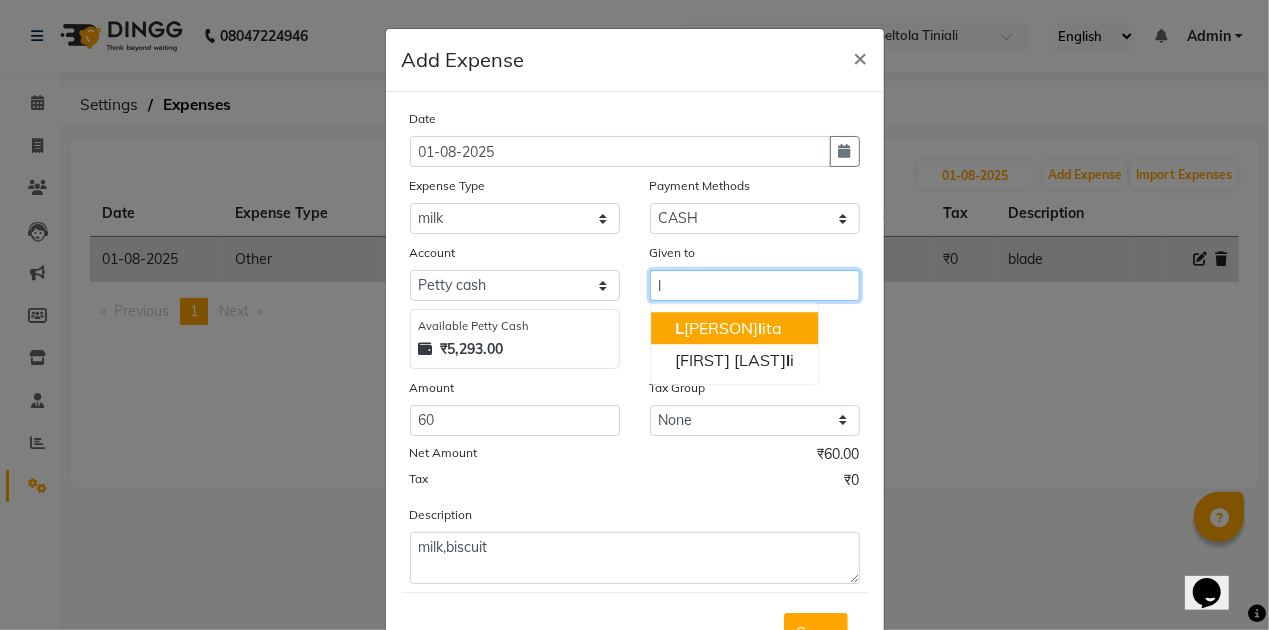 click on "L una ka l ita" at bounding box center [734, 328] 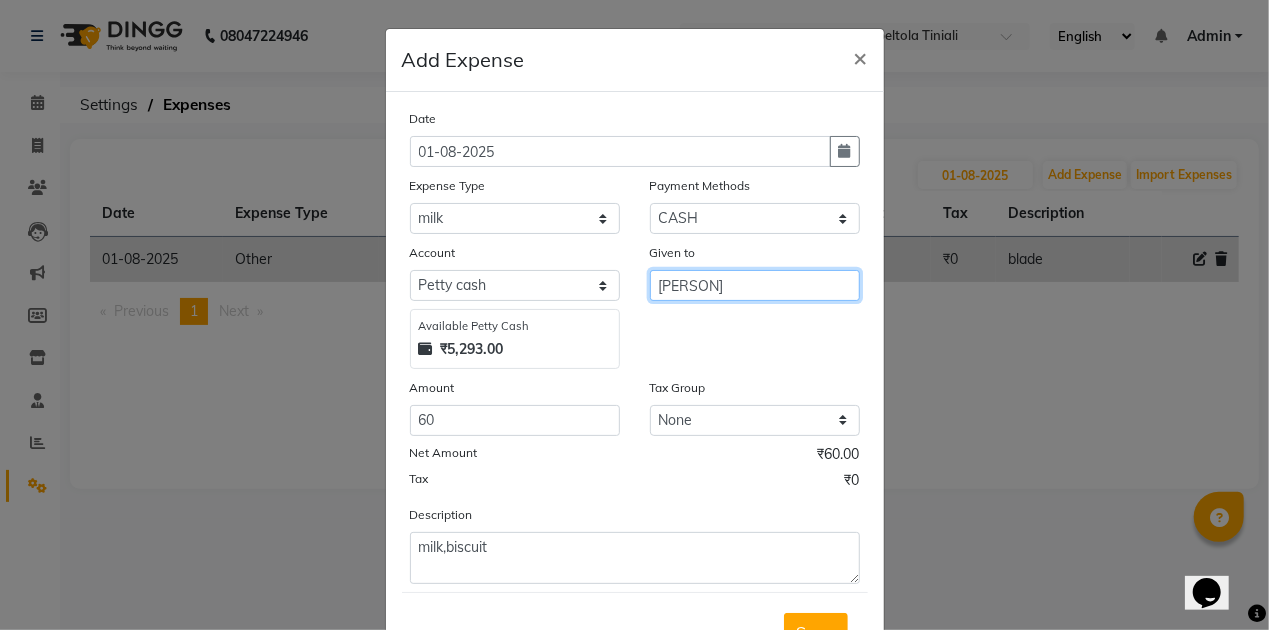 scroll, scrollTop: 82, scrollLeft: 0, axis: vertical 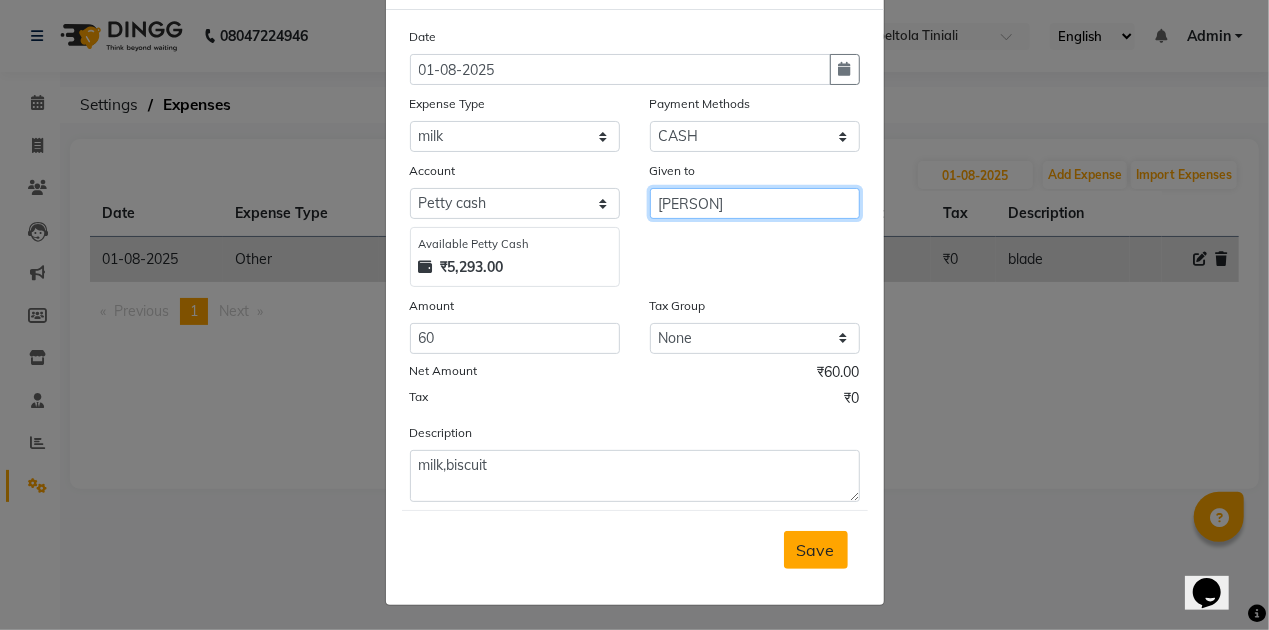 type on "[FIRST] [LAST]" 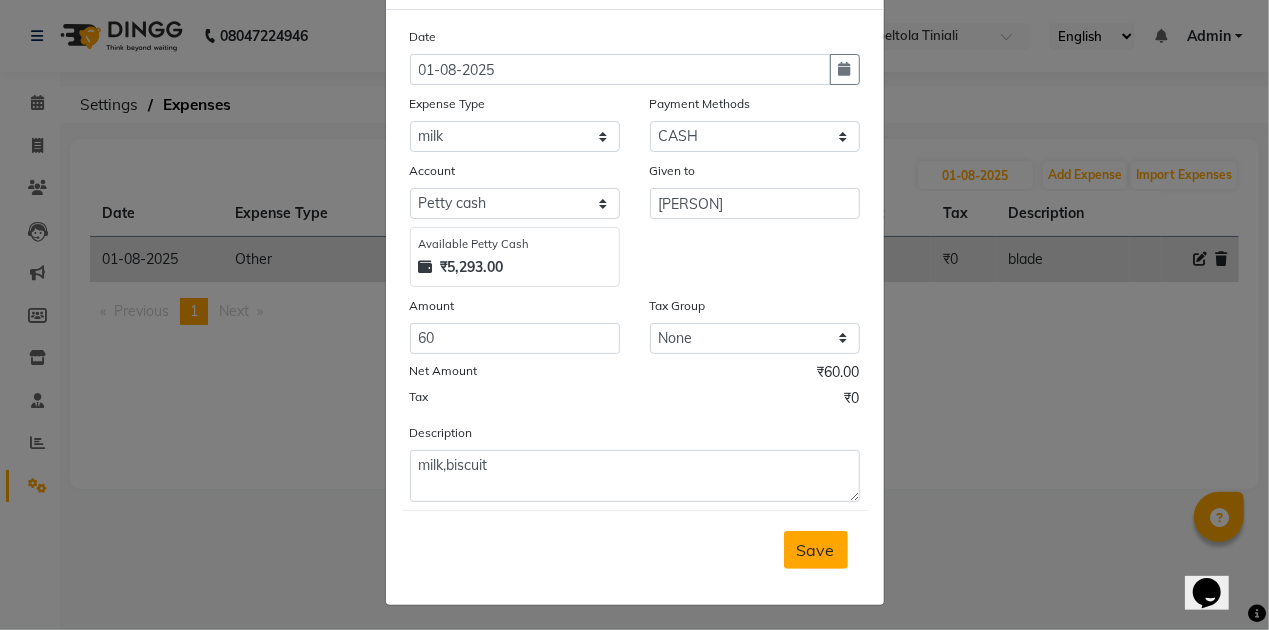 click on "Save" at bounding box center (816, 550) 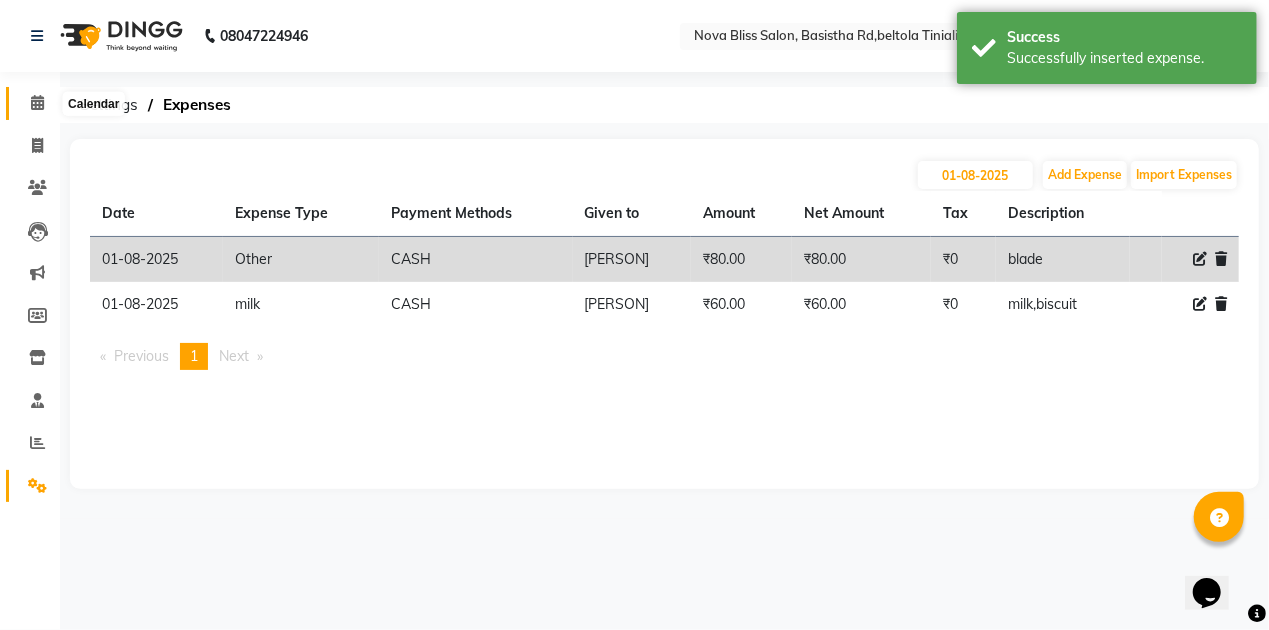 click 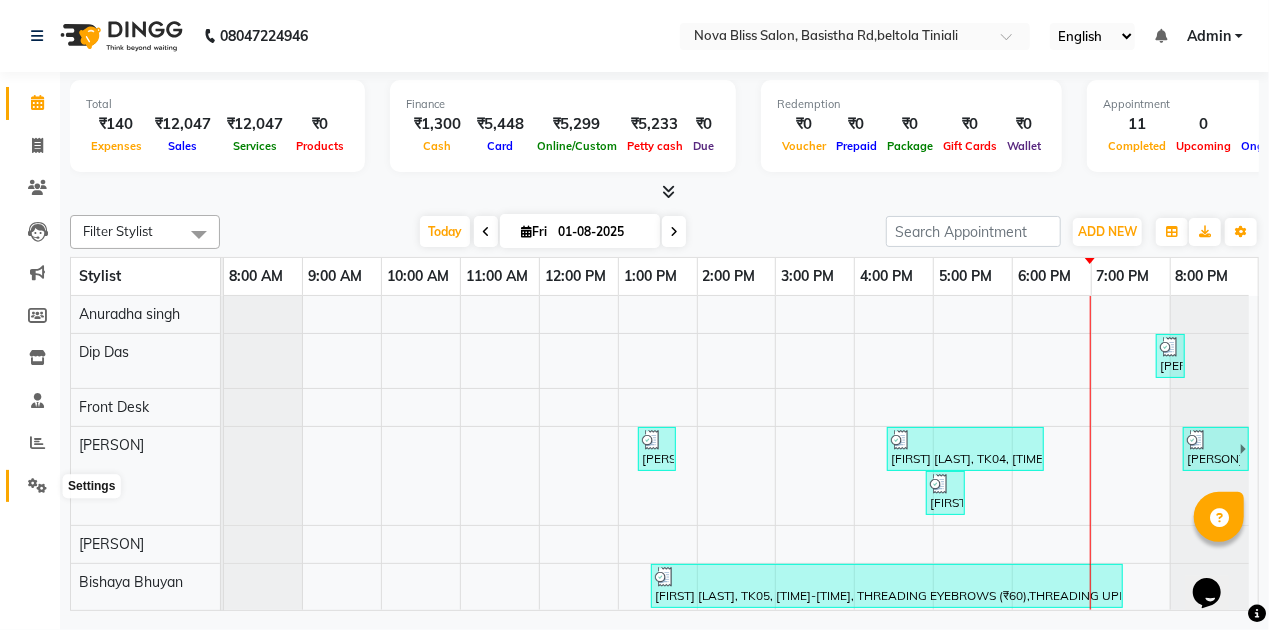 click 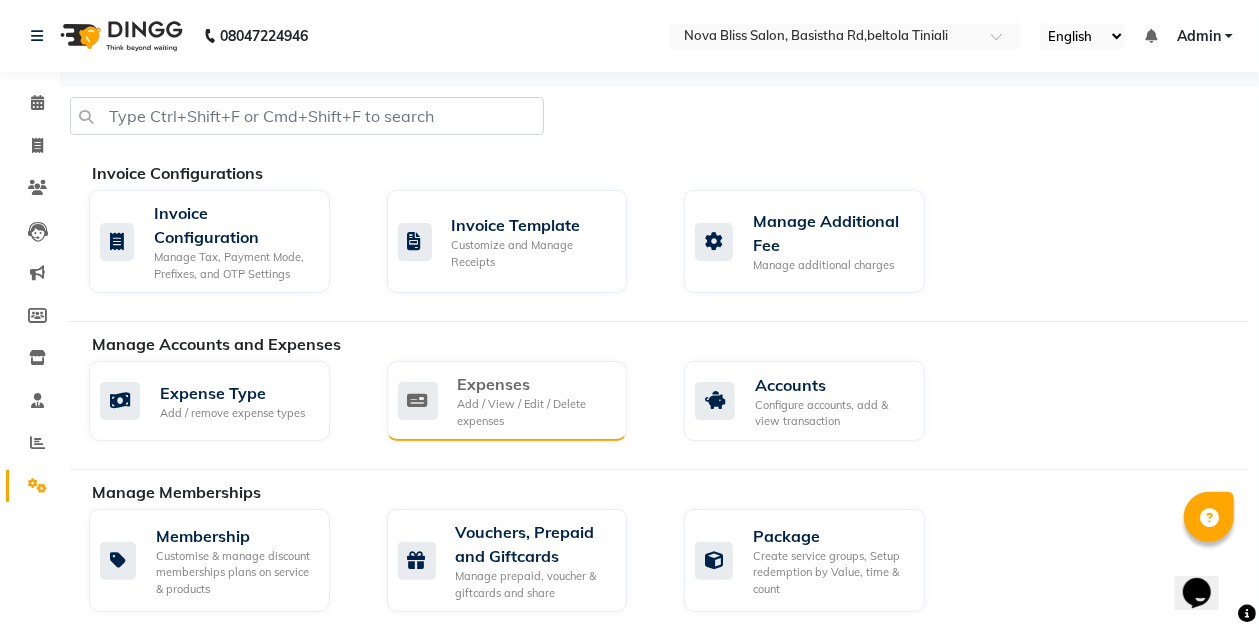 click on "Add / View / Edit / Delete expenses" 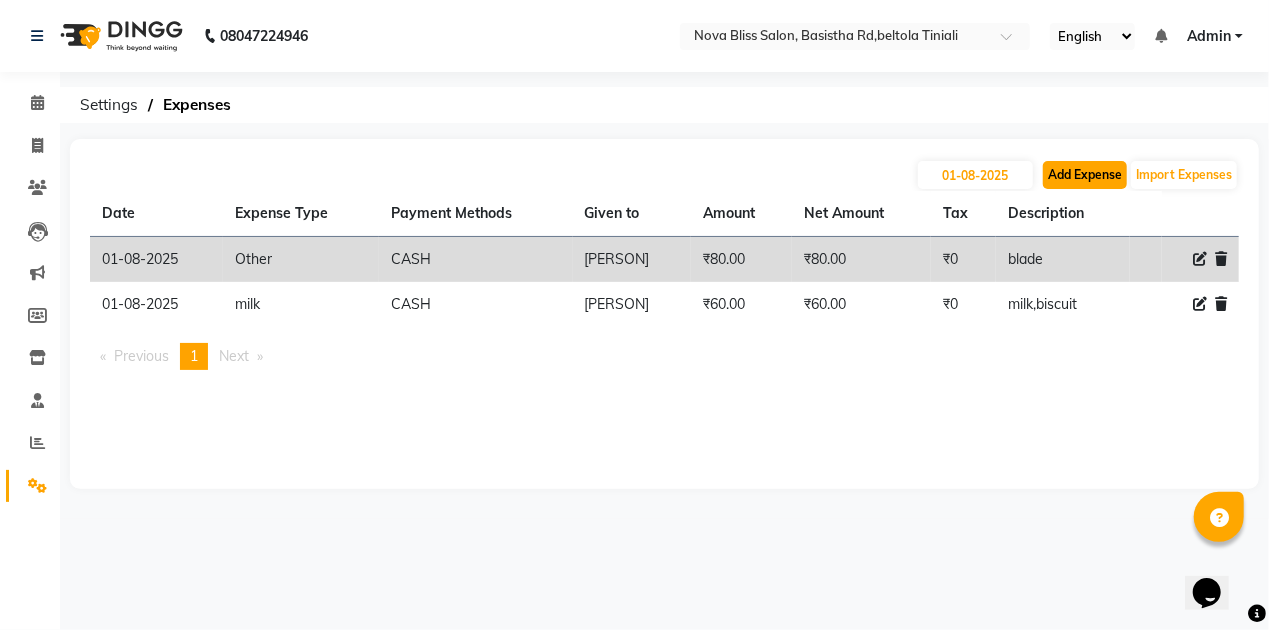 click on "Add Expense" 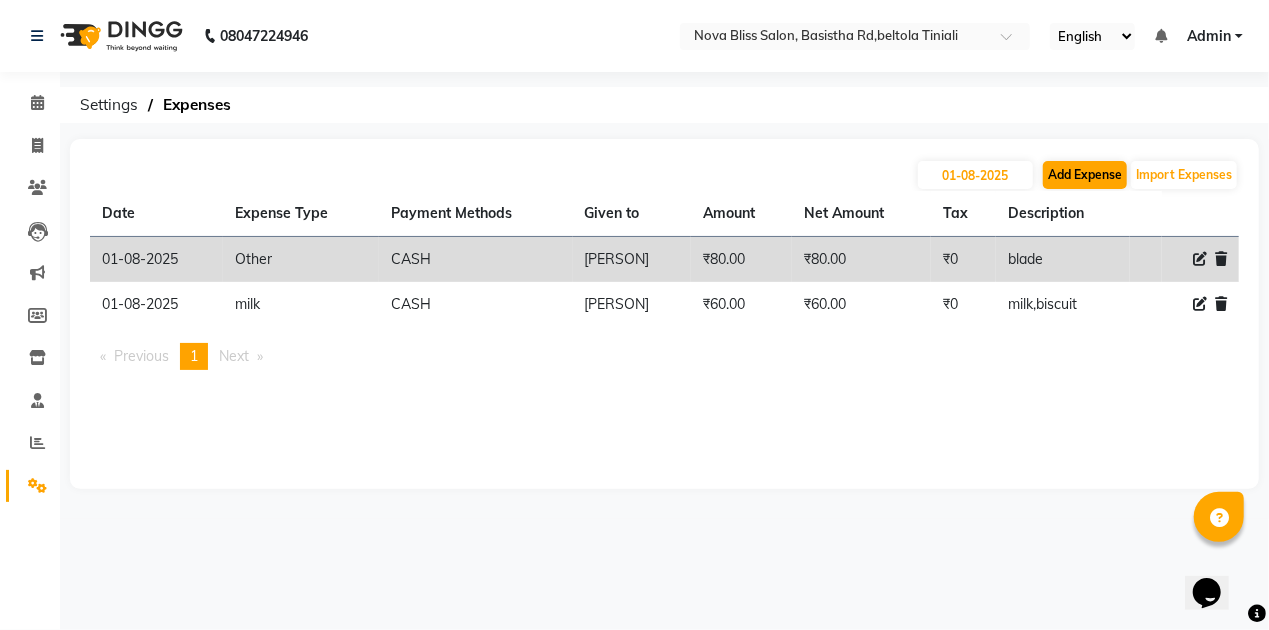 select on "1" 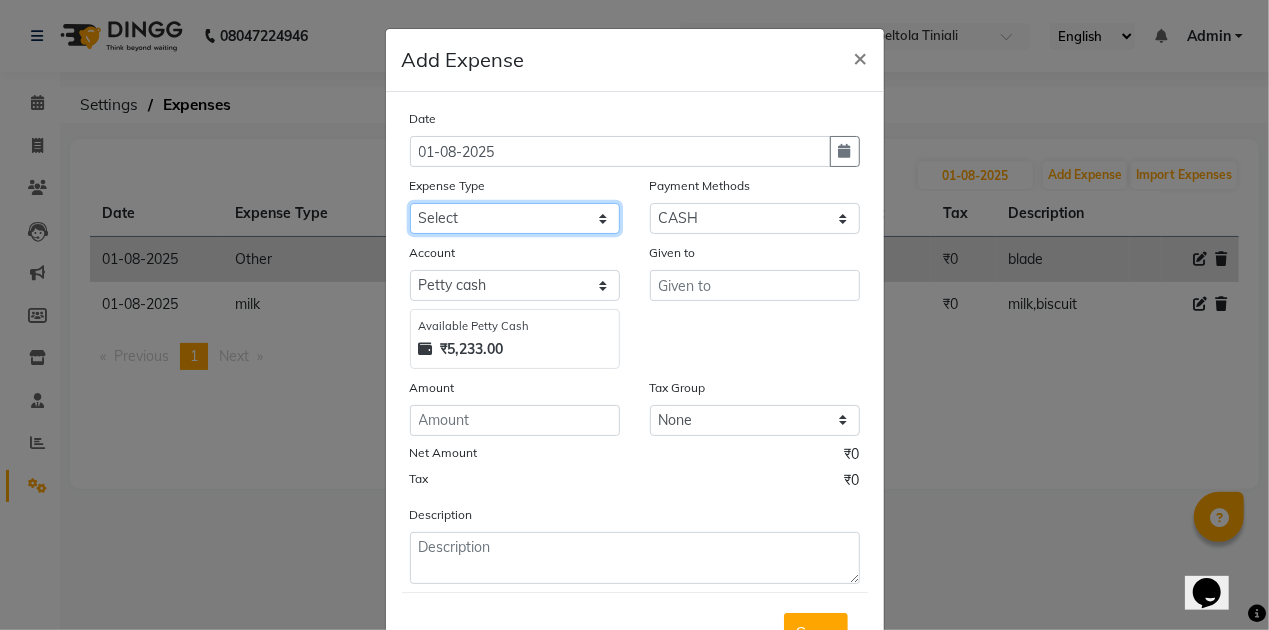 click on "Select AC repeair Advance Salary BEAUY ZONE biolume product cash return to client Client Snacks consumables prodcut Daan Dg servicing drinking water Dustbin dustbin bag electriycity repair Equipment Face Mask Fuel gloves HOME Home money Illuvia product kanpeki product krone product laundry loreal product Maintenance Marketing medicine milk Miscellaneous MOBILE RECHAGE MORROCCAN PRODUCT MRA Neoplex product Other OVERTIME Pandit ji Pani Pantry PAY TO Product puspak traders QOD PRODUCT Rent Retail product Room Spray Sakoni Salary schwarzkopf product Staff Snacks STREX PRODUCT Tea & Refreshment Utilities vega product VEGA PRODUCT Wahl product water Wella Product" 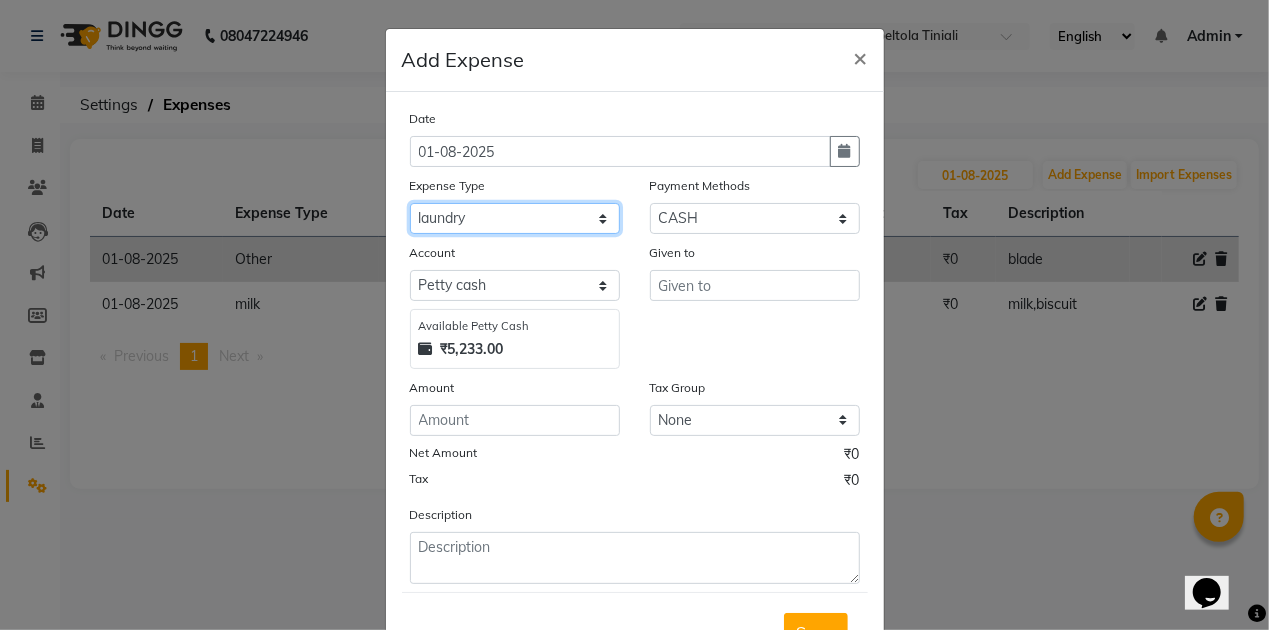 click on "Select AC repeair Advance Salary BEAUY ZONE biolume product cash return to client Client Snacks consumables prodcut Daan Dg servicing drinking water Dustbin dustbin bag electriycity repair Equipment Face Mask Fuel gloves HOME Home money Illuvia product kanpeki product krone product laundry loreal product Maintenance Marketing medicine milk Miscellaneous MOBILE RECHAGE MORROCCAN PRODUCT MRA Neoplex product Other OVERTIME Pandit ji Pani Pantry PAY TO Product puspak traders QOD PRODUCT Rent Retail product Room Spray Sakoni Salary schwarzkopf product Staff Snacks STREX PRODUCT Tea & Refreshment Utilities vega product VEGA PRODUCT Wahl product water Wella Product" 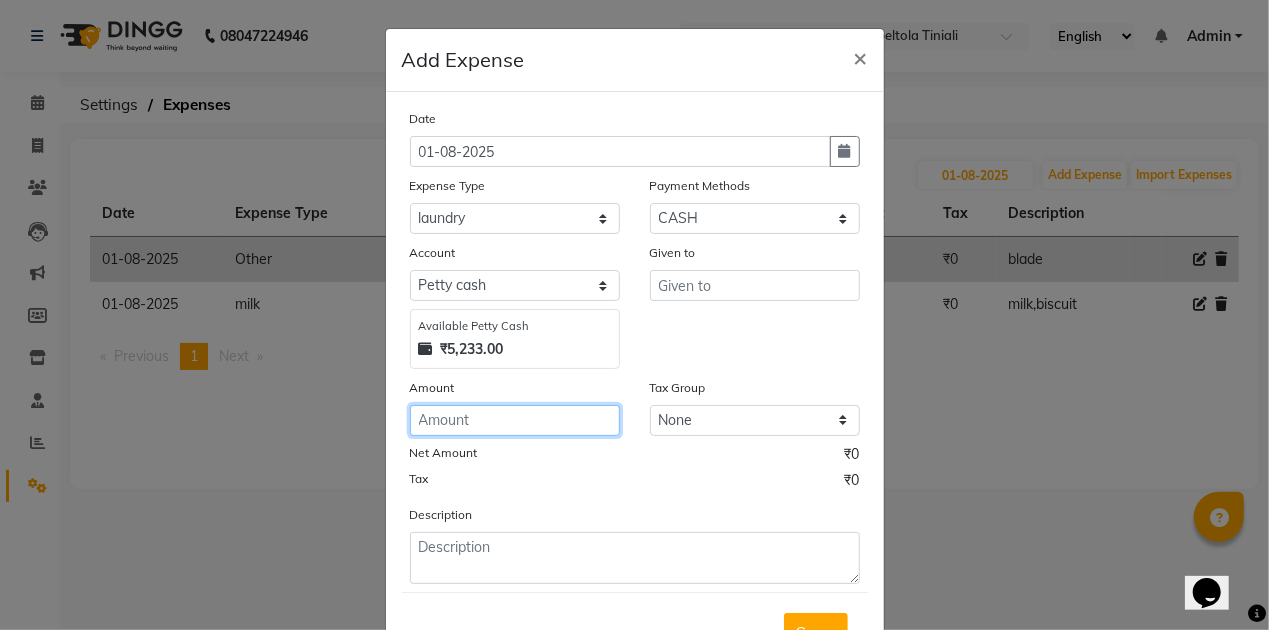 click 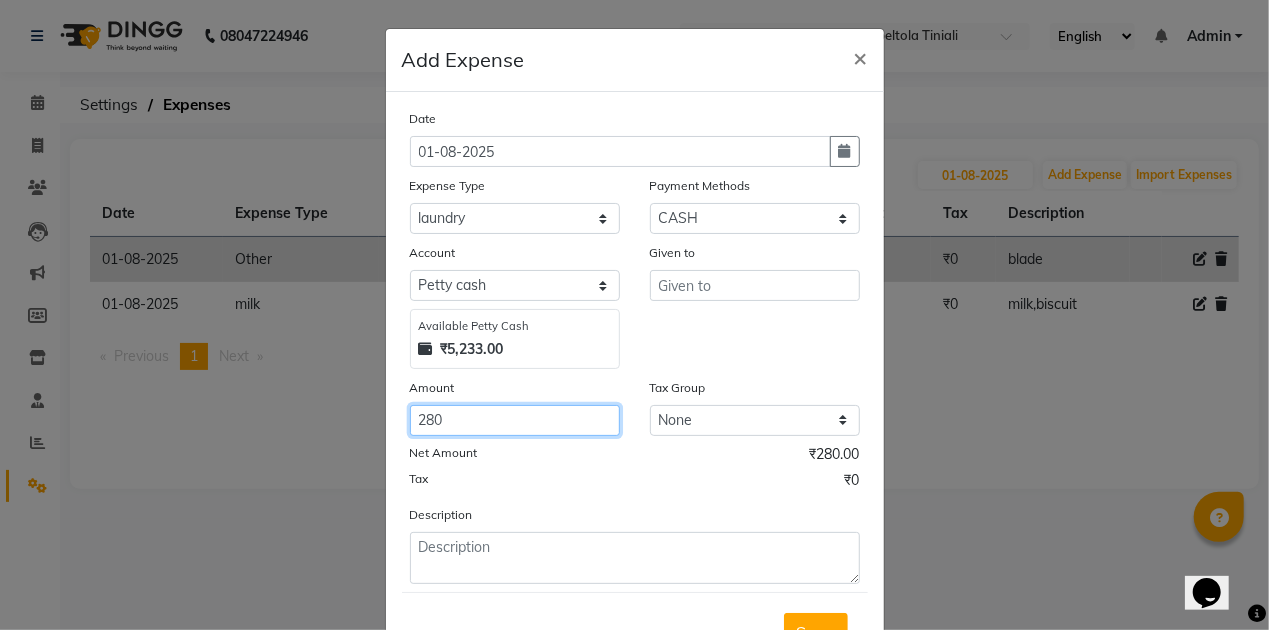 type on "280" 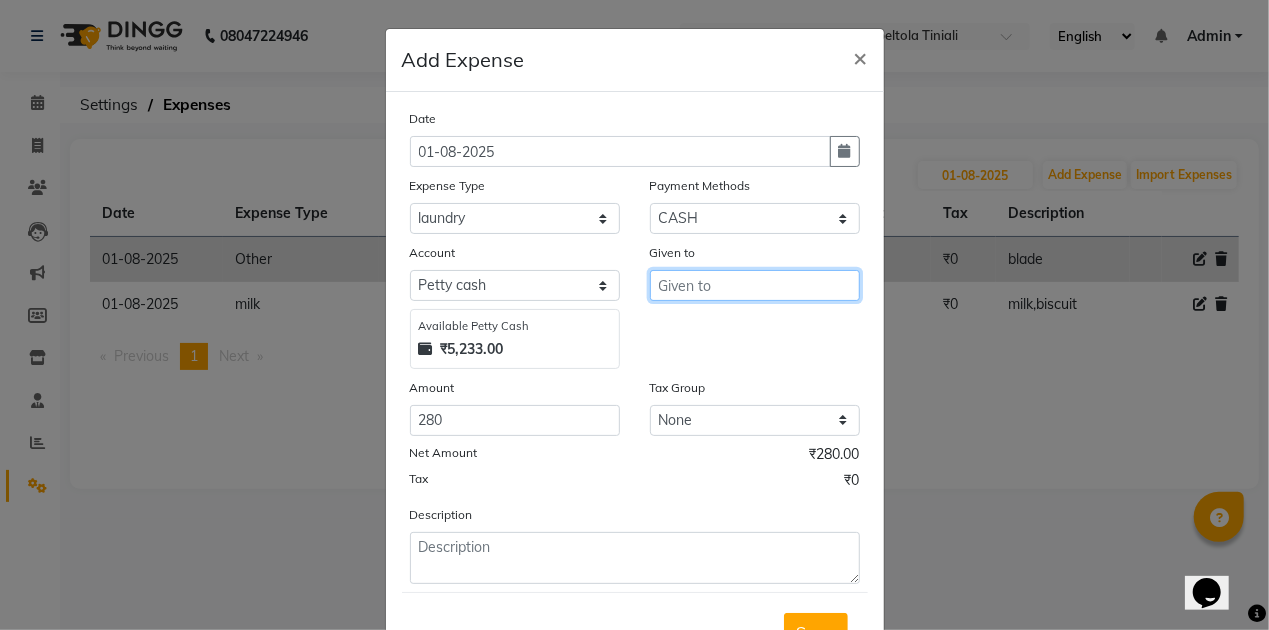click at bounding box center (755, 285) 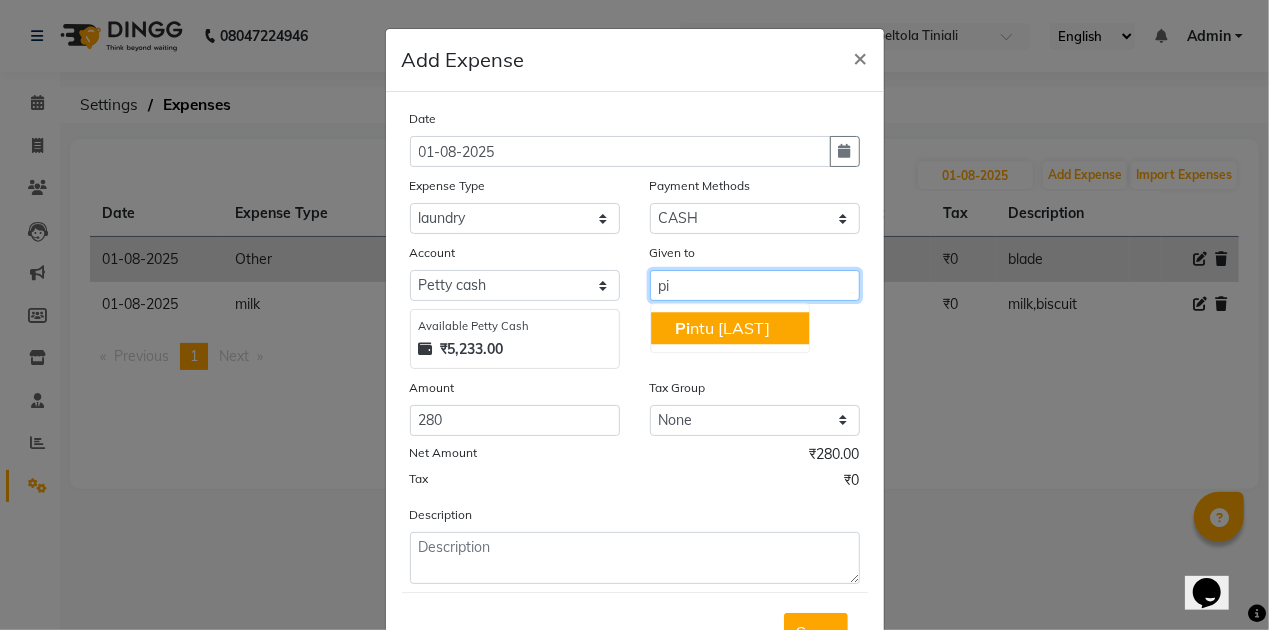click on "Pi ntu Rajak" at bounding box center (722, 328) 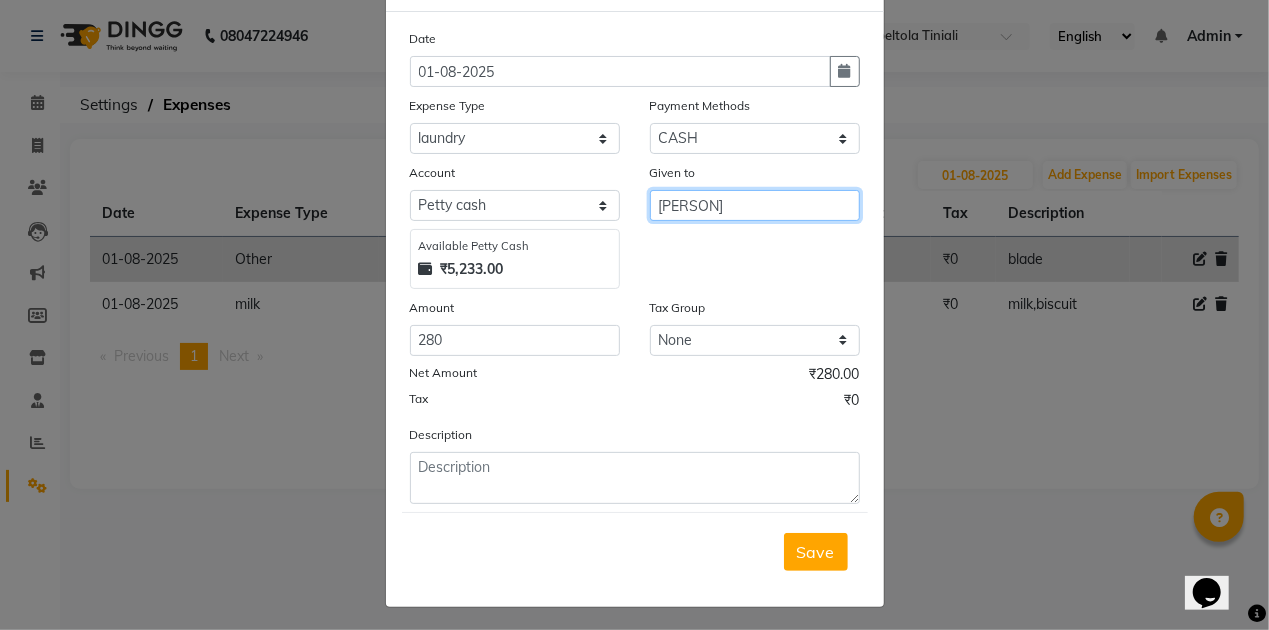 scroll, scrollTop: 82, scrollLeft: 0, axis: vertical 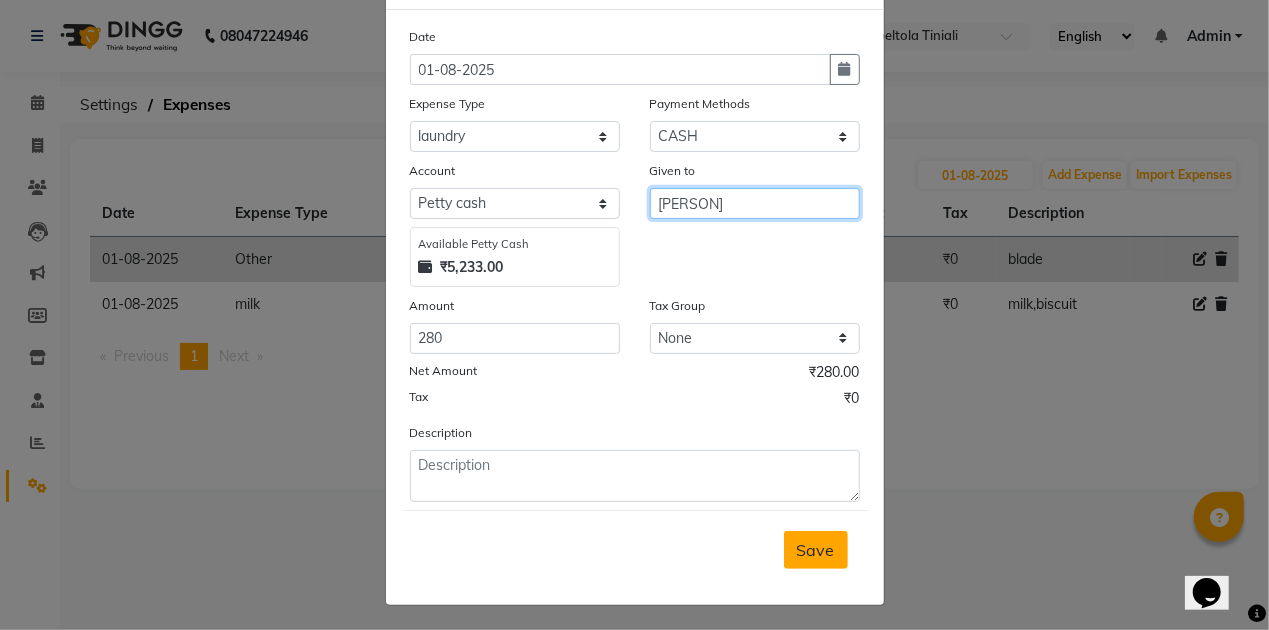 type on "[FIRST] [LAST]" 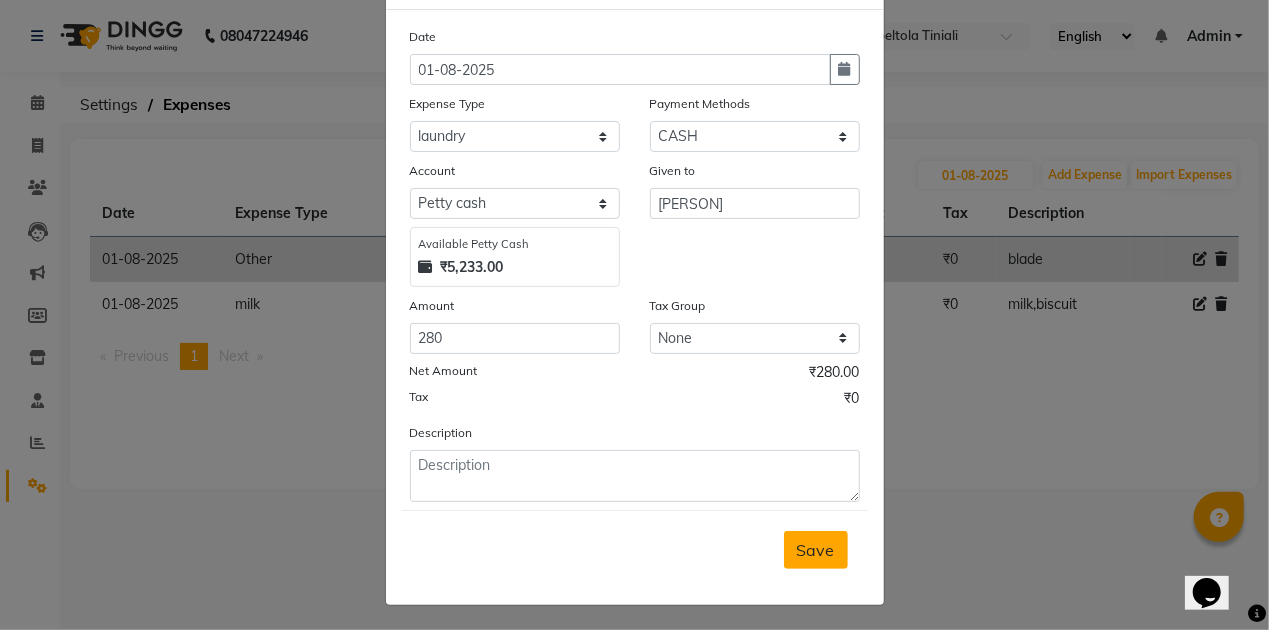 click on "Save" at bounding box center [816, 550] 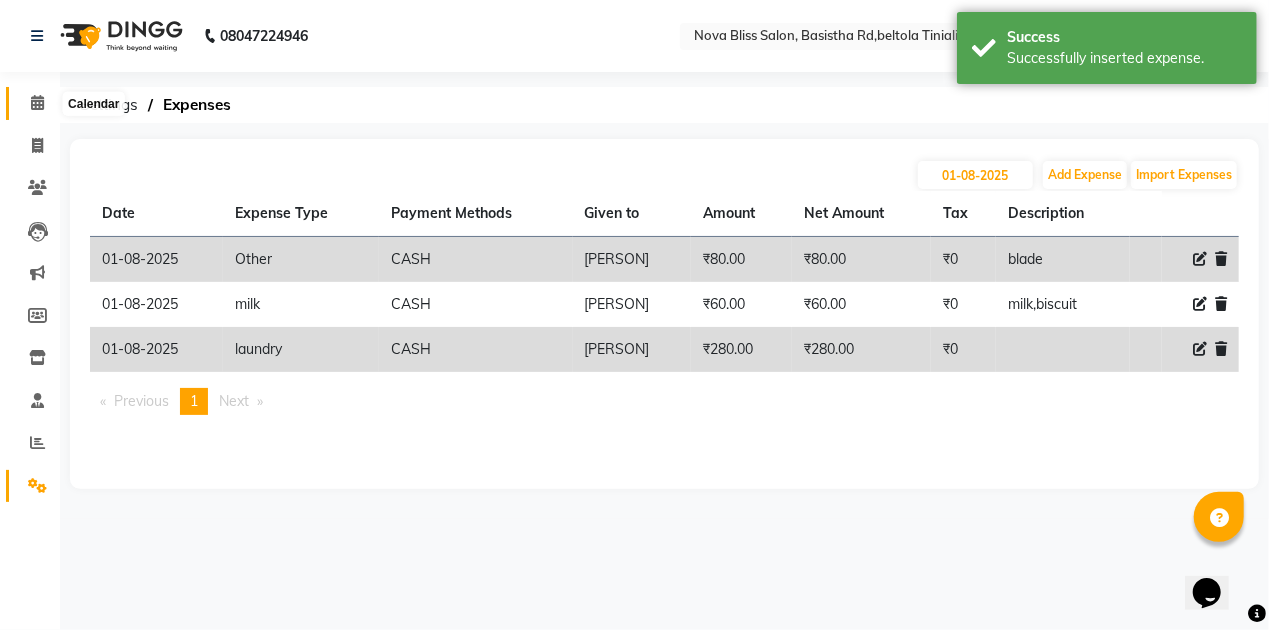 click 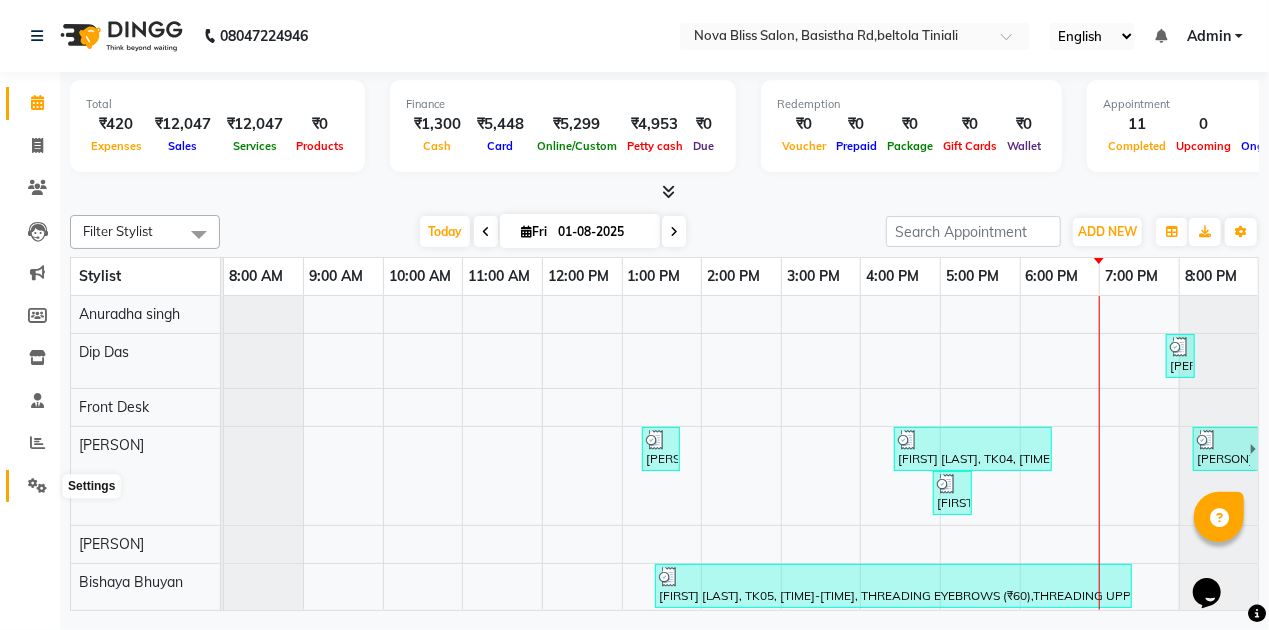 click 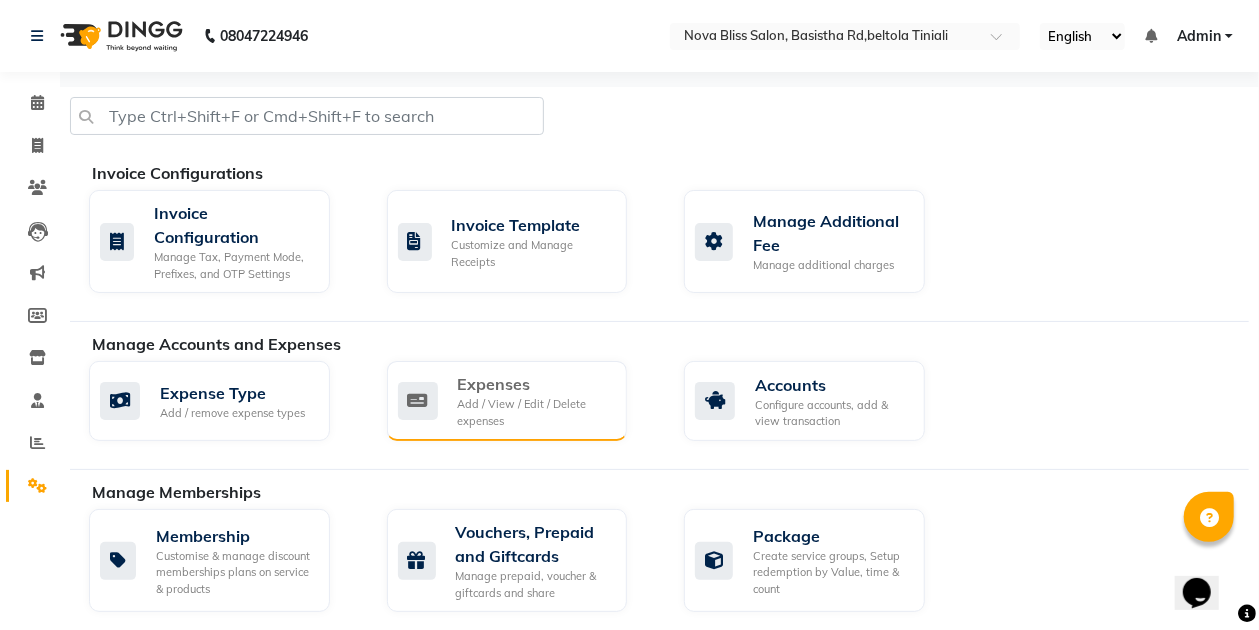 click on "Add / View / Edit / Delete expenses" 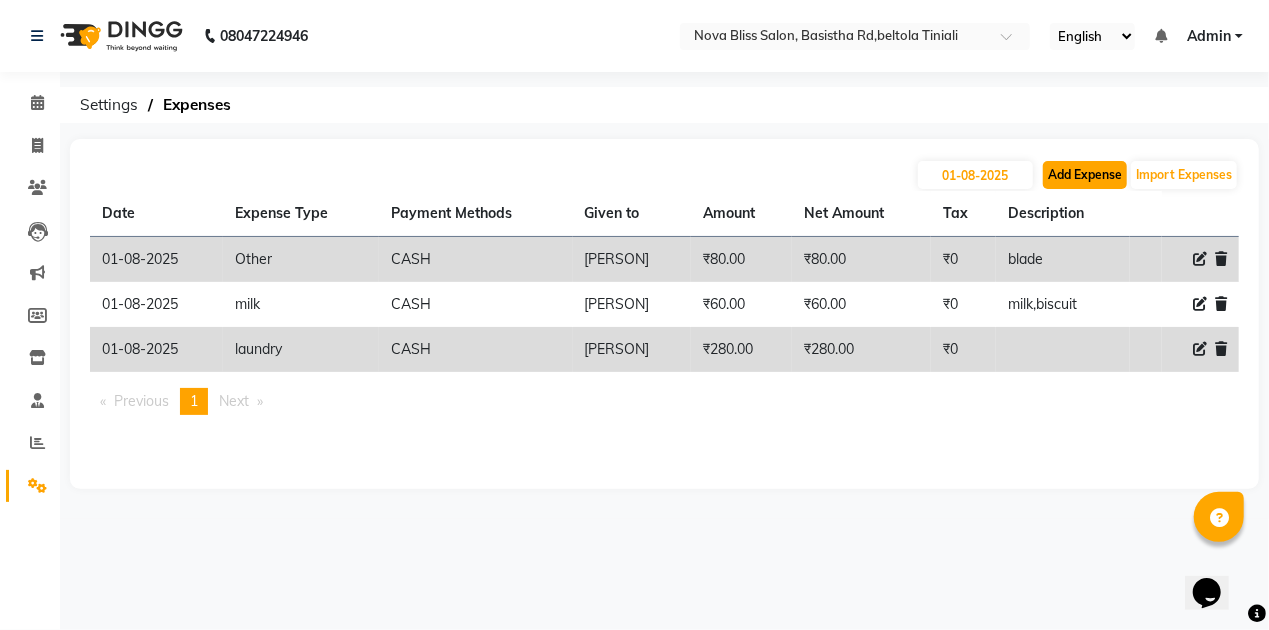 click on "Add Expense" 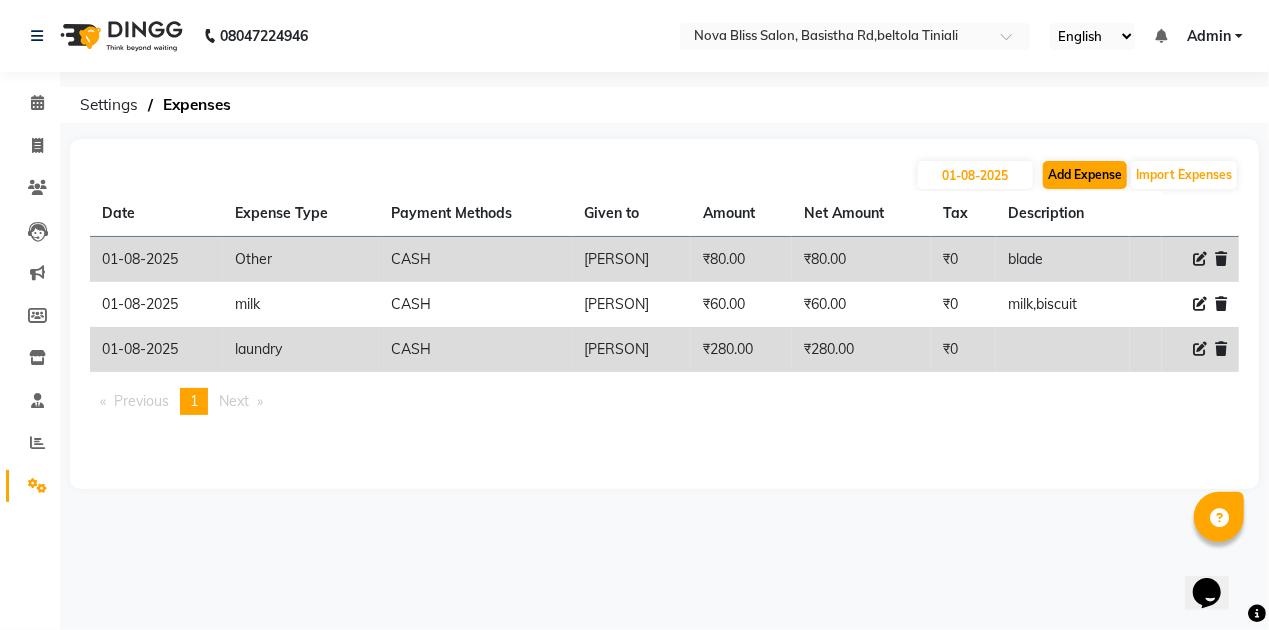 select on "1" 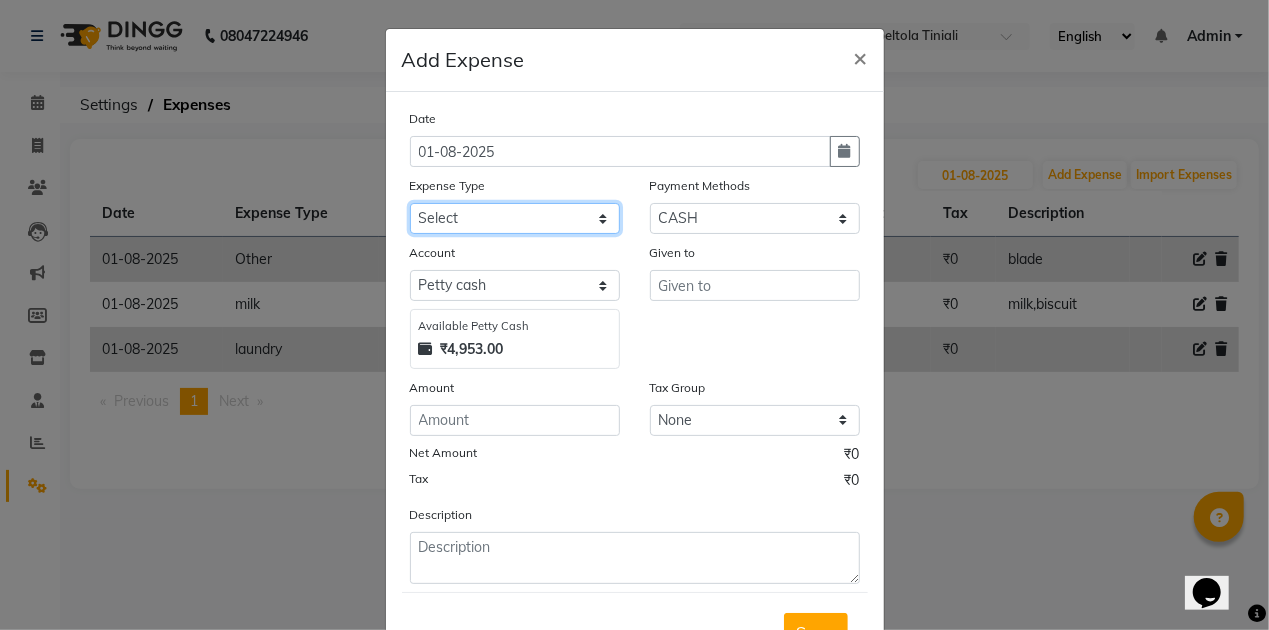 click on "Select AC repeair Advance Salary BEAUY ZONE biolume product cash return to client Client Snacks consumables prodcut Daan Dg servicing drinking water Dustbin dustbin bag electriycity repair Equipment Face Mask Fuel gloves HOME Home money Illuvia product kanpeki product krone product laundry loreal product Maintenance Marketing medicine milk Miscellaneous MOBILE RECHAGE MORROCCAN PRODUCT MRA Neoplex product Other OVERTIME Pandit ji Pani Pantry PAY TO Product puspak traders QOD PRODUCT Rent Retail product Room Spray Sakoni Salary schwarzkopf product Staff Snacks STREX PRODUCT Tea & Refreshment Utilities vega product VEGA PRODUCT Wahl product water Wella Product" 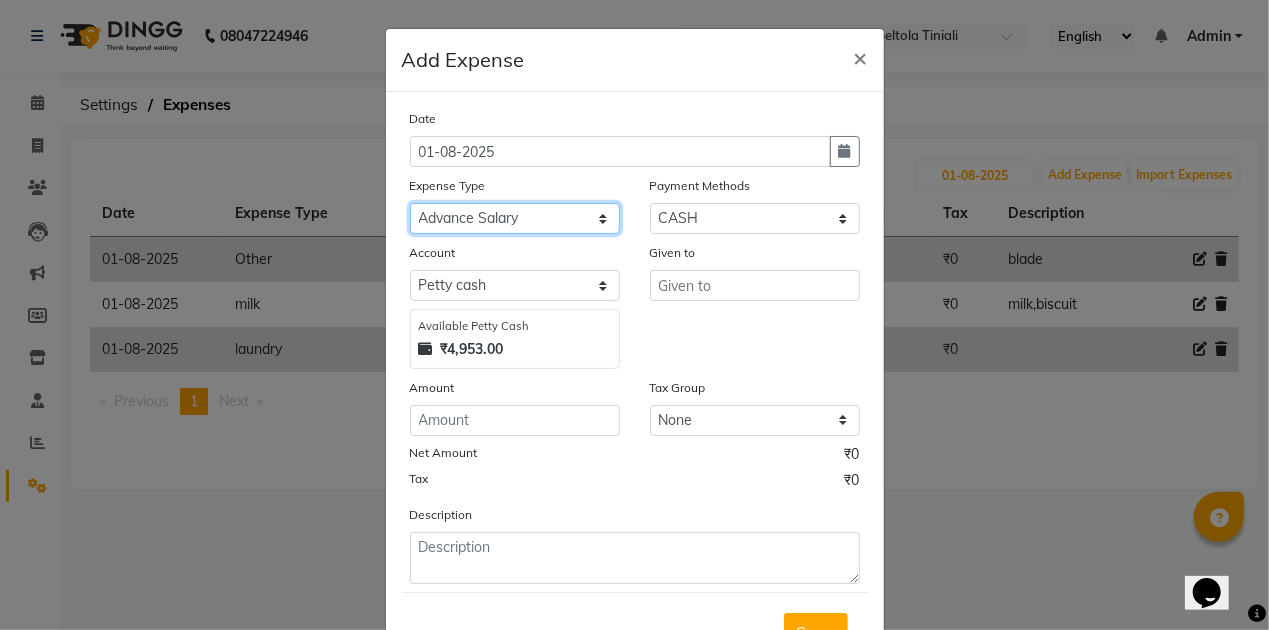 click on "Select AC repeair Advance Salary BEAUY ZONE biolume product cash return to client Client Snacks consumables prodcut Daan Dg servicing drinking water Dustbin dustbin bag electriycity repair Equipment Face Mask Fuel gloves HOME Home money Illuvia product kanpeki product krone product laundry loreal product Maintenance Marketing medicine milk Miscellaneous MOBILE RECHAGE MORROCCAN PRODUCT MRA Neoplex product Other OVERTIME Pandit ji Pani Pantry PAY TO Product puspak traders QOD PRODUCT Rent Retail product Room Spray Sakoni Salary schwarzkopf product Staff Snacks STREX PRODUCT Tea & Refreshment Utilities vega product VEGA PRODUCT Wahl product water Wella Product" 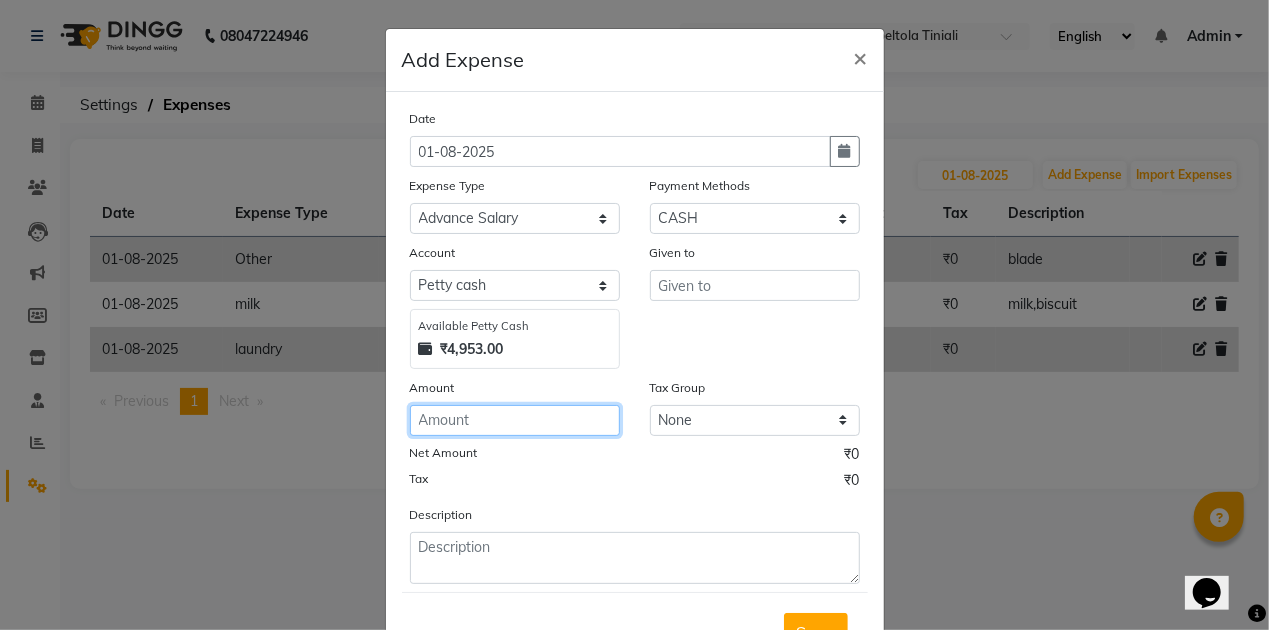 click 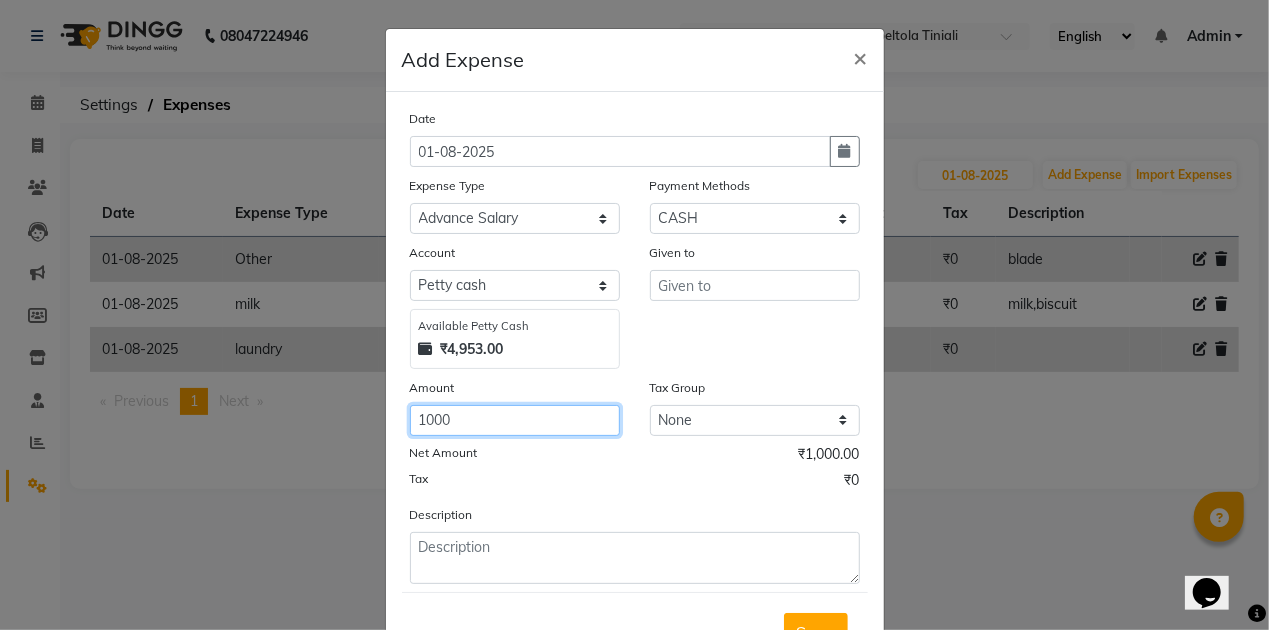 type on "1000" 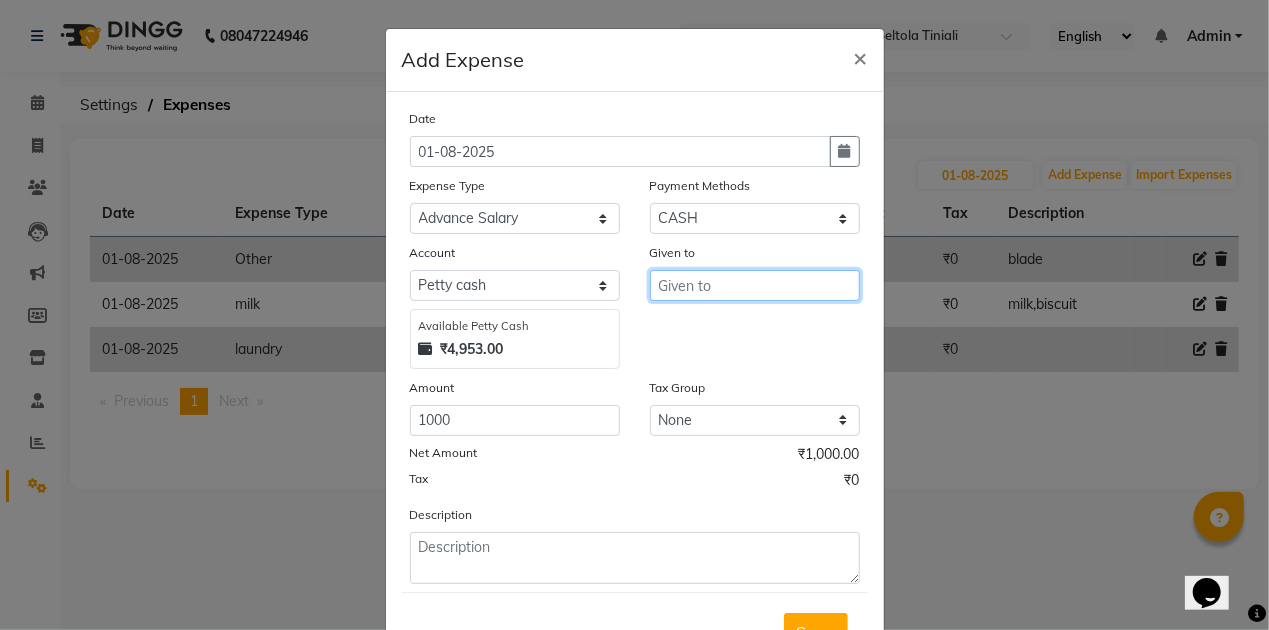 click at bounding box center [755, 285] 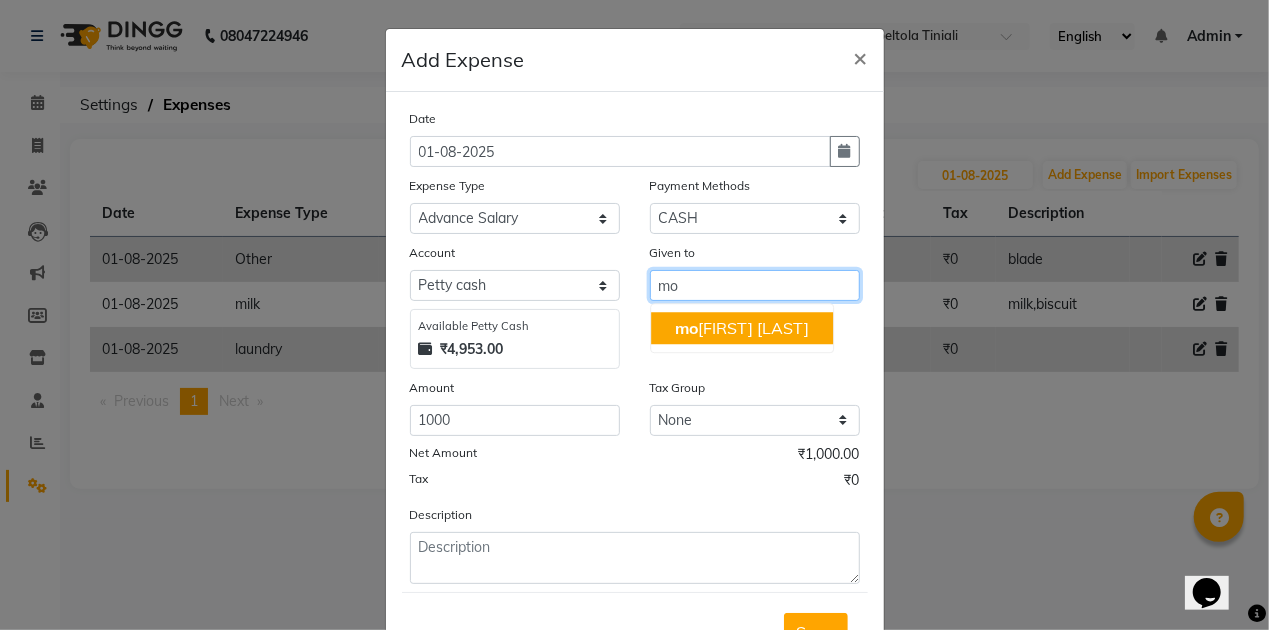 click on "mo nisha mili" at bounding box center (742, 328) 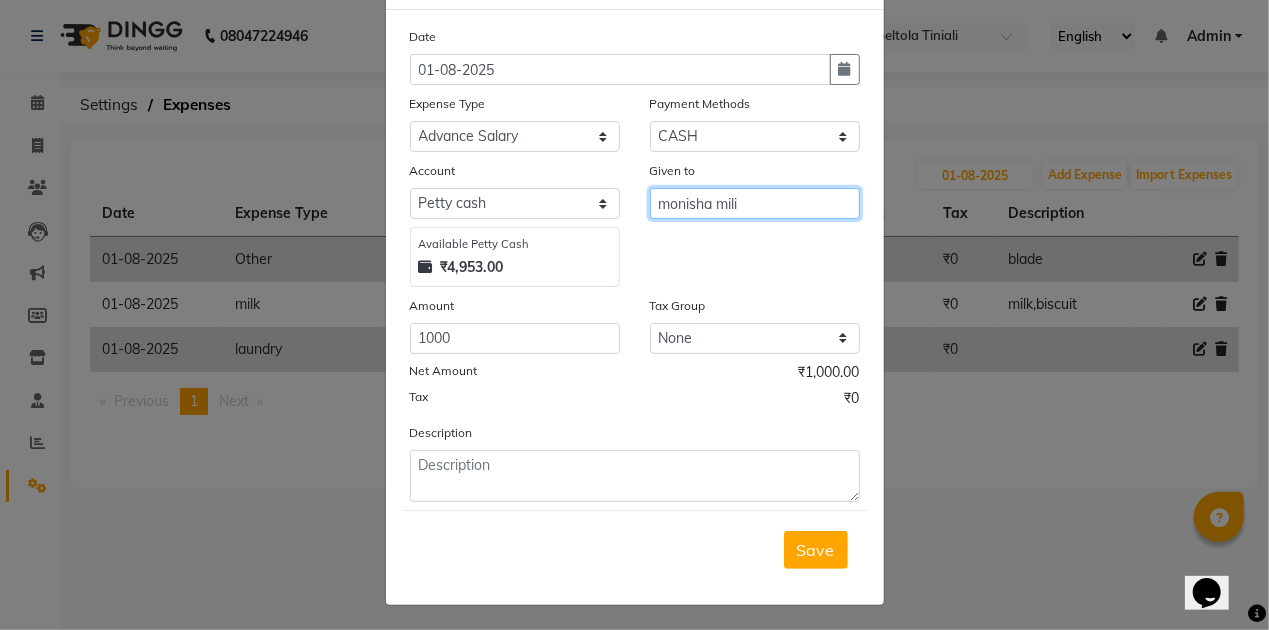 scroll, scrollTop: 82, scrollLeft: 0, axis: vertical 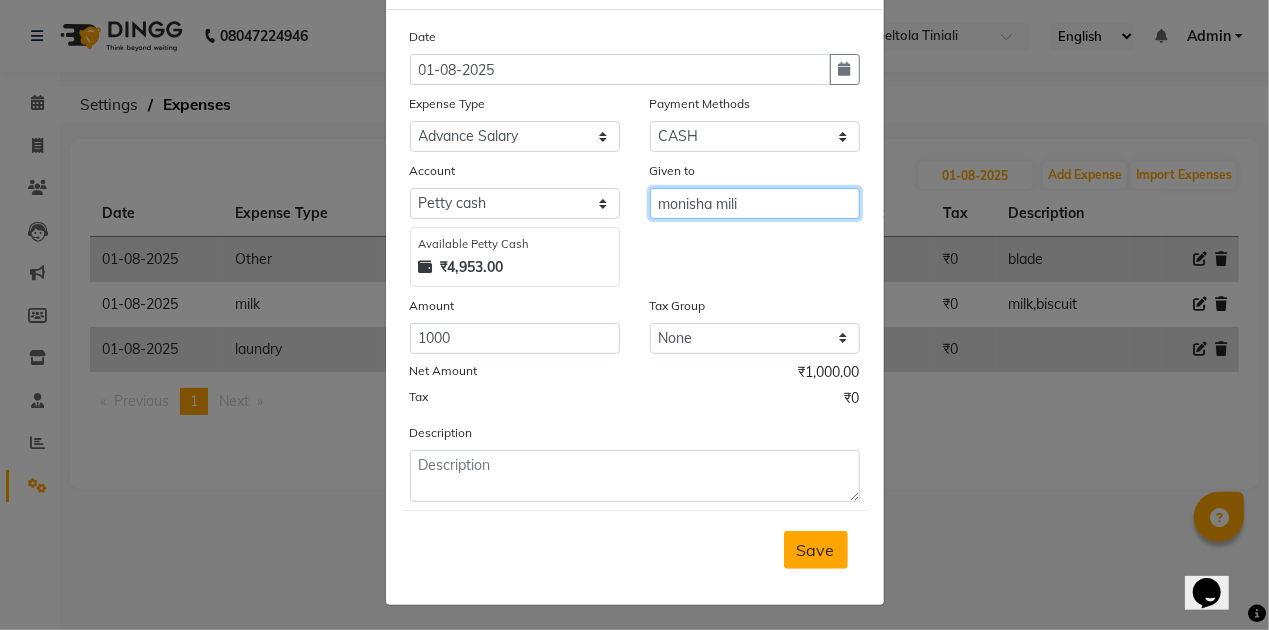 type on "monisha mili" 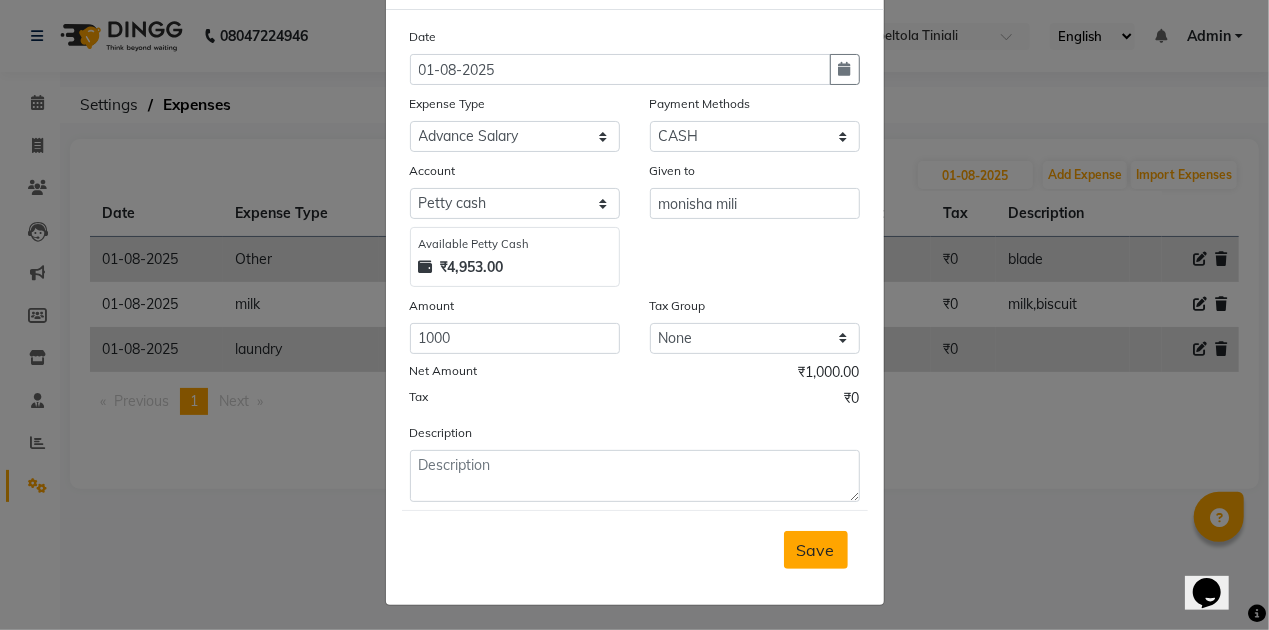 click on "Save" at bounding box center (816, 550) 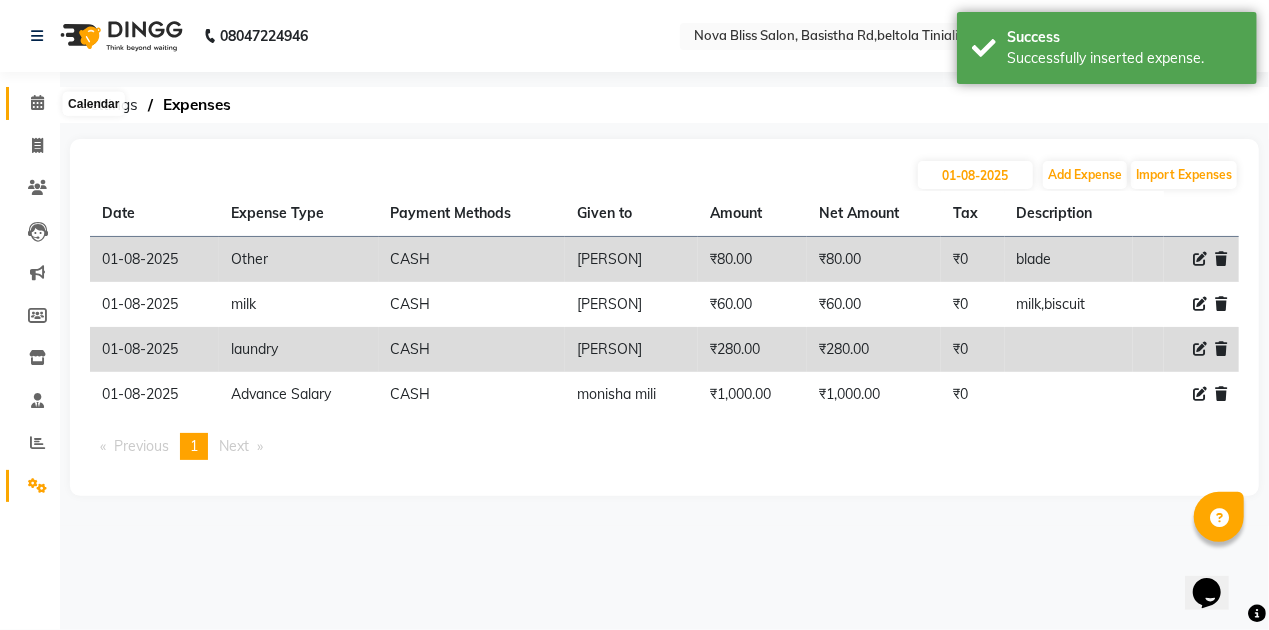 click 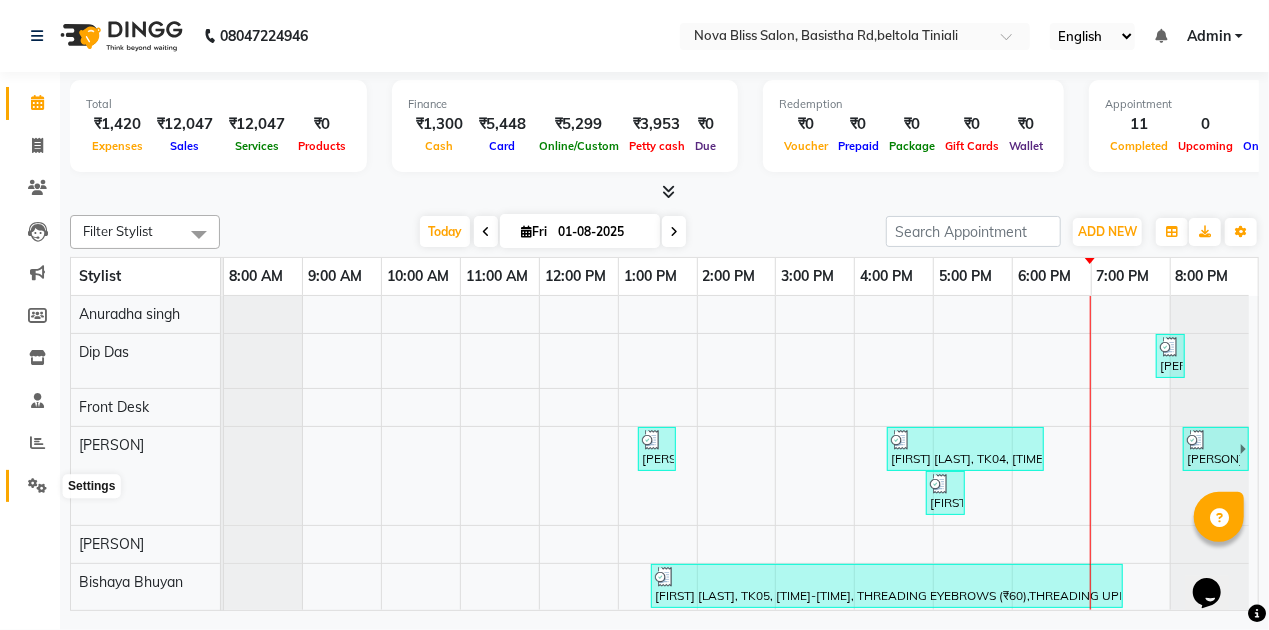 click 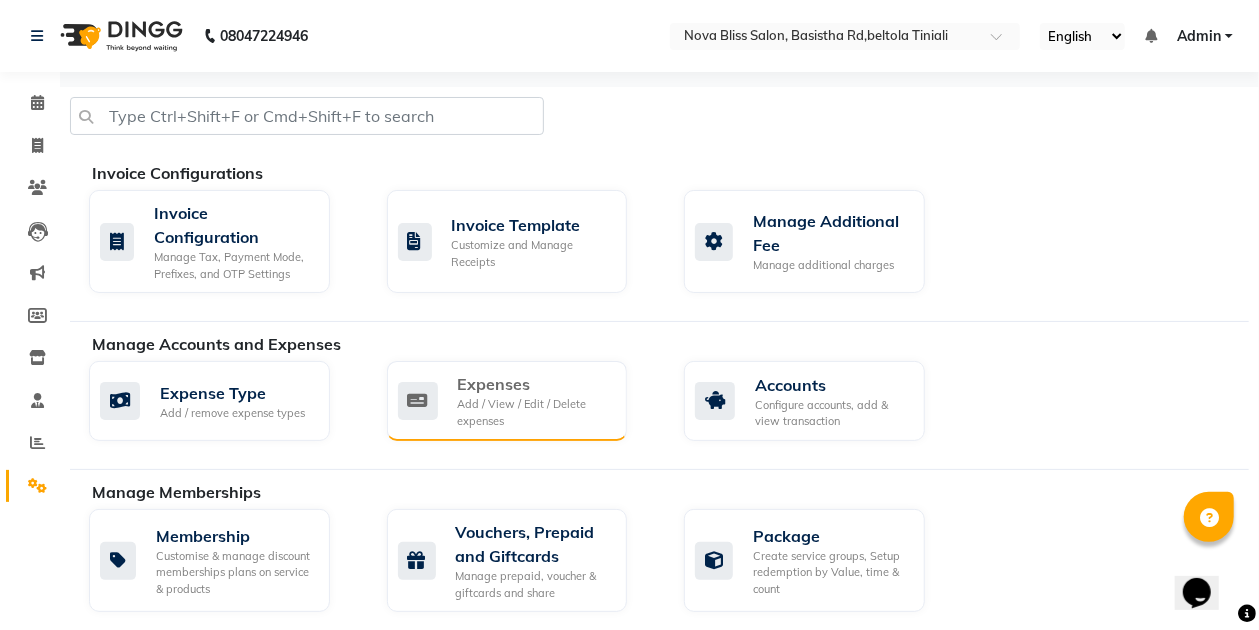 click on "Add / View / Edit / Delete expenses" 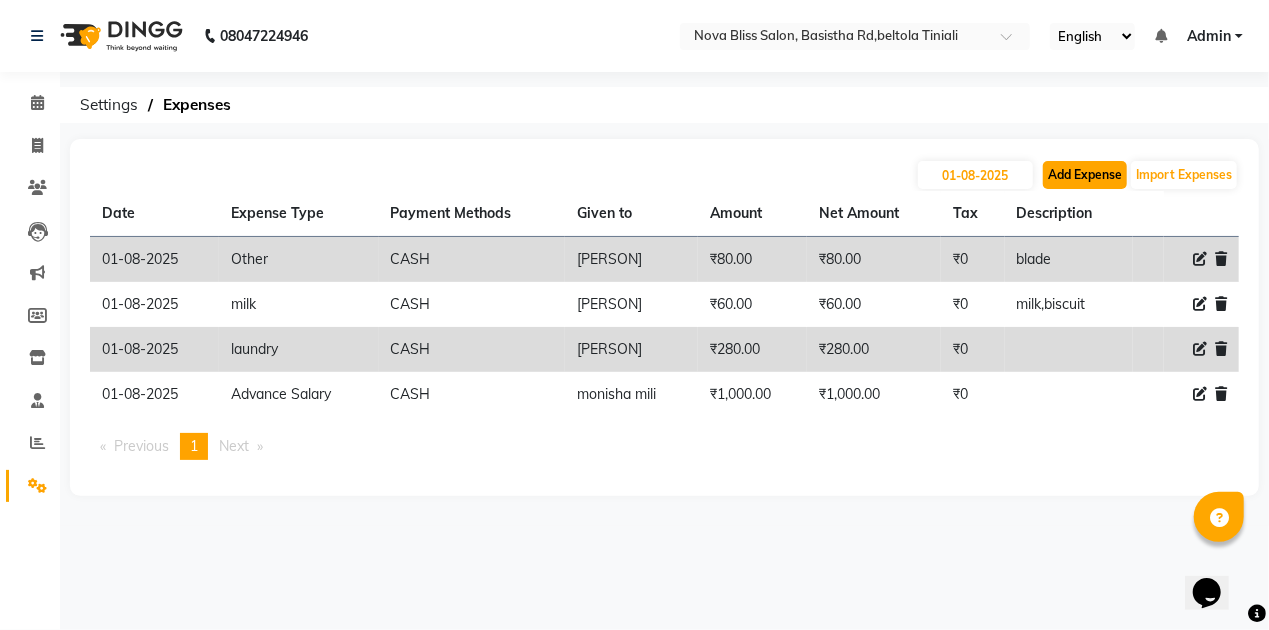 click on "Add Expense" 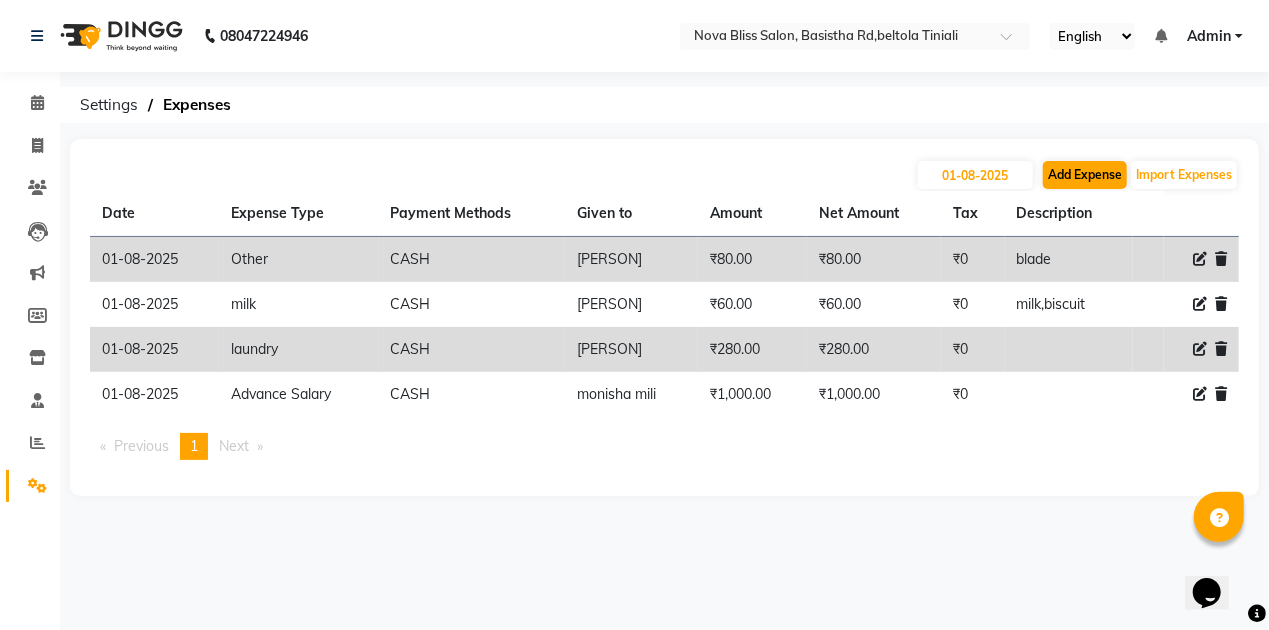 select on "1" 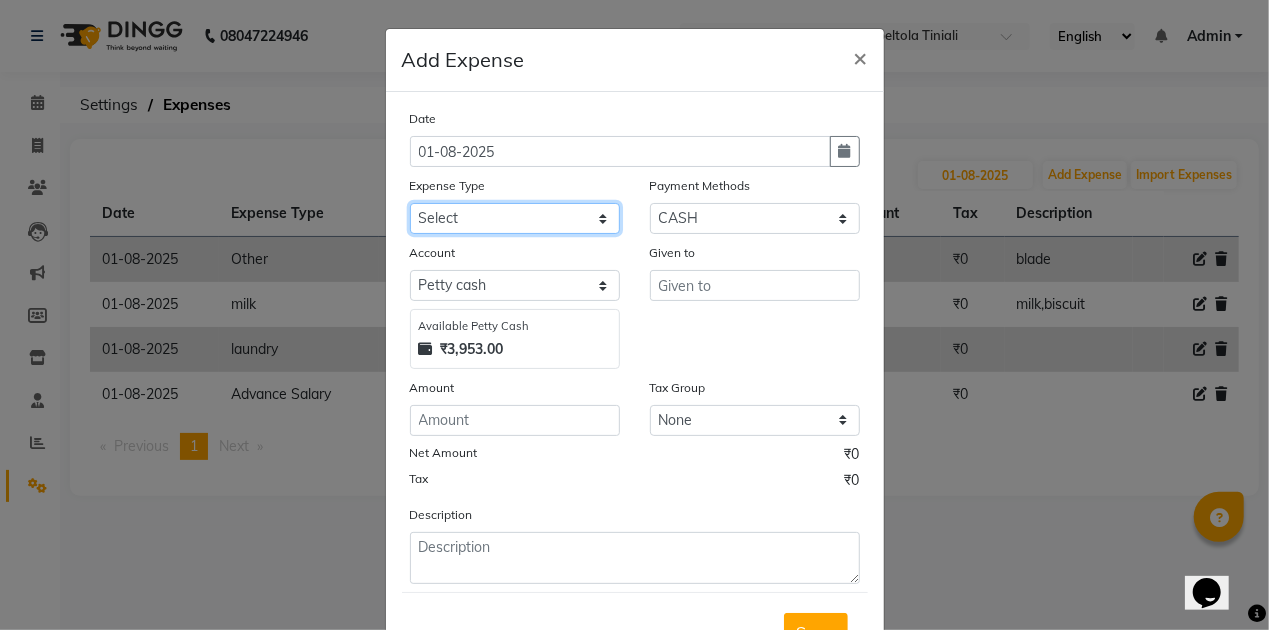 click on "Select AC repeair Advance Salary BEAUY ZONE biolume product cash return to client Client Snacks consumables prodcut Daan Dg servicing drinking water Dustbin dustbin bag electriycity repair Equipment Face Mask Fuel gloves HOME Home money Illuvia product kanpeki product krone product laundry loreal product Maintenance Marketing medicine milk Miscellaneous MOBILE RECHAGE MORROCCAN PRODUCT MRA Neoplex product Other OVERTIME Pandit ji Pani Pantry PAY TO Product puspak traders QOD PRODUCT Rent Retail product Room Spray Sakoni Salary schwarzkopf product Staff Snacks STREX PRODUCT Tea & Refreshment Utilities vega product VEGA PRODUCT Wahl product water Wella Product" 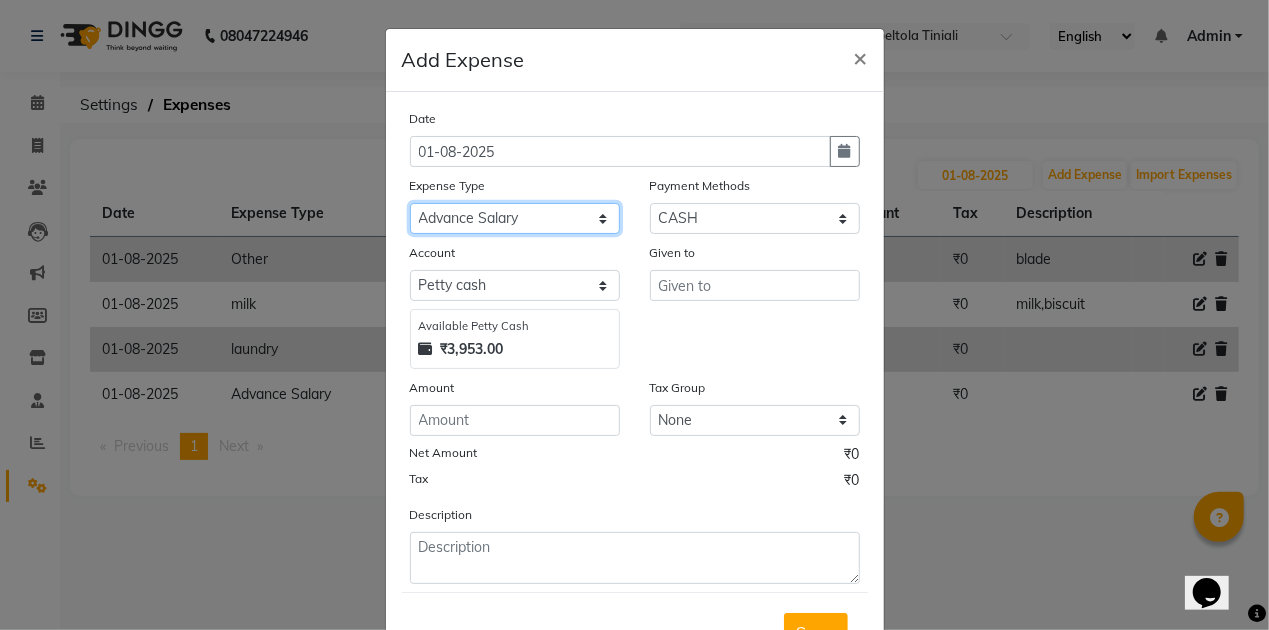 click on "Select AC repeair Advance Salary BEAUY ZONE biolume product cash return to client Client Snacks consumables prodcut Daan Dg servicing drinking water Dustbin dustbin bag electriycity repair Equipment Face Mask Fuel gloves HOME Home money Illuvia product kanpeki product krone product laundry loreal product Maintenance Marketing medicine milk Miscellaneous MOBILE RECHAGE MORROCCAN PRODUCT MRA Neoplex product Other OVERTIME Pandit ji Pani Pantry PAY TO Product puspak traders QOD PRODUCT Rent Retail product Room Spray Sakoni Salary schwarzkopf product Staff Snacks STREX PRODUCT Tea & Refreshment Utilities vega product VEGA PRODUCT Wahl product water Wella Product" 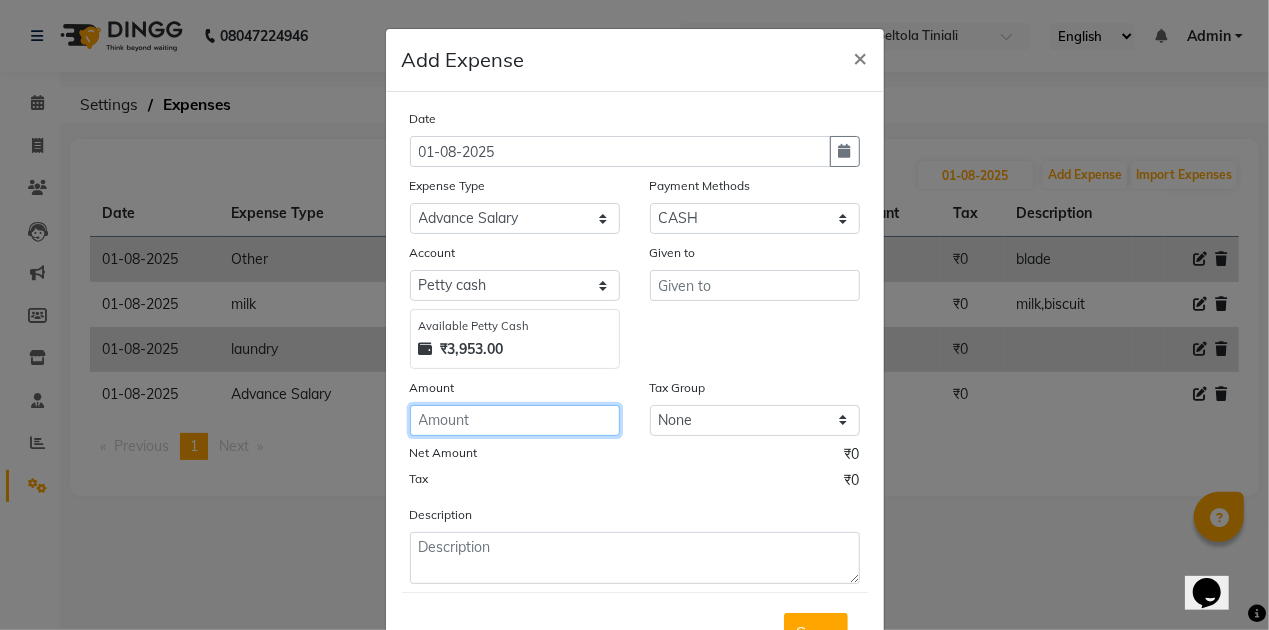click 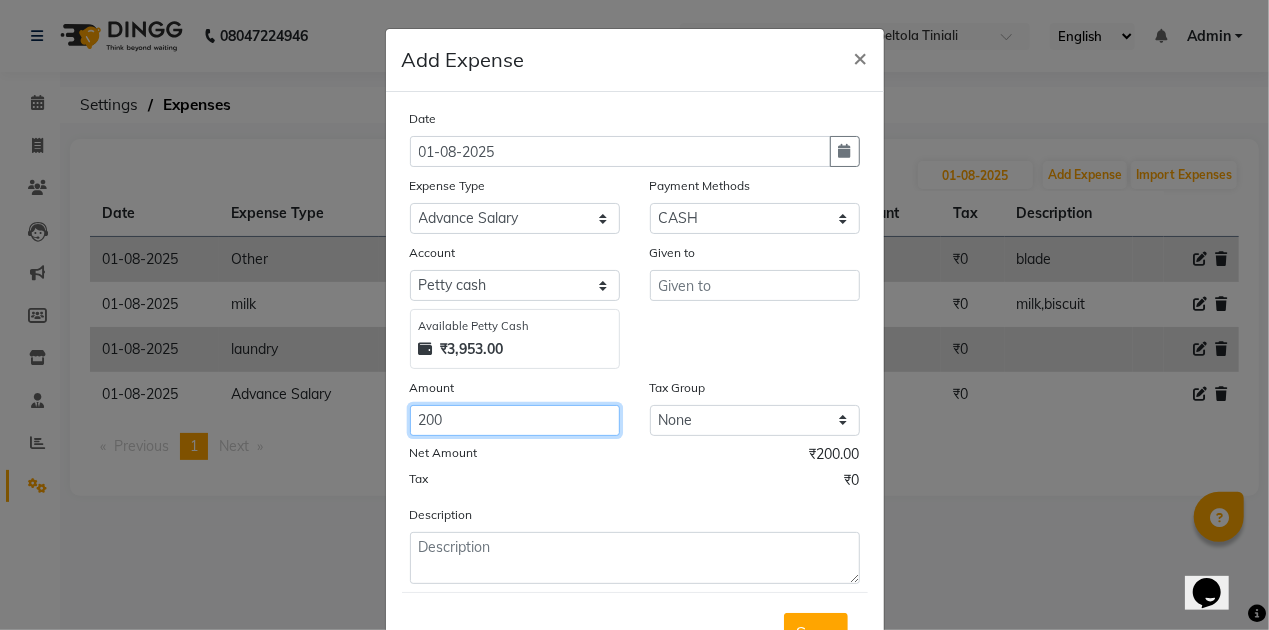 type on "200" 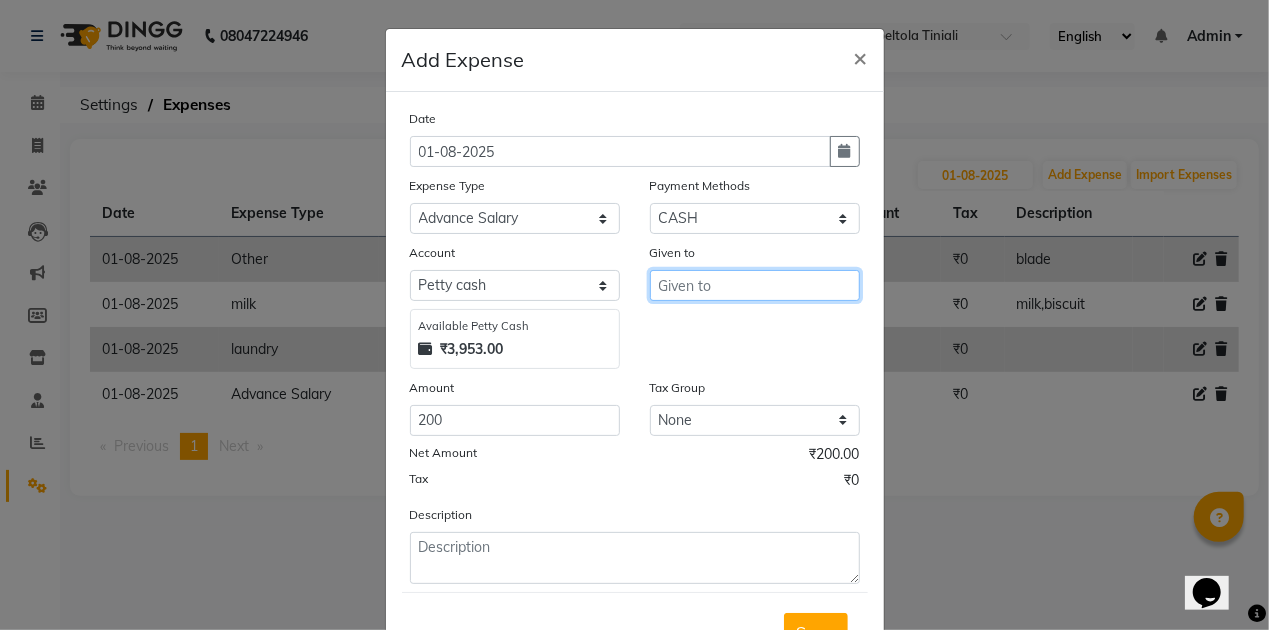 click at bounding box center (755, 285) 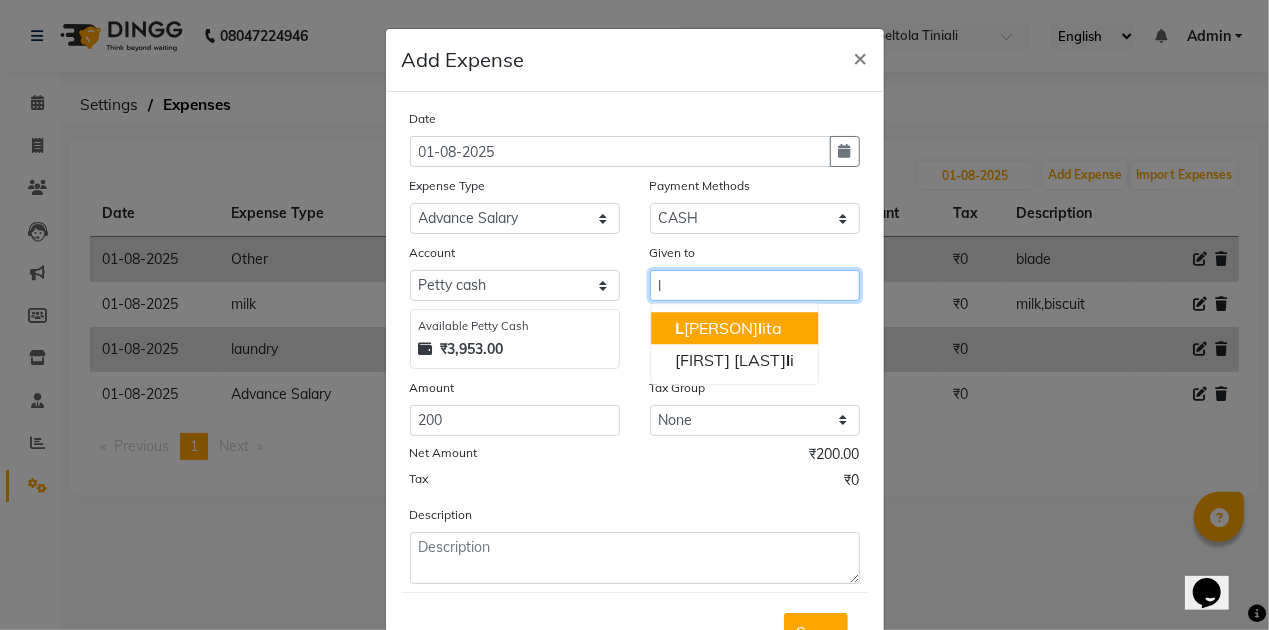 click on "L una ka l ita" at bounding box center [728, 328] 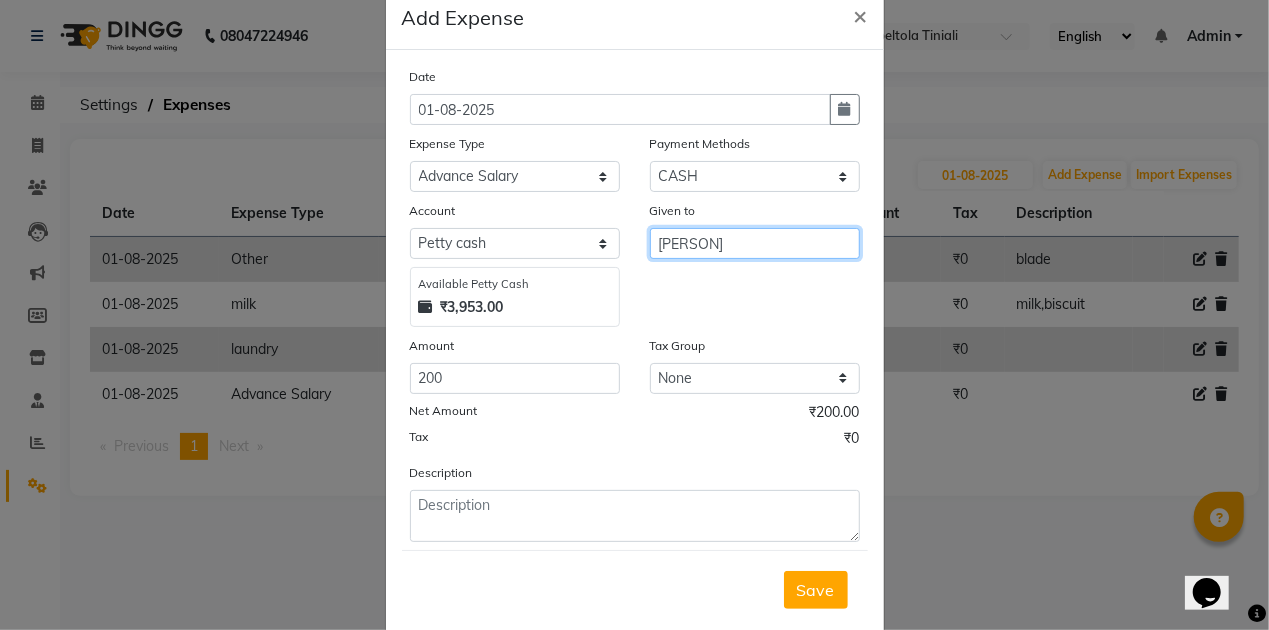 scroll, scrollTop: 82, scrollLeft: 0, axis: vertical 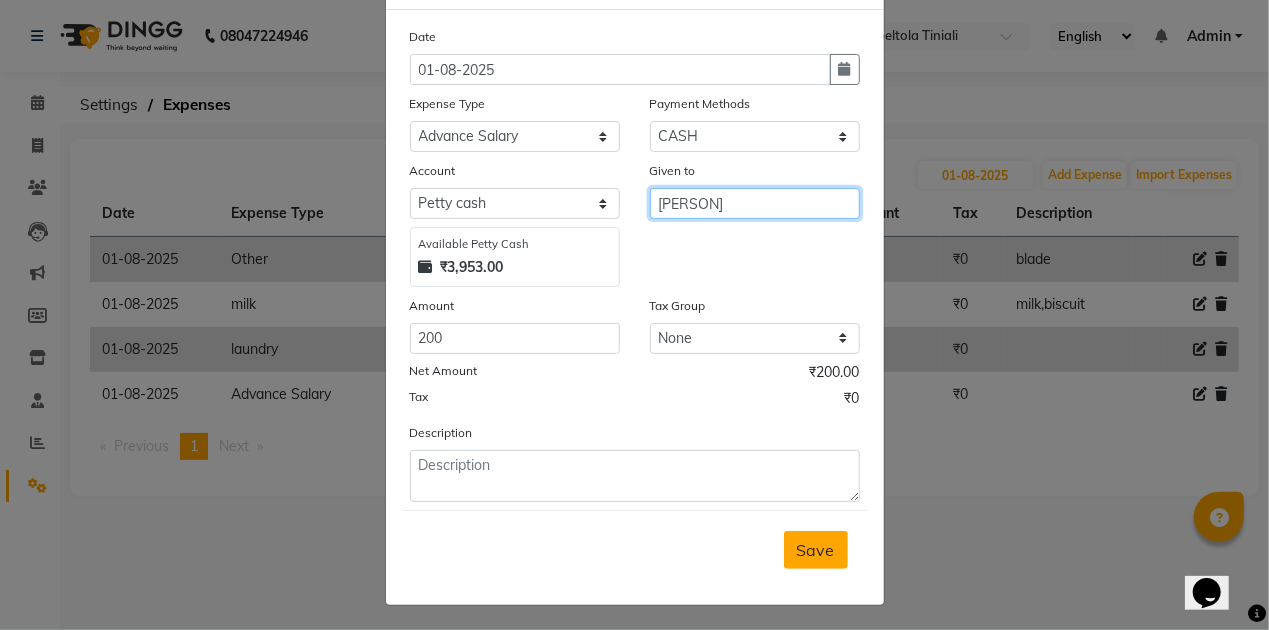 type on "[FIRST] [LAST]" 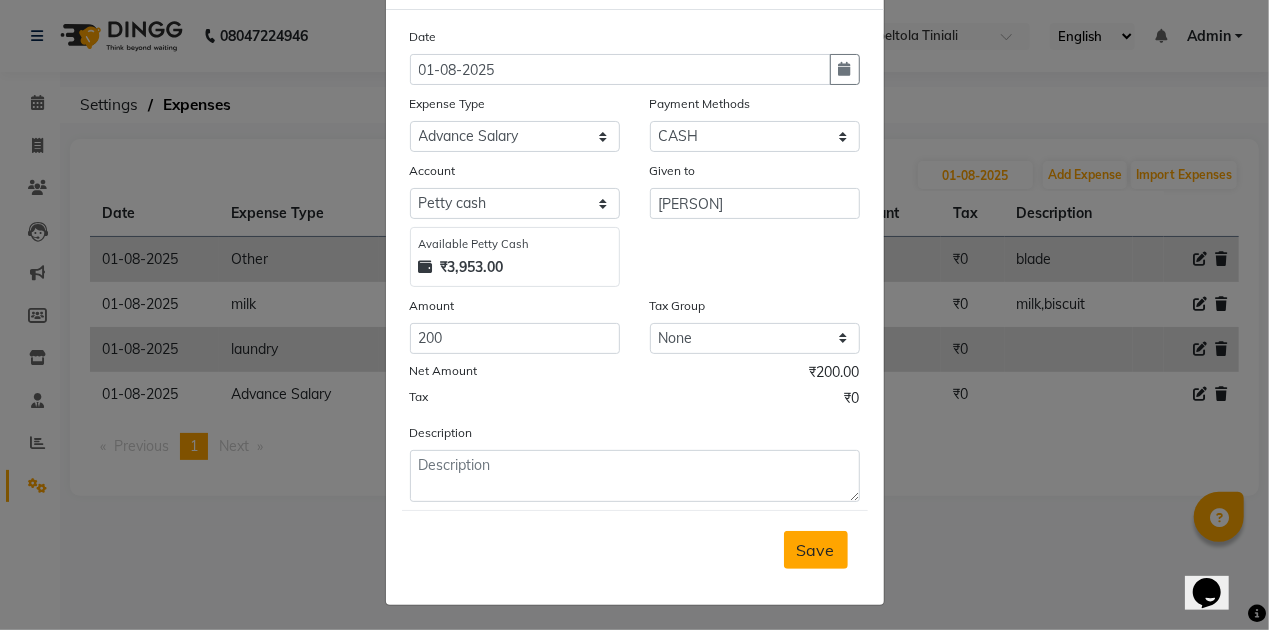 click on "Save" at bounding box center [816, 550] 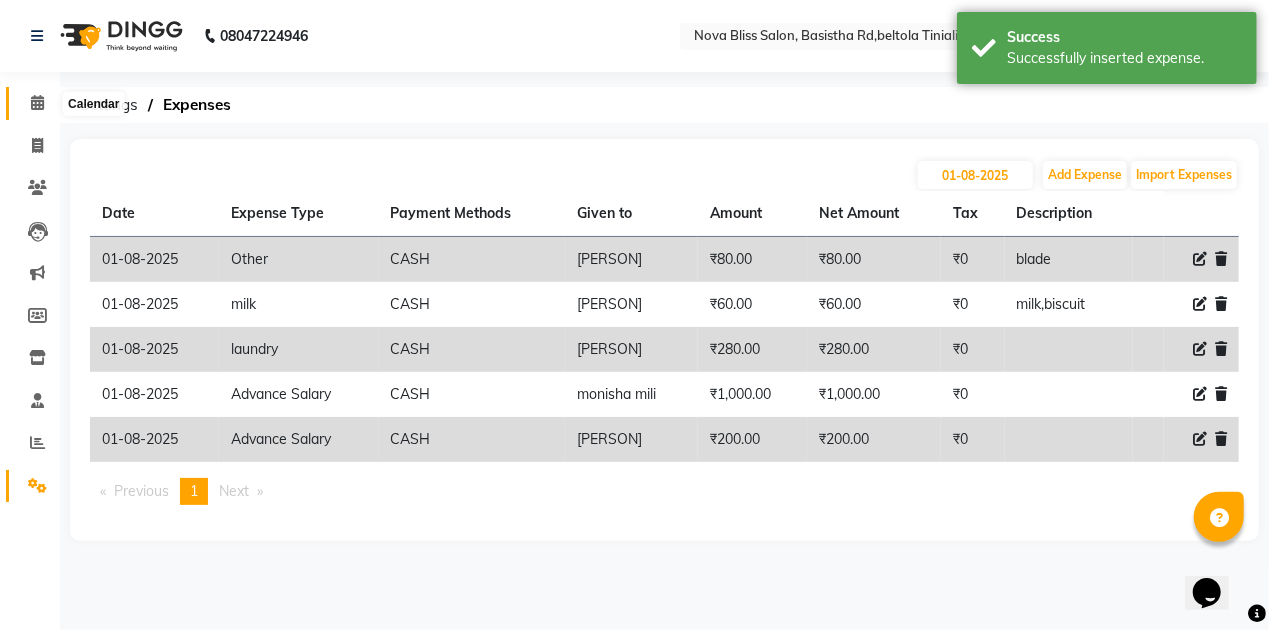 click 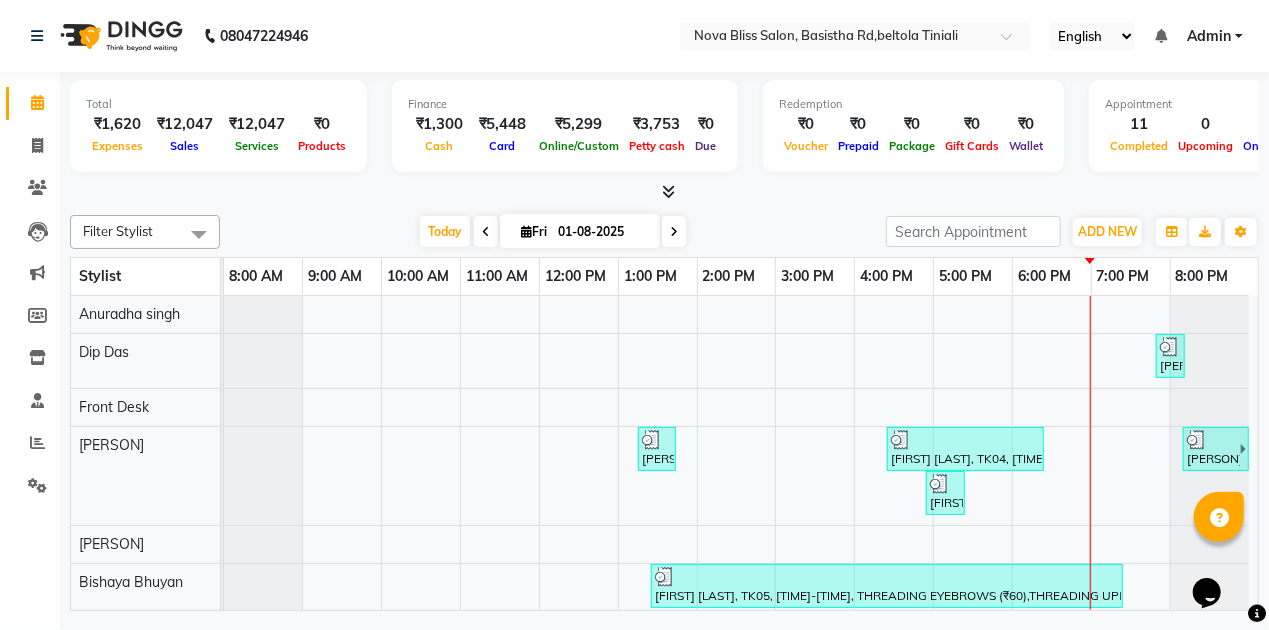 scroll, scrollTop: 112, scrollLeft: 0, axis: vertical 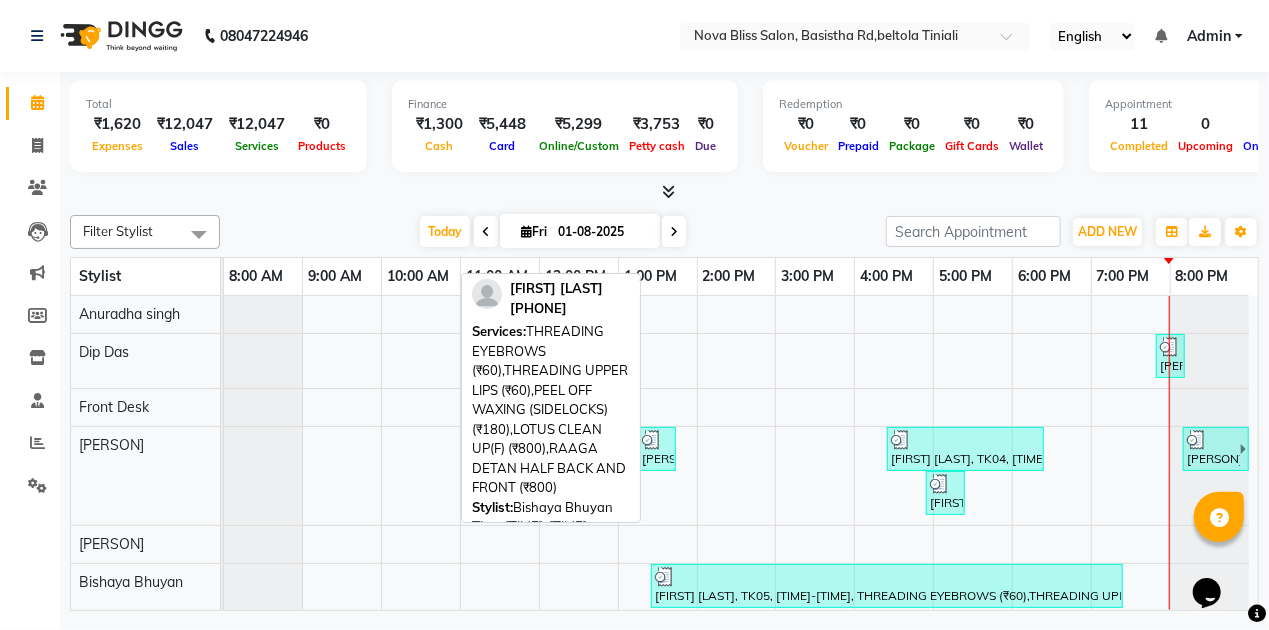 click at bounding box center [887, 577] 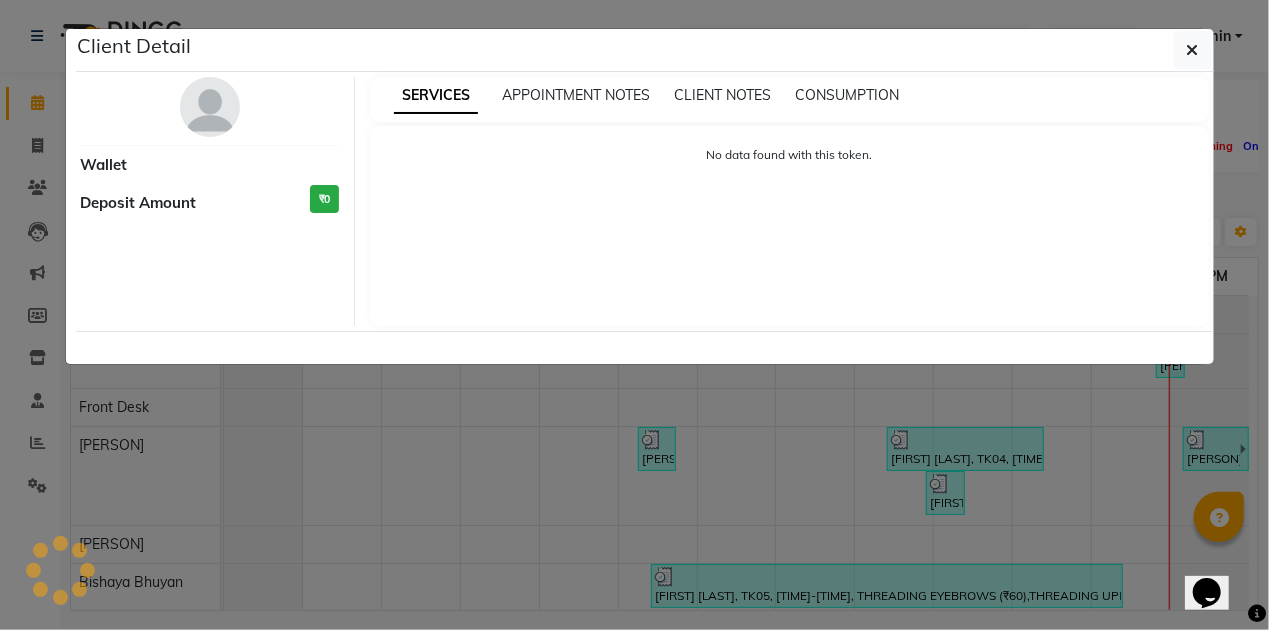 select on "3" 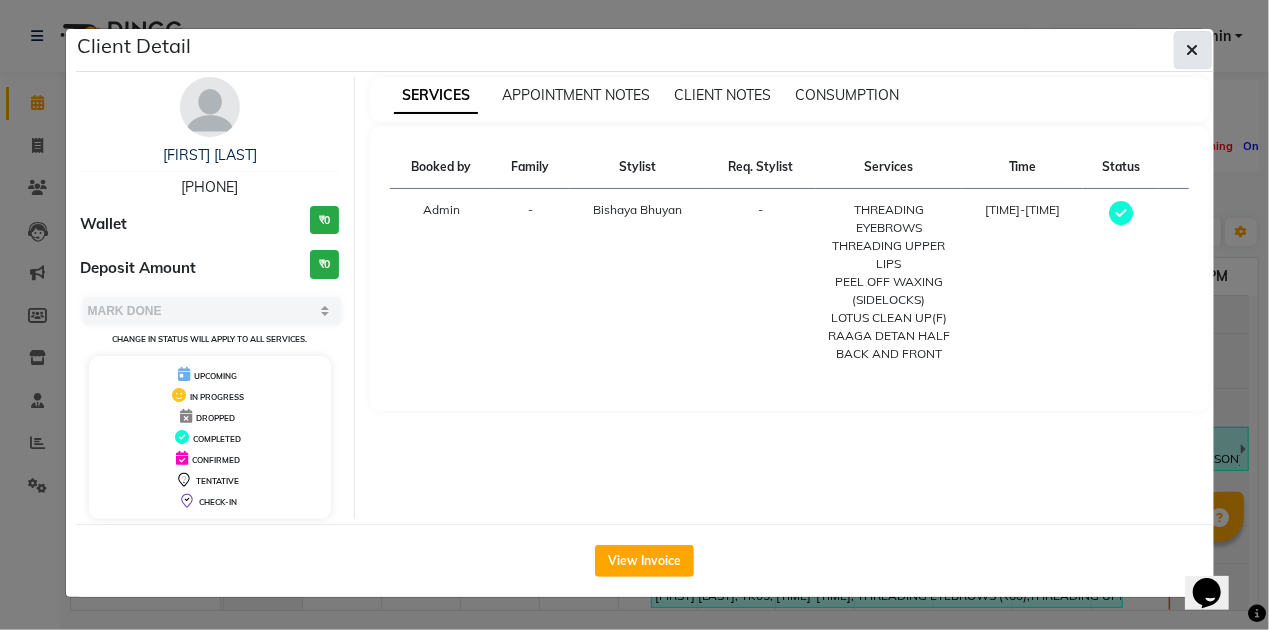 click 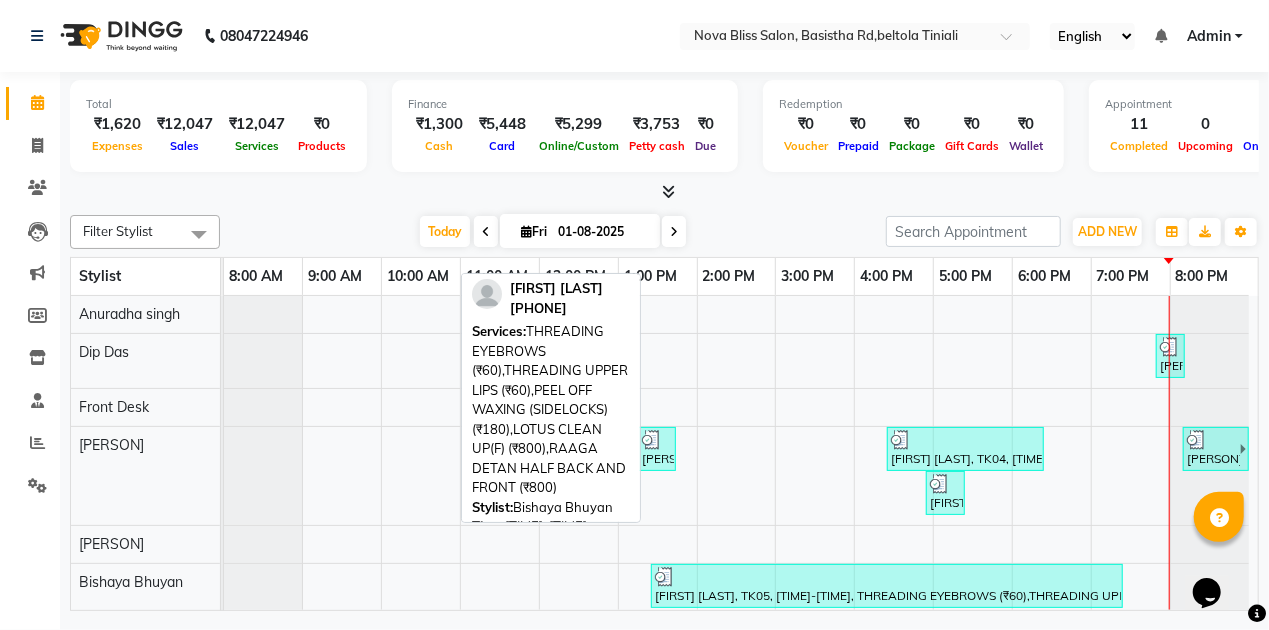 click on "[FIRST] [LAST], [CODE], [TIME]-[TIME], [SERVICE] ([CURRENCY]),[SERVICE] ([CURRENCY]),[SERVICE] ([CURRENCY]),[SERVICE] ([CURRENCY]),[SERVICE] ([CURRENCY])" at bounding box center (887, 586) 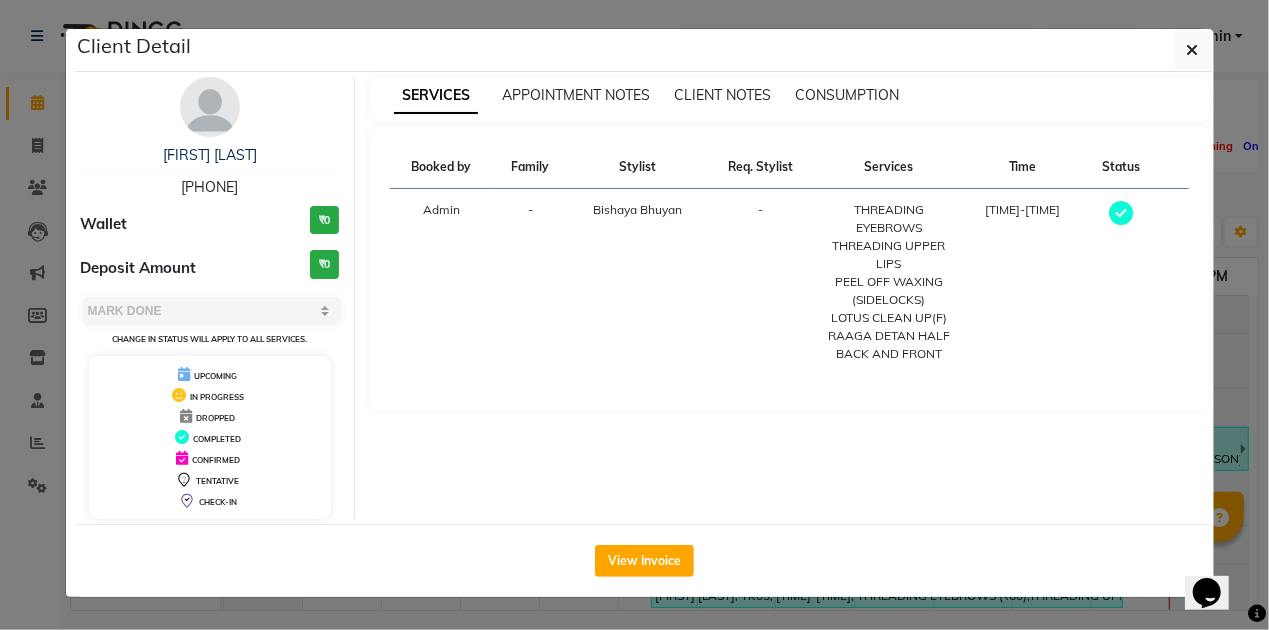 click on "View Invoice" 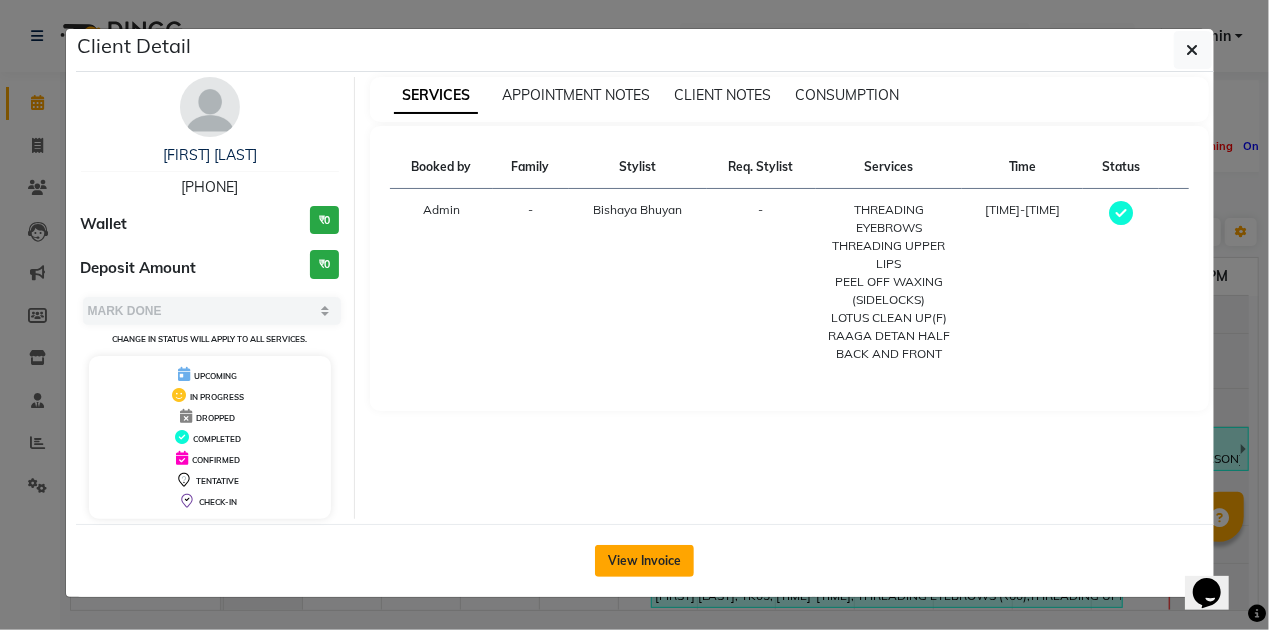 click on "View Invoice" 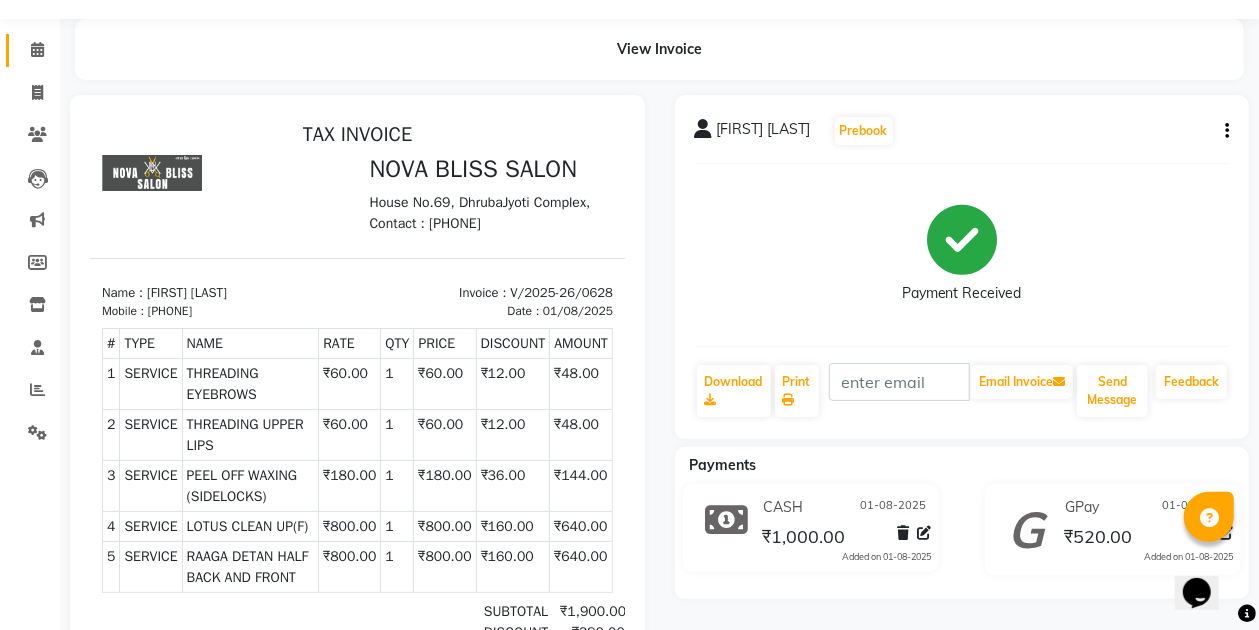 scroll, scrollTop: 133, scrollLeft: 0, axis: vertical 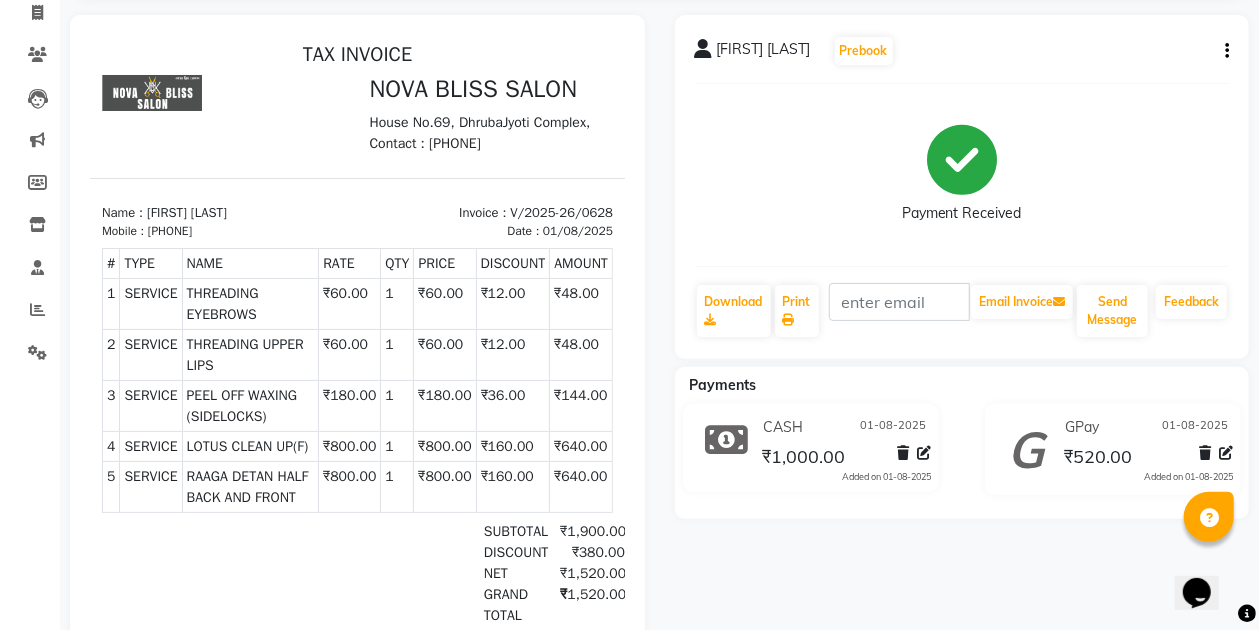 click 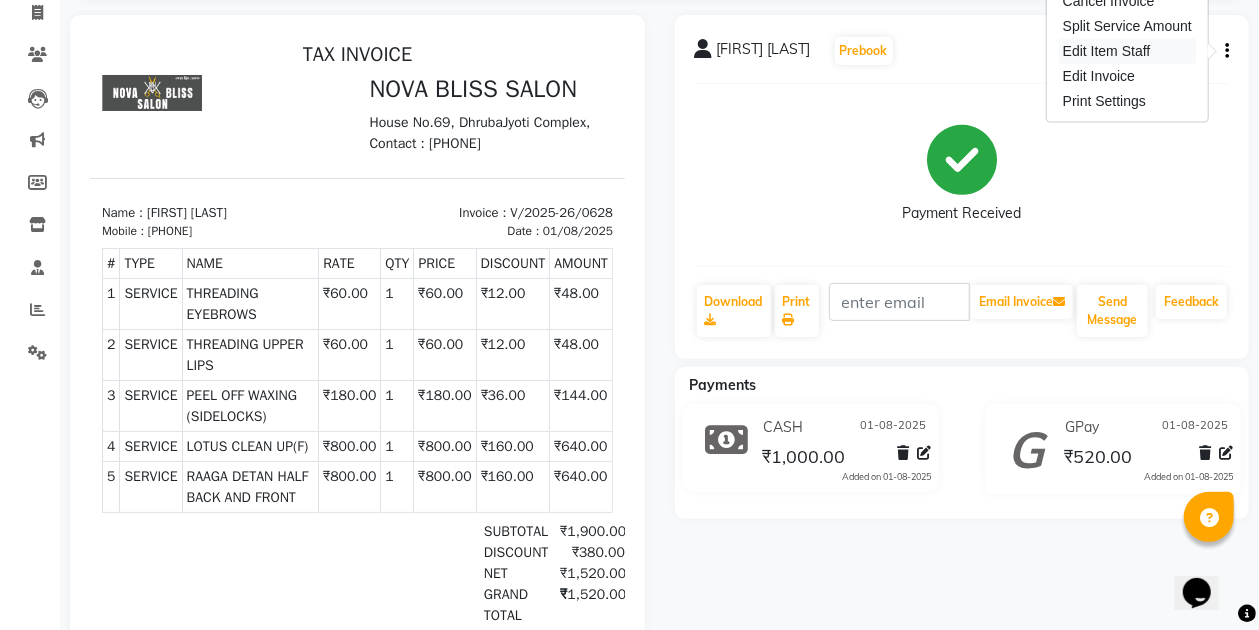click on "Edit Item Staff" at bounding box center (1127, 51) 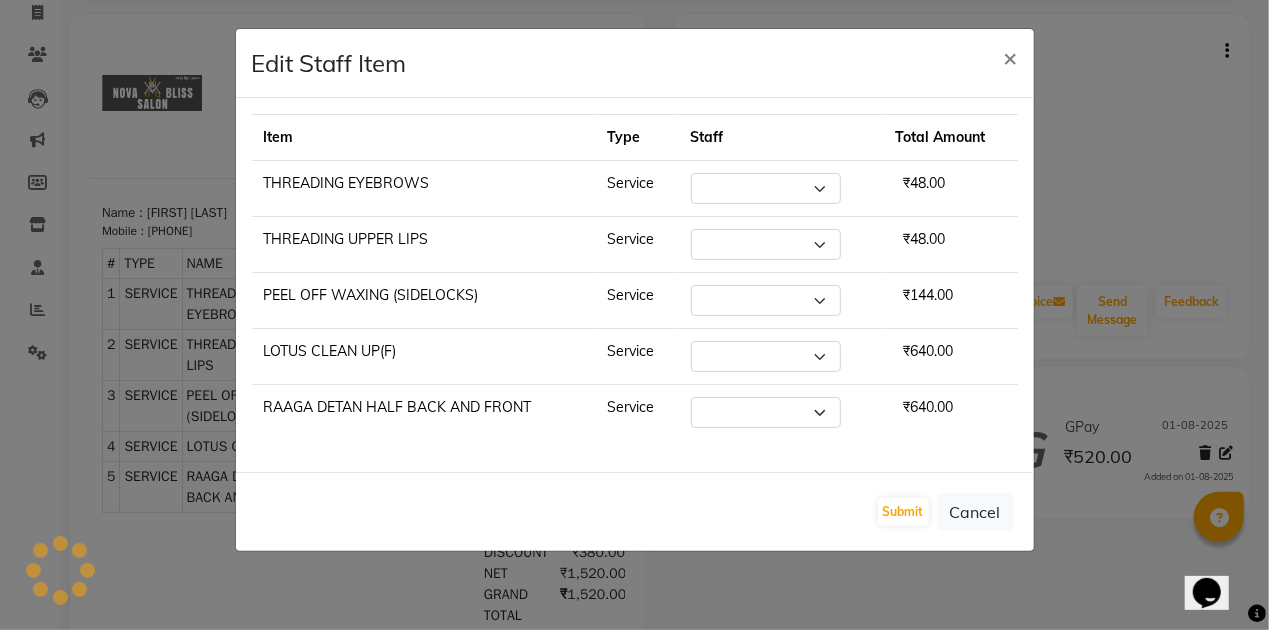 select on "53816" 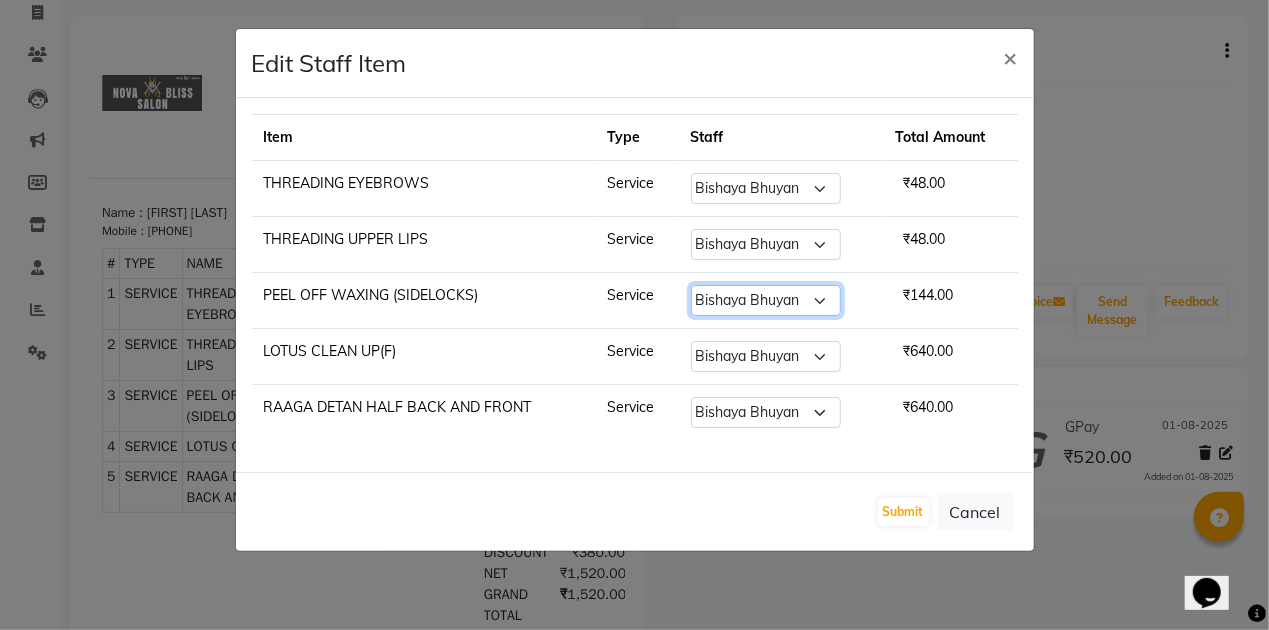 click on "Select  Anuradha singh   Bishaya Bhuyan   Dip Das   Ester jarain    Front Desk   Luna kalita   monisha mili   Pintu Rajak" 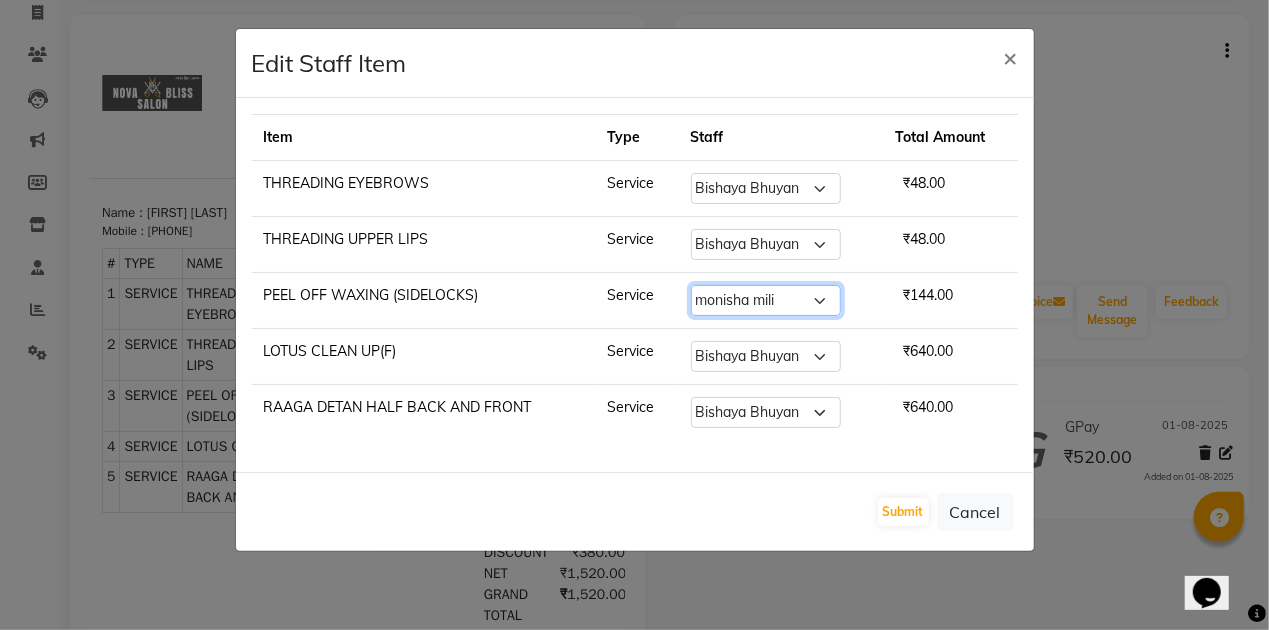 click on "Select  Anuradha singh   Bishaya Bhuyan   Dip Das   Ester jarain    Front Desk   Luna kalita   monisha mili   Pintu Rajak" 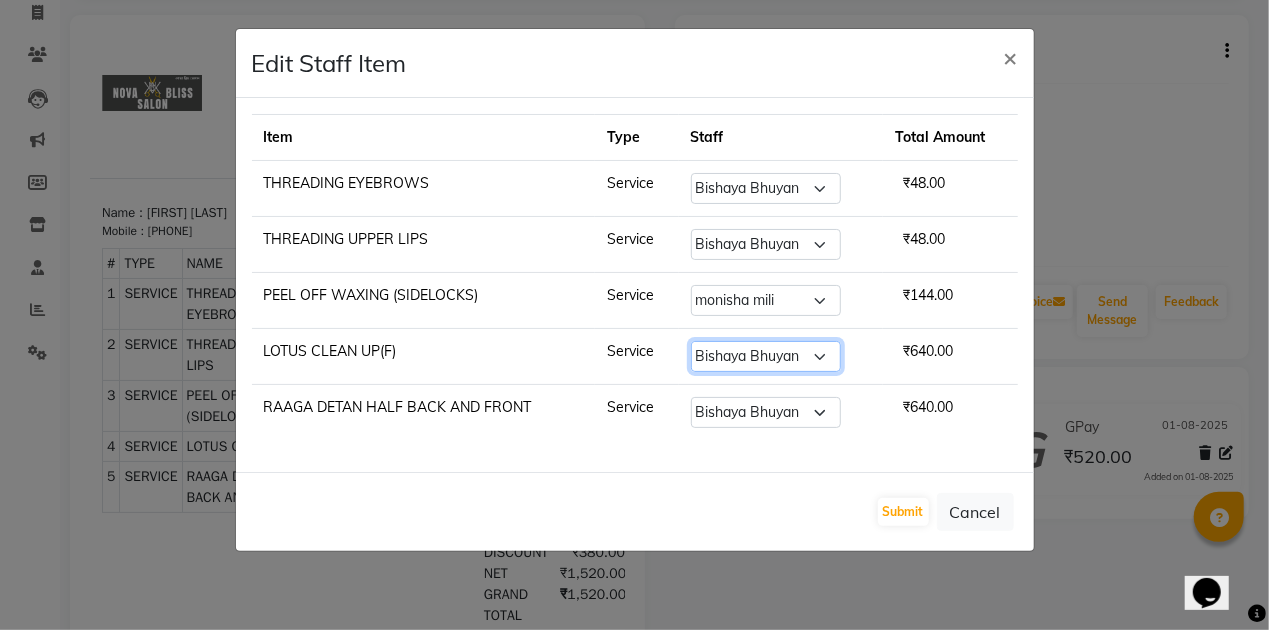 click on "Select  Anuradha singh   Bishaya Bhuyan   Dip Das   Ester jarain    Front Desk   Luna kalita   monisha mili   Pintu Rajak" 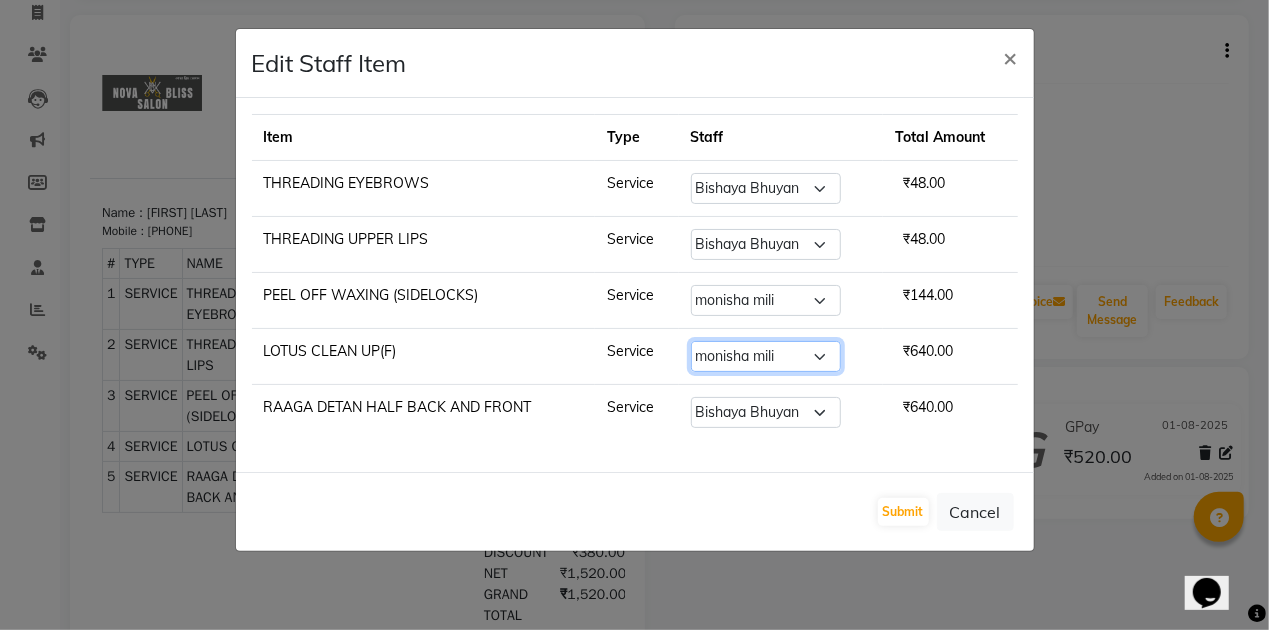 click on "Select  Anuradha singh   Bishaya Bhuyan   Dip Das   Ester jarain    Front Desk   Luna kalita   monisha mili   Pintu Rajak" 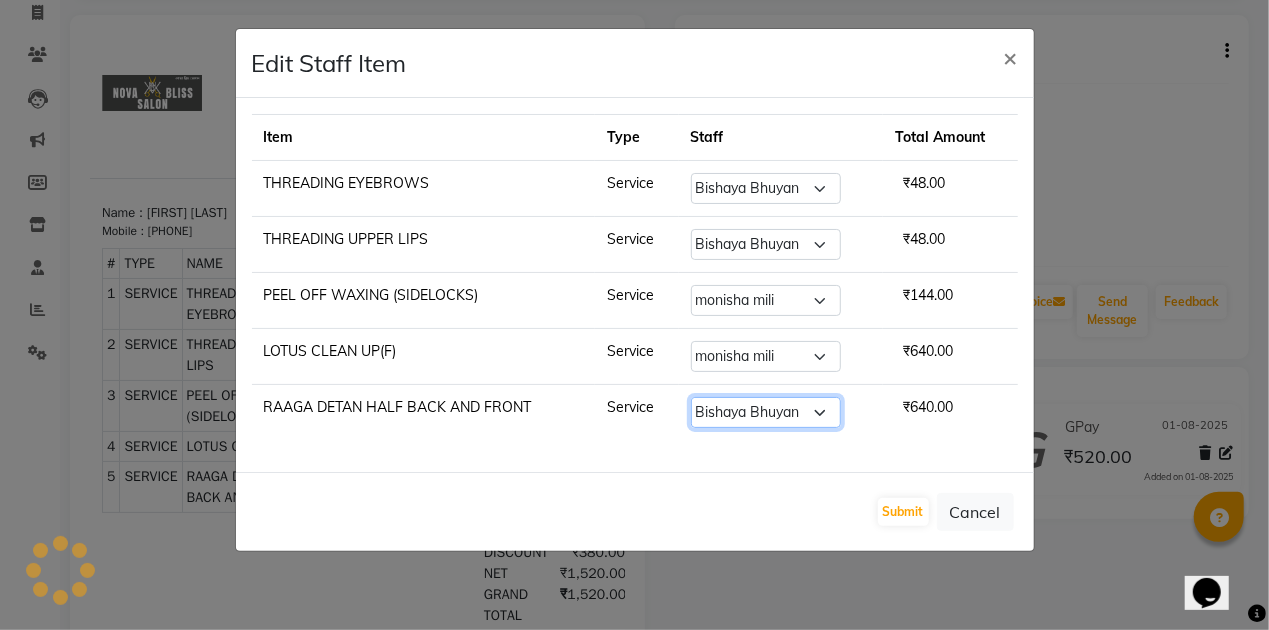 click on "Select  Anuradha singh   Bishaya Bhuyan   Dip Das   Ester jarain    Front Desk   Luna kalita   monisha mili   Pintu Rajak" 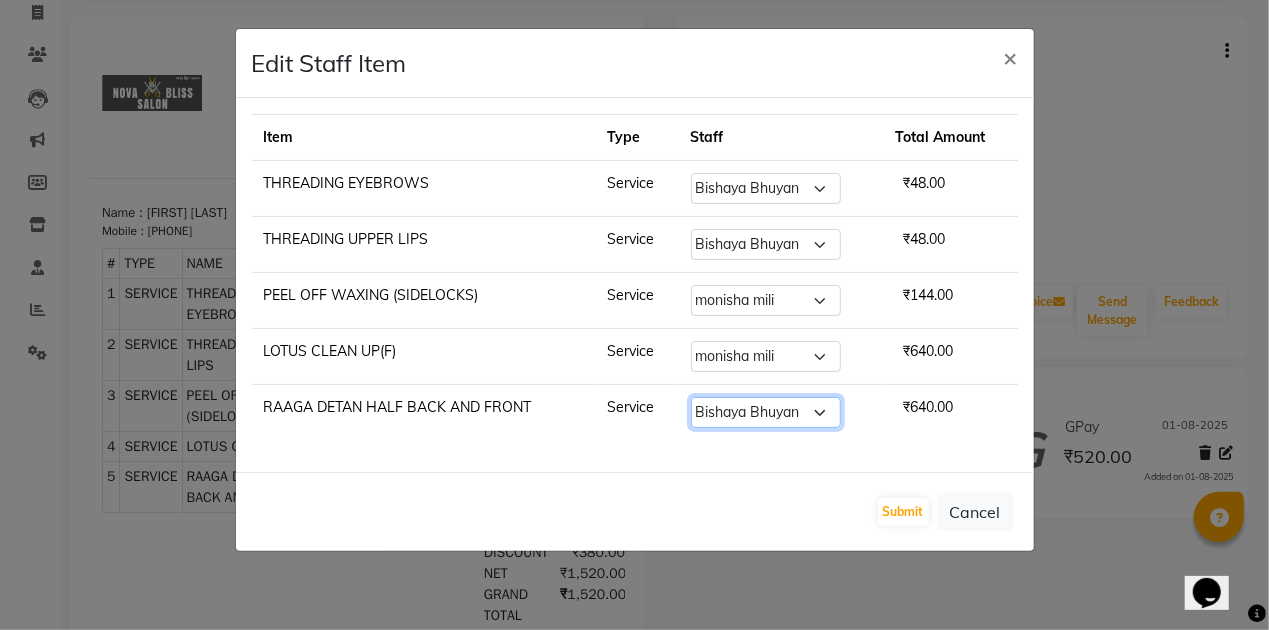 select on "70880" 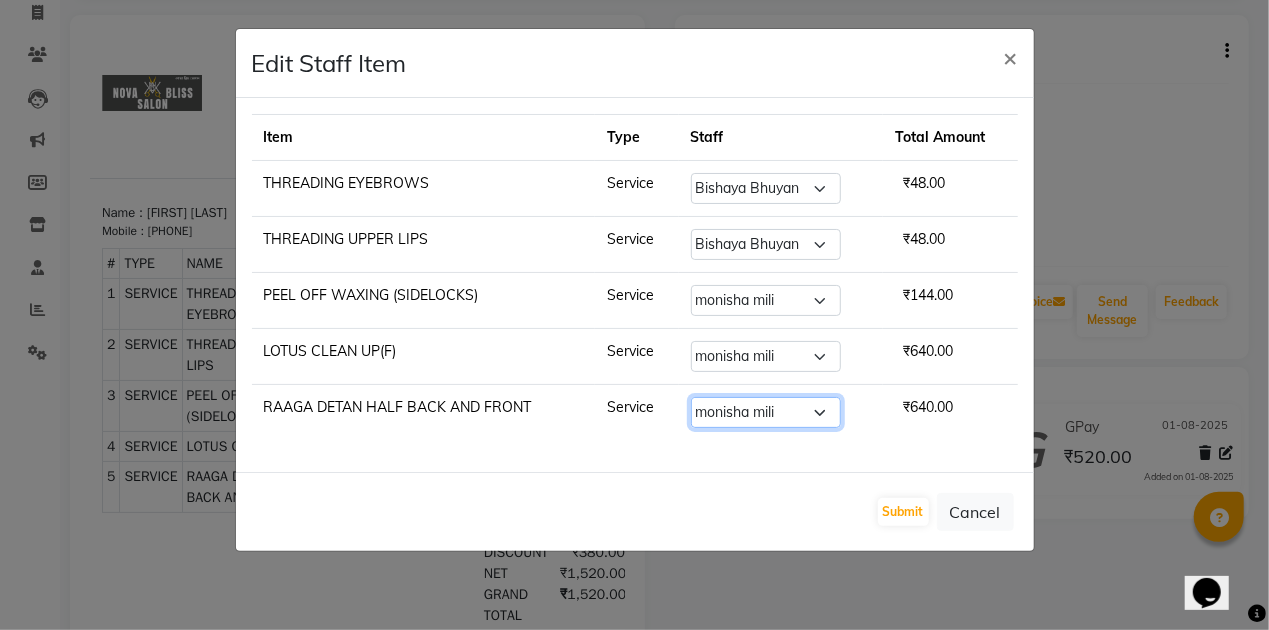 click on "Select  Anuradha singh   Bishaya Bhuyan   Dip Das   Ester jarain    Front Desk   Luna kalita   monisha mili   Pintu Rajak" 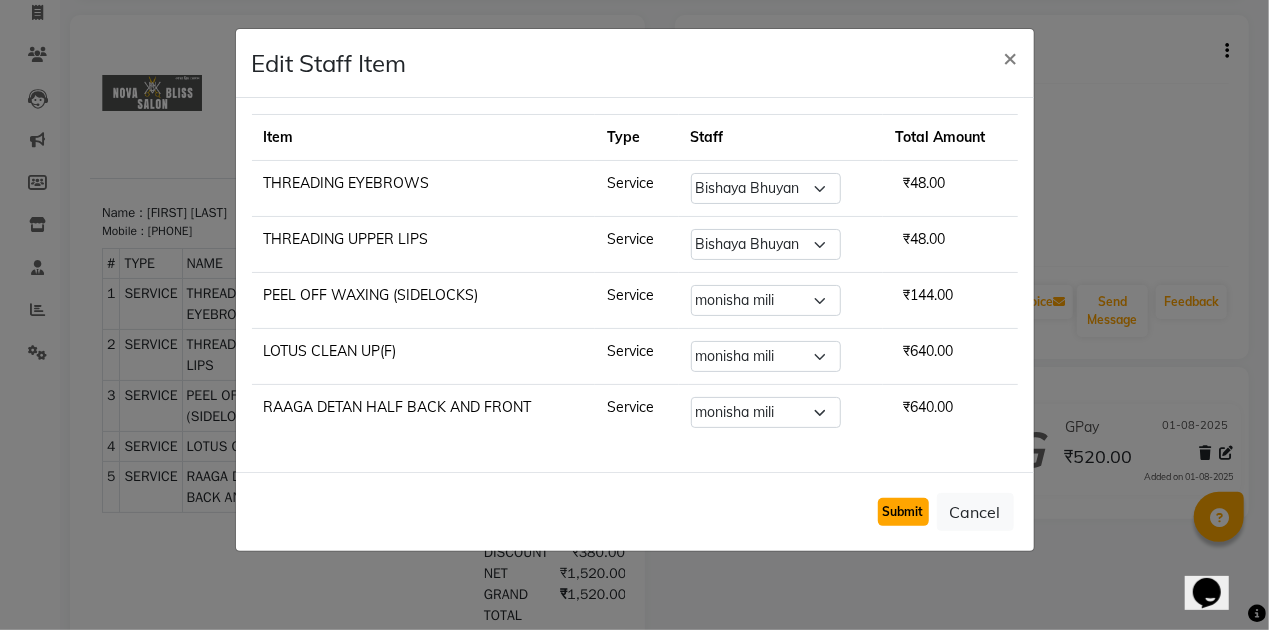 click on "Submit" 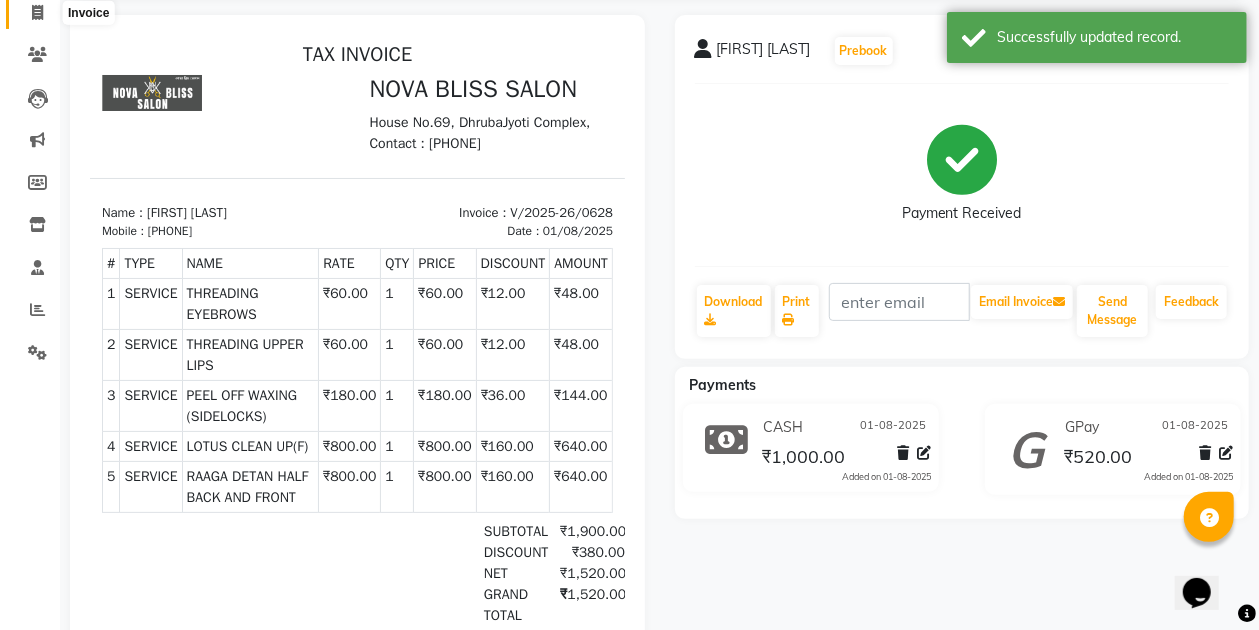 click 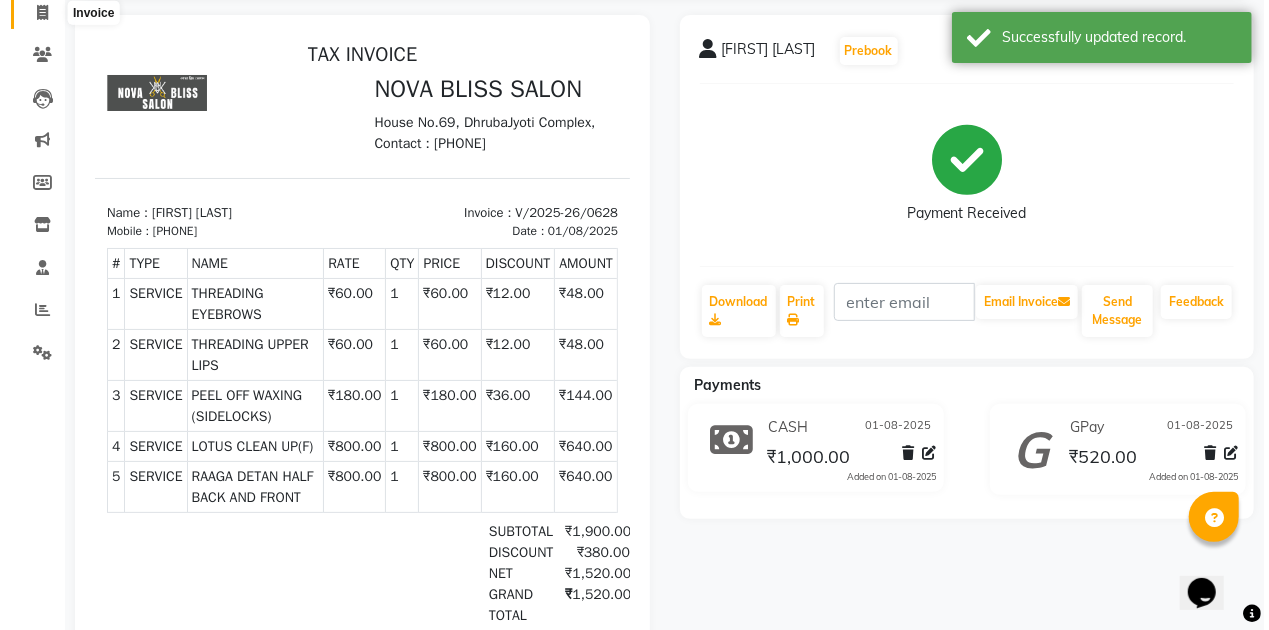 scroll, scrollTop: 0, scrollLeft: 0, axis: both 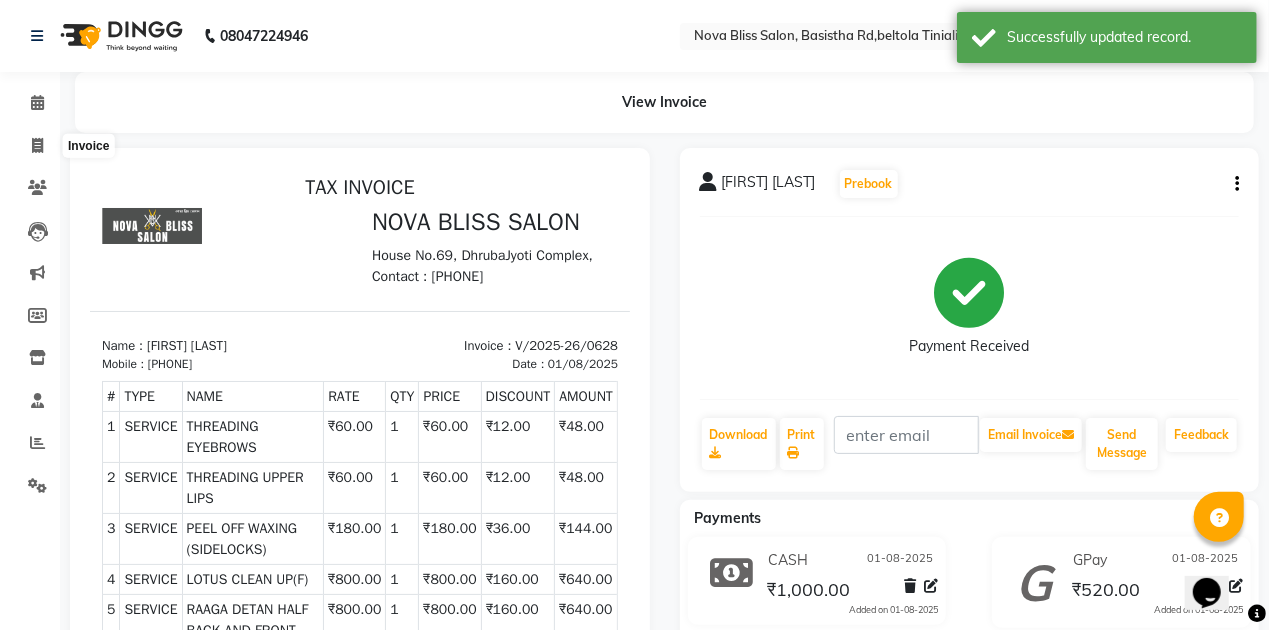 select on "6211" 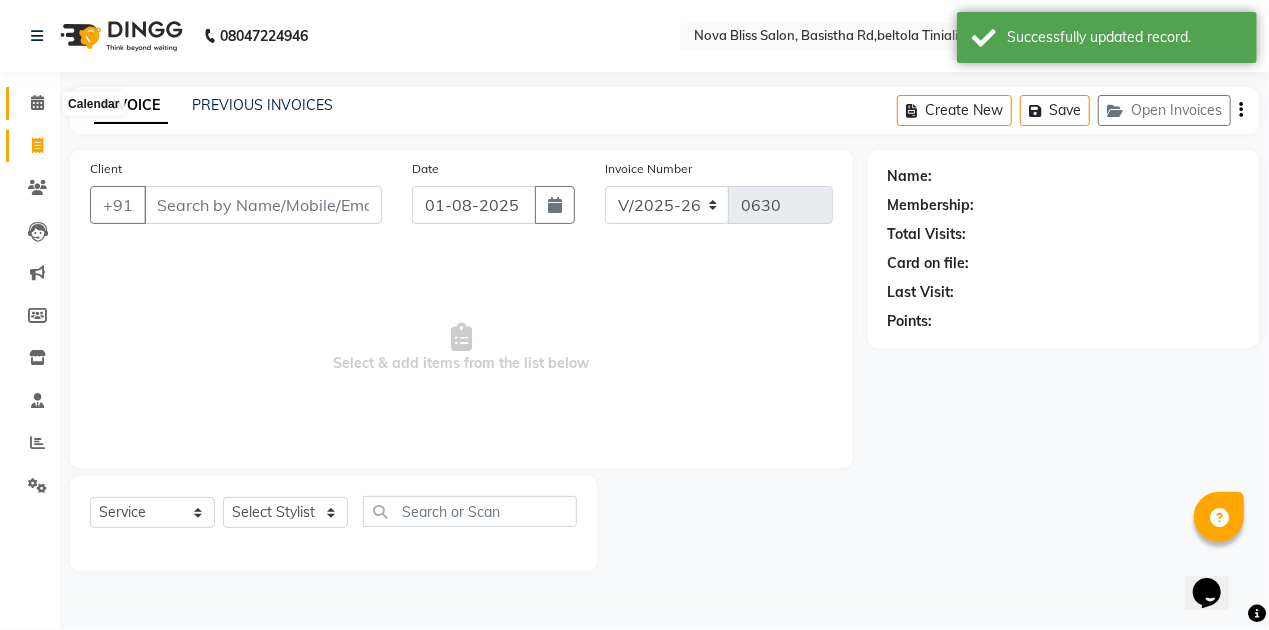 click 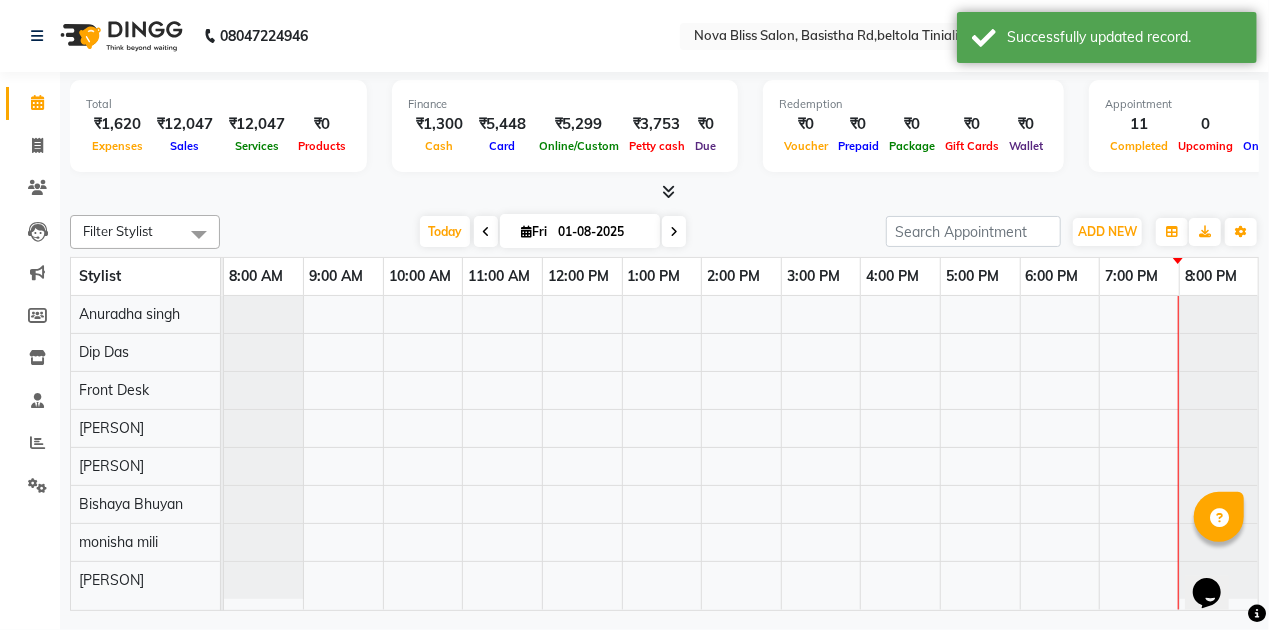 scroll, scrollTop: 0, scrollLeft: 0, axis: both 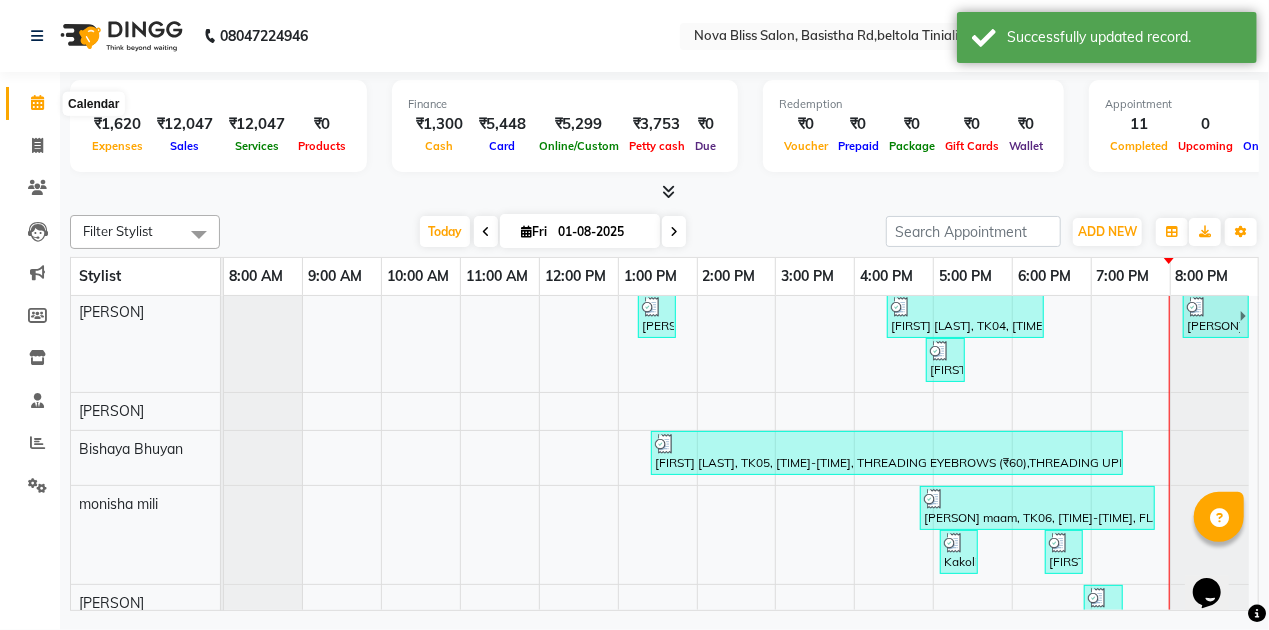 click 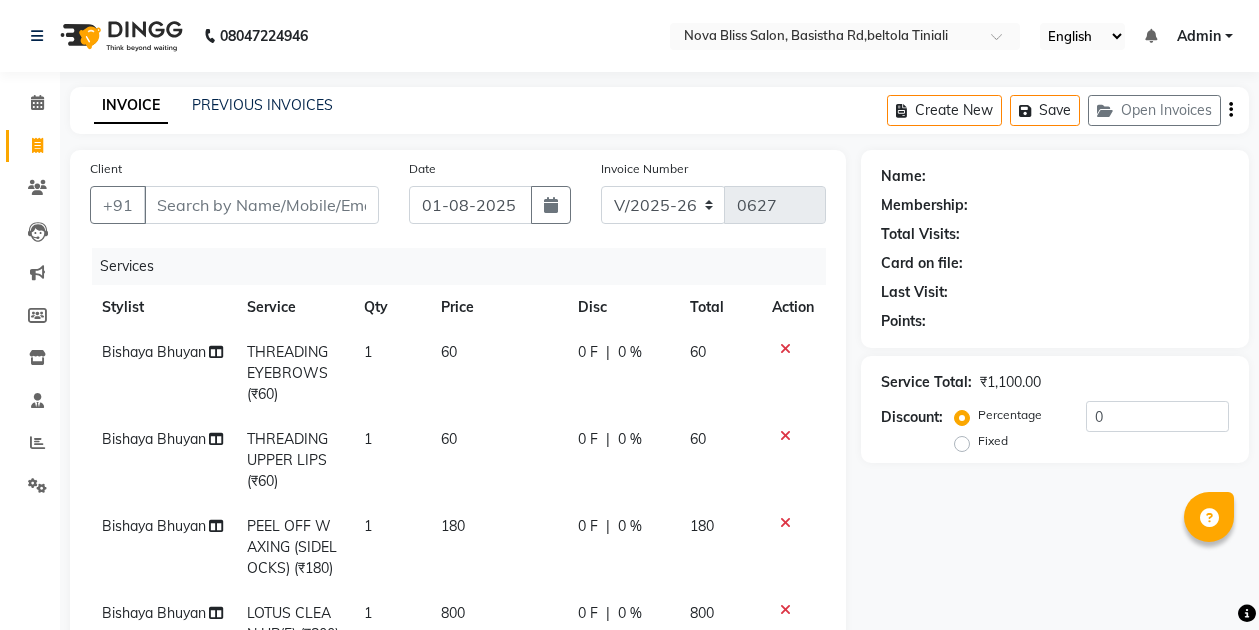 select on "6211" 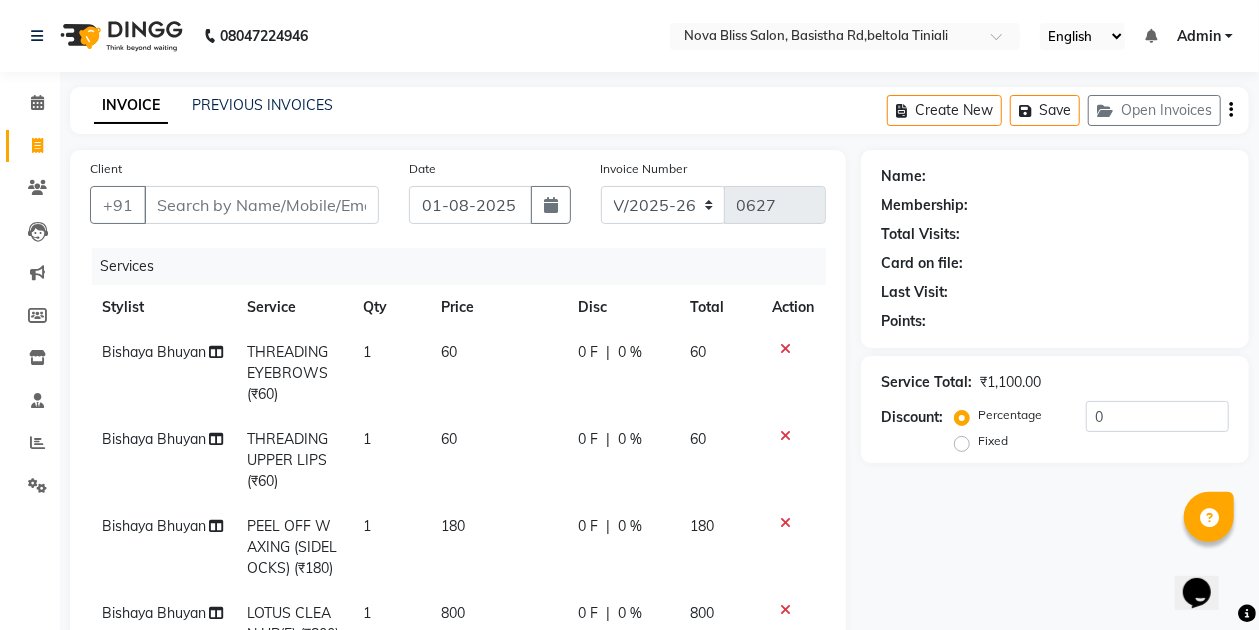 scroll, scrollTop: 0, scrollLeft: 0, axis: both 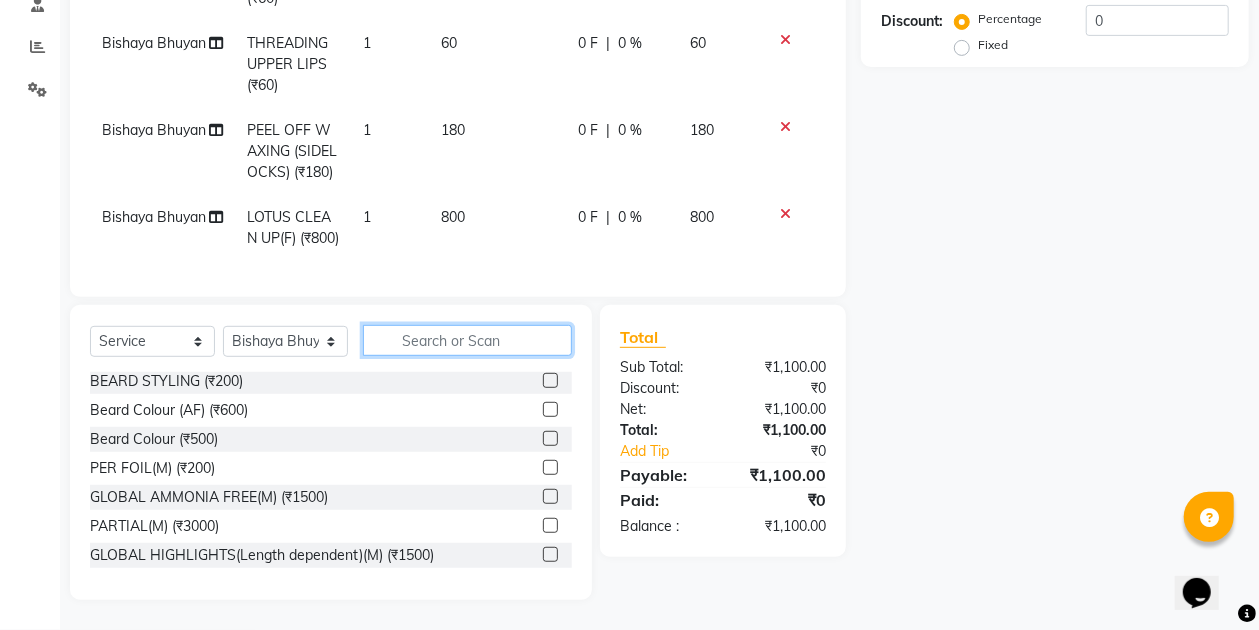 click 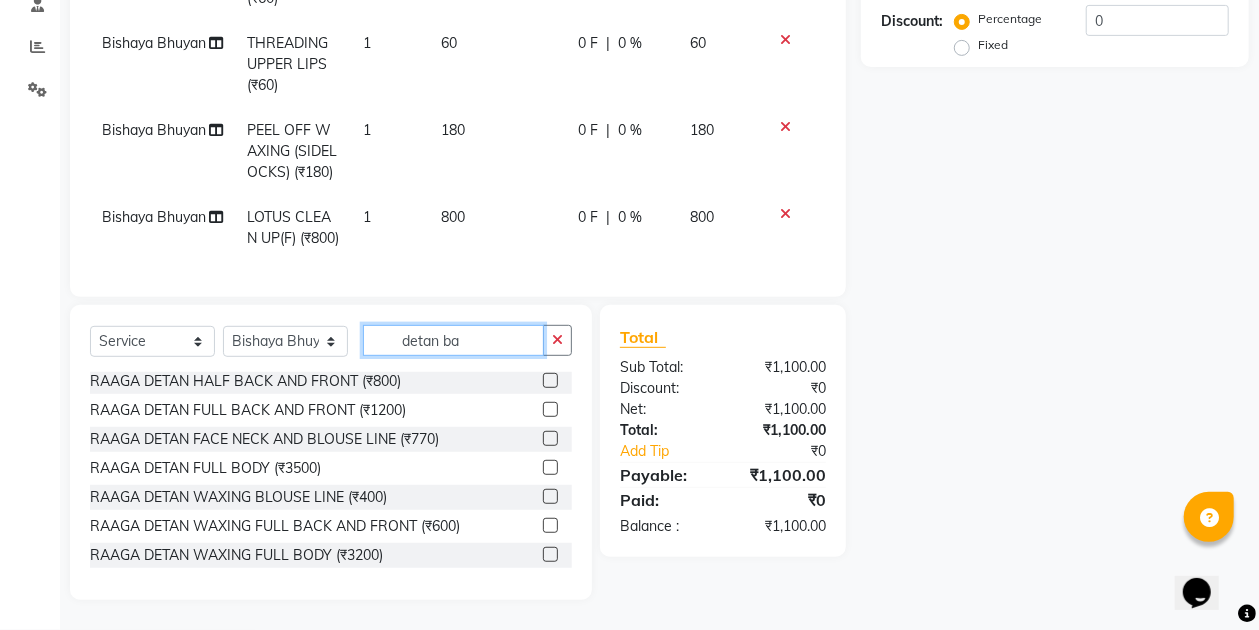 scroll, scrollTop: 0, scrollLeft: 0, axis: both 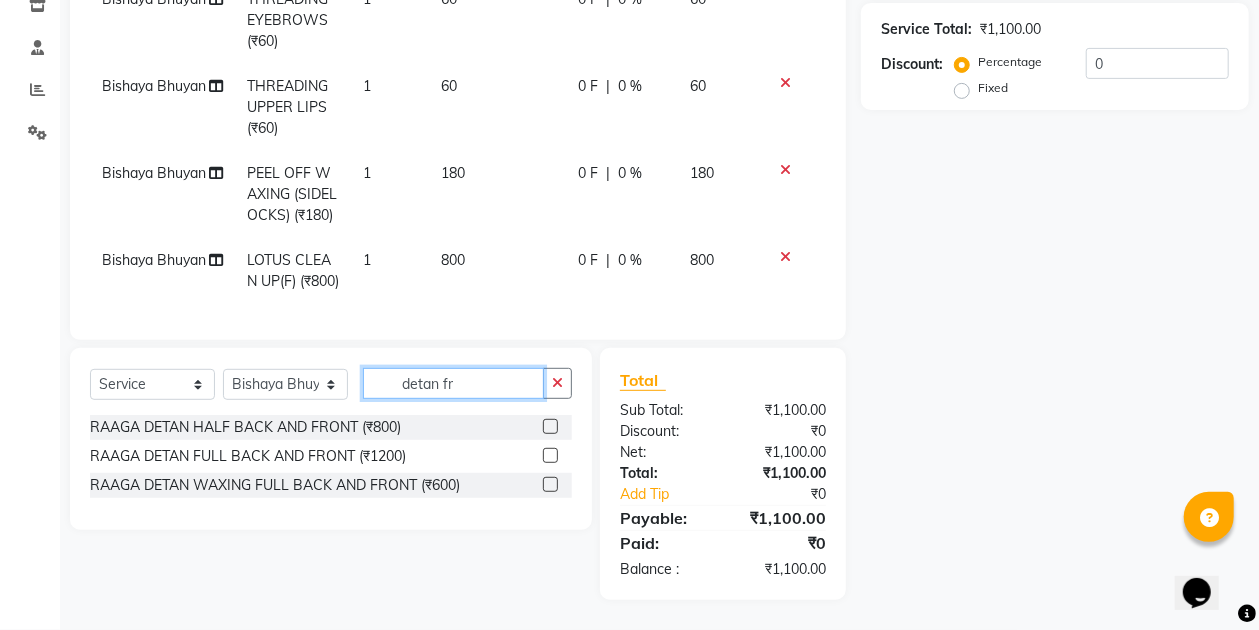 type on "detan fr" 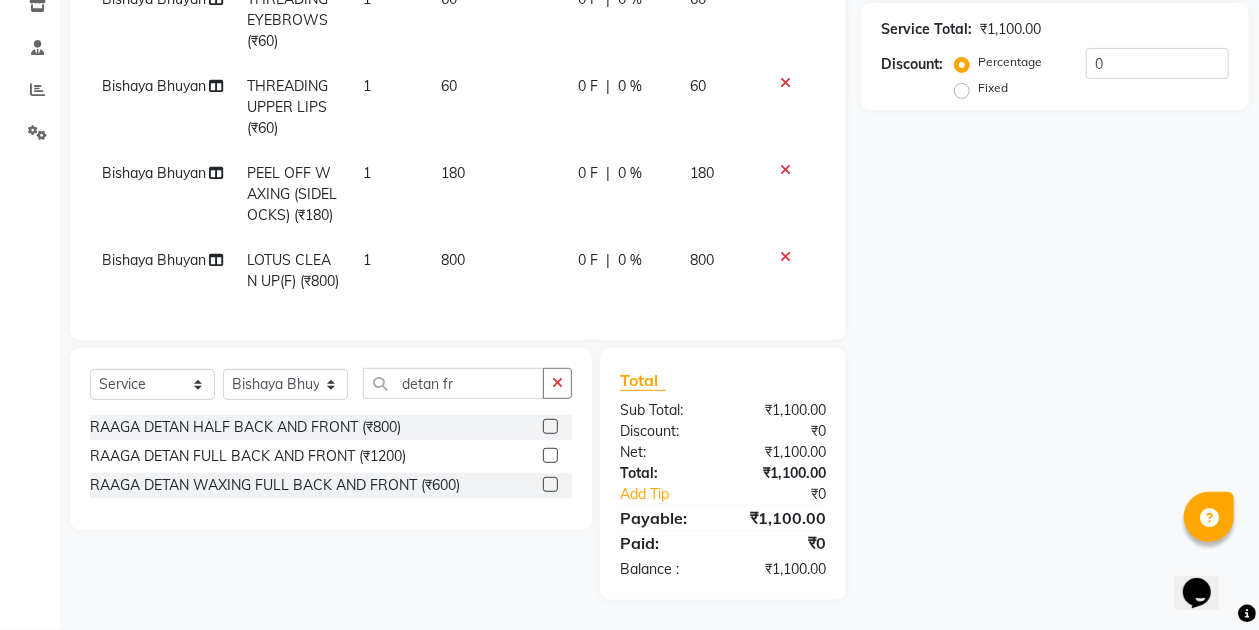 click 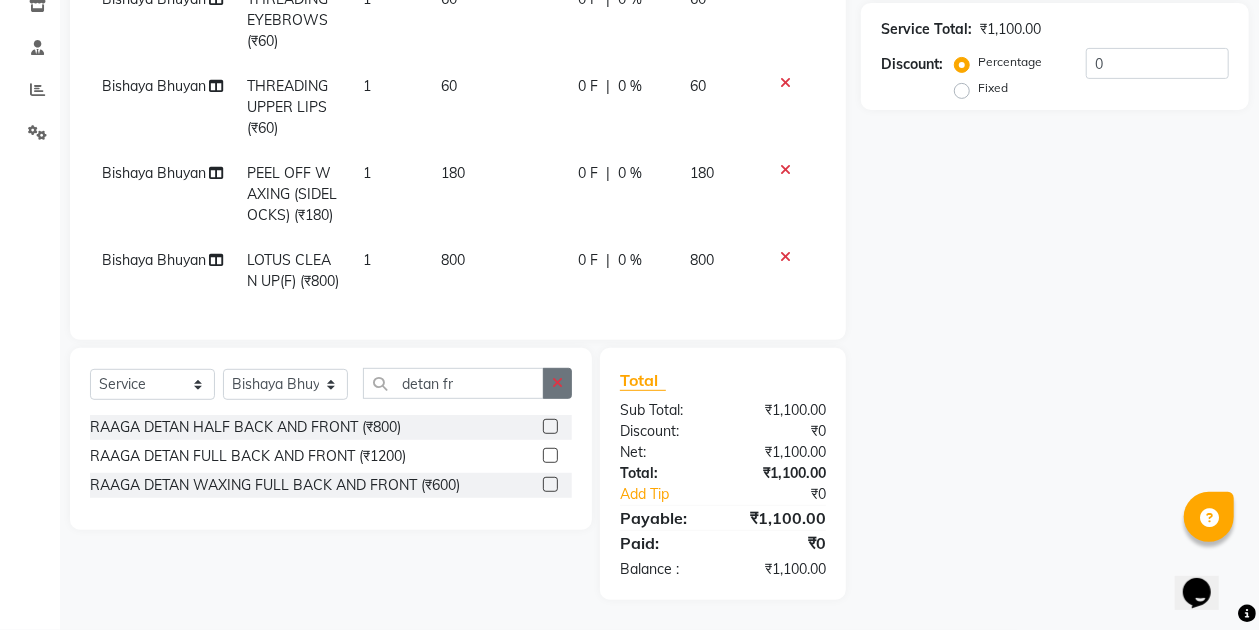 click 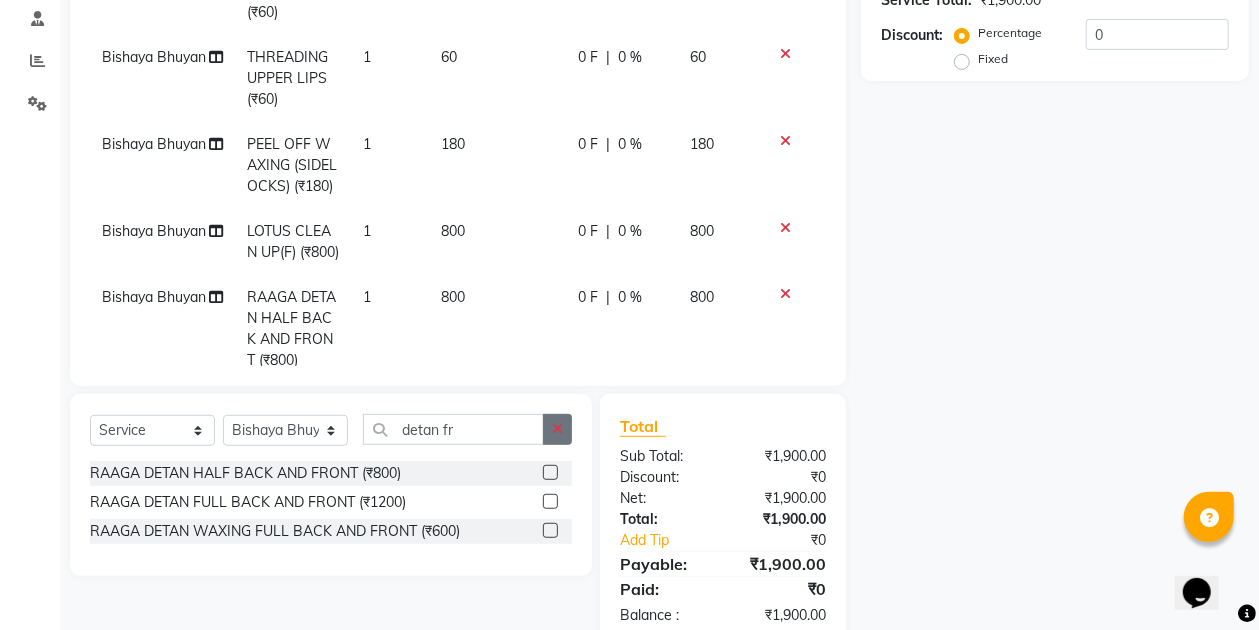 click 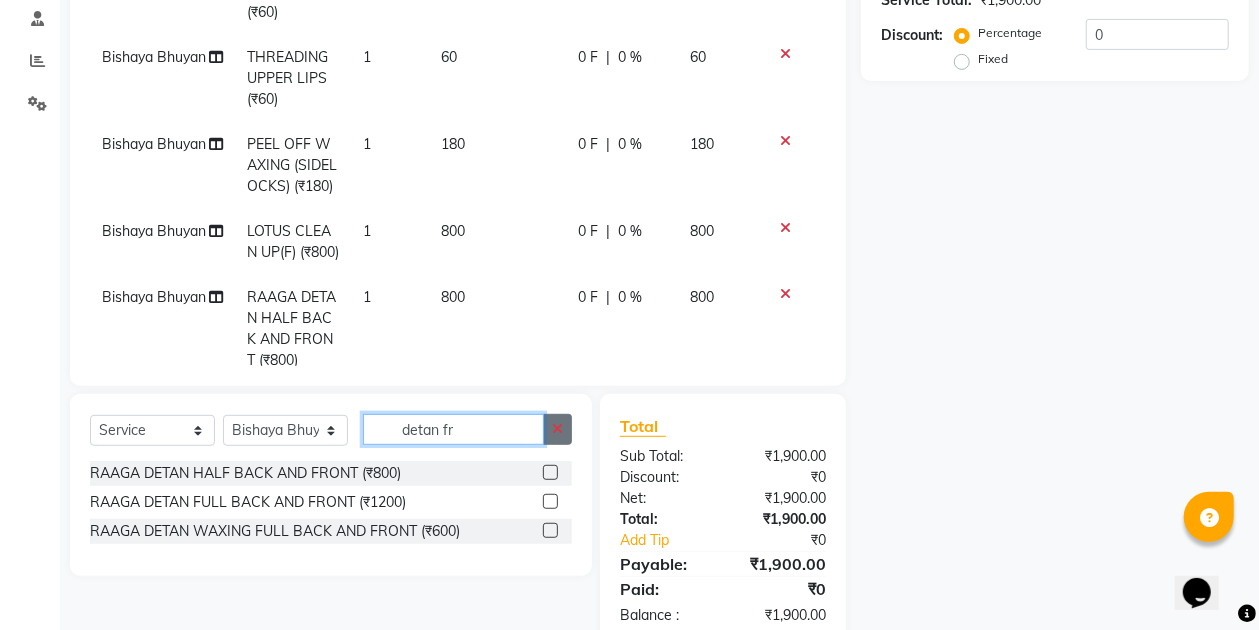 type 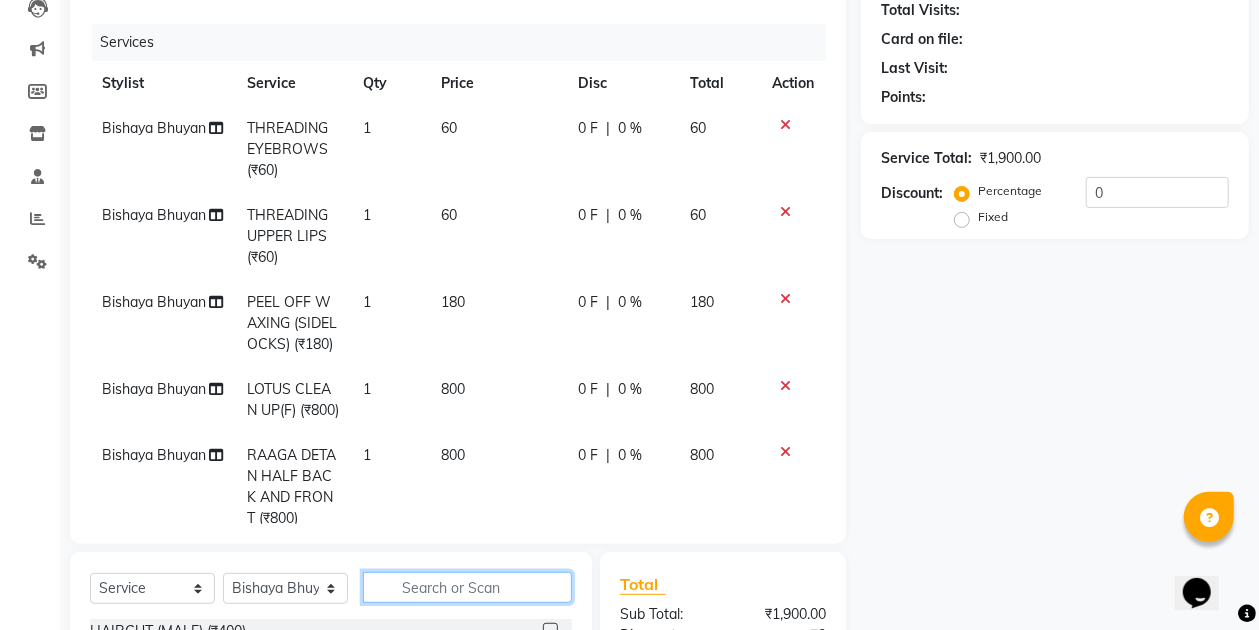scroll, scrollTop: 182, scrollLeft: 0, axis: vertical 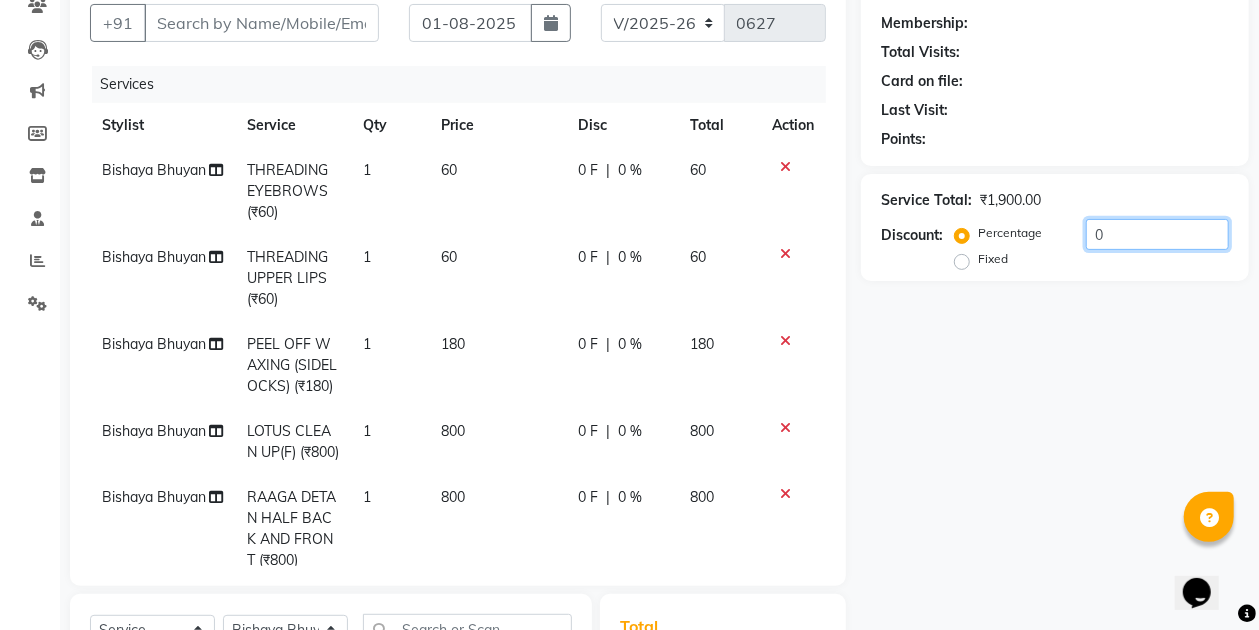 click on "0" 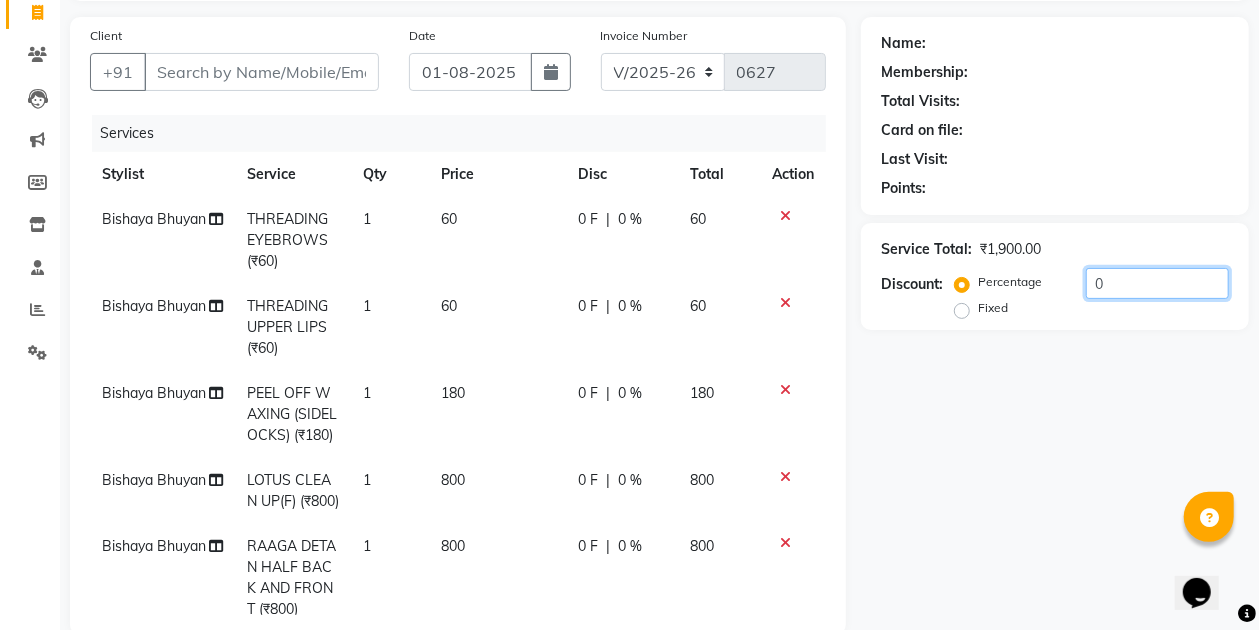 scroll, scrollTop: 49, scrollLeft: 0, axis: vertical 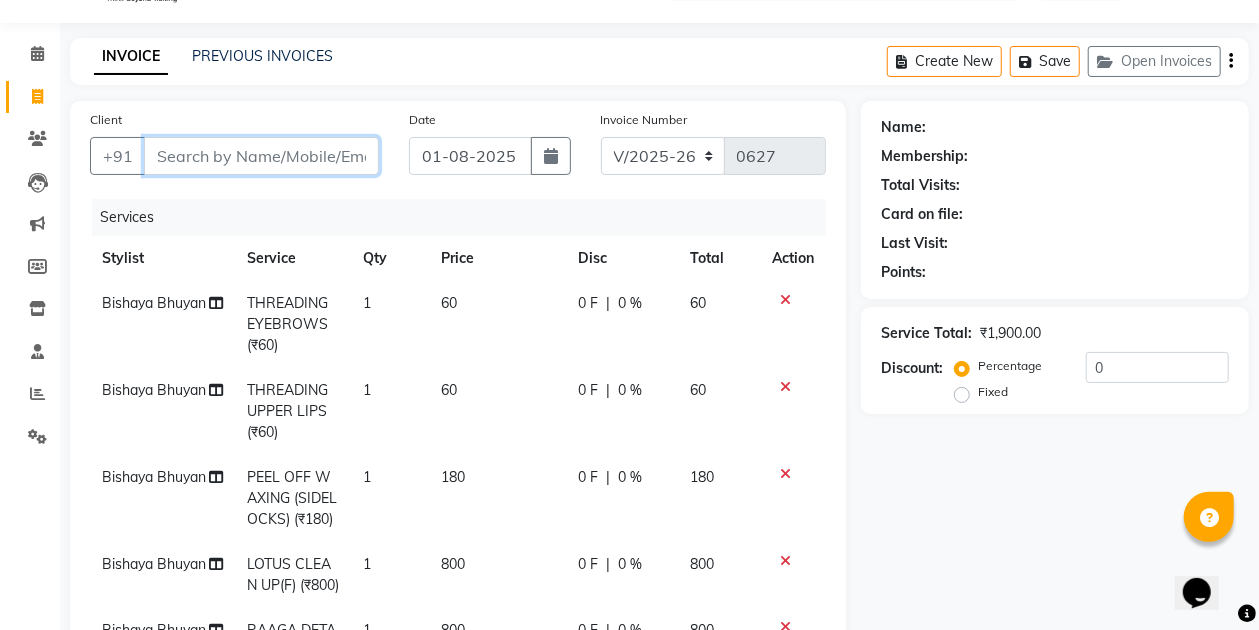 click on "Client" at bounding box center (261, 156) 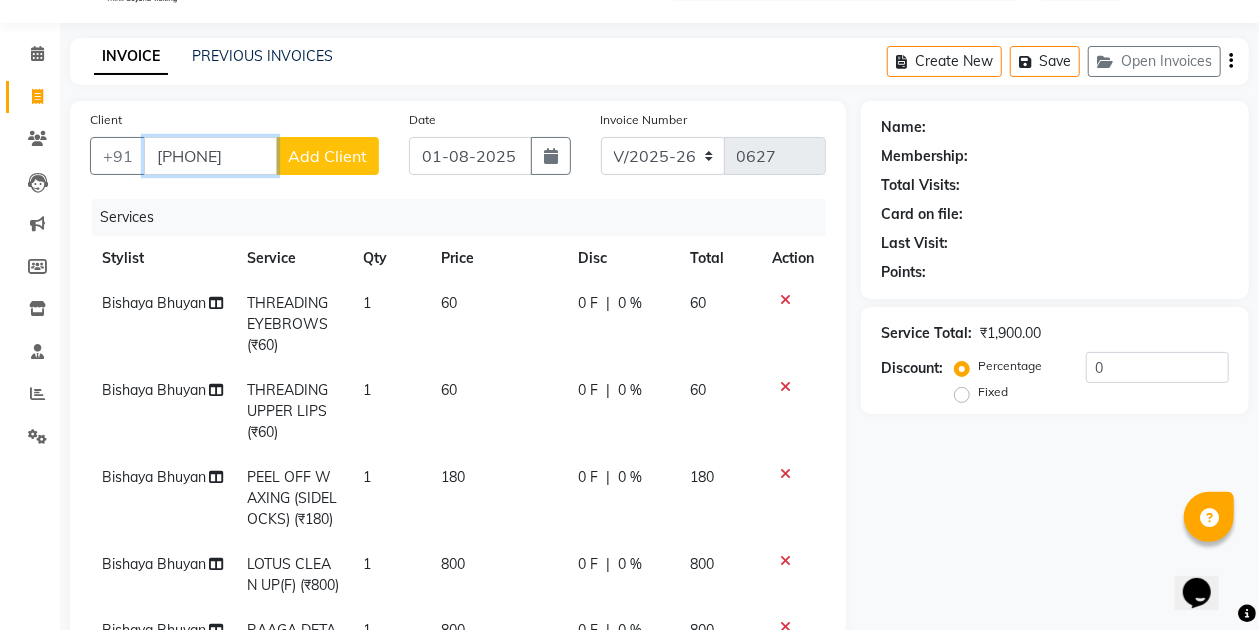 click on "6711169654" at bounding box center (210, 156) 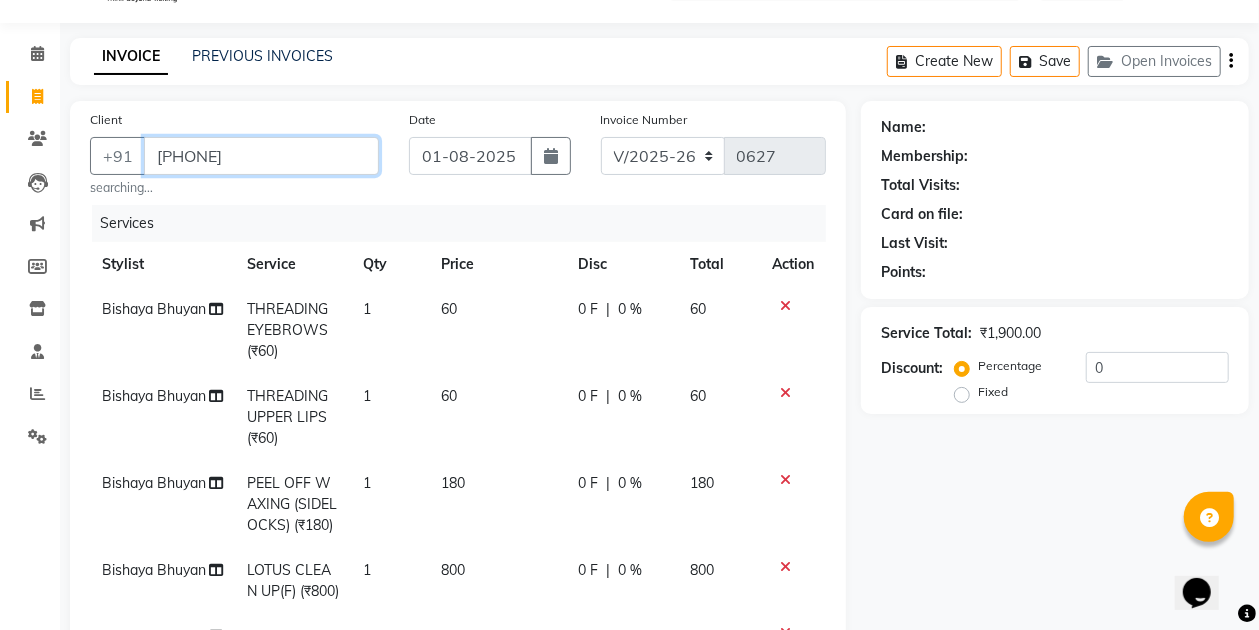 type on "[PHONE]" 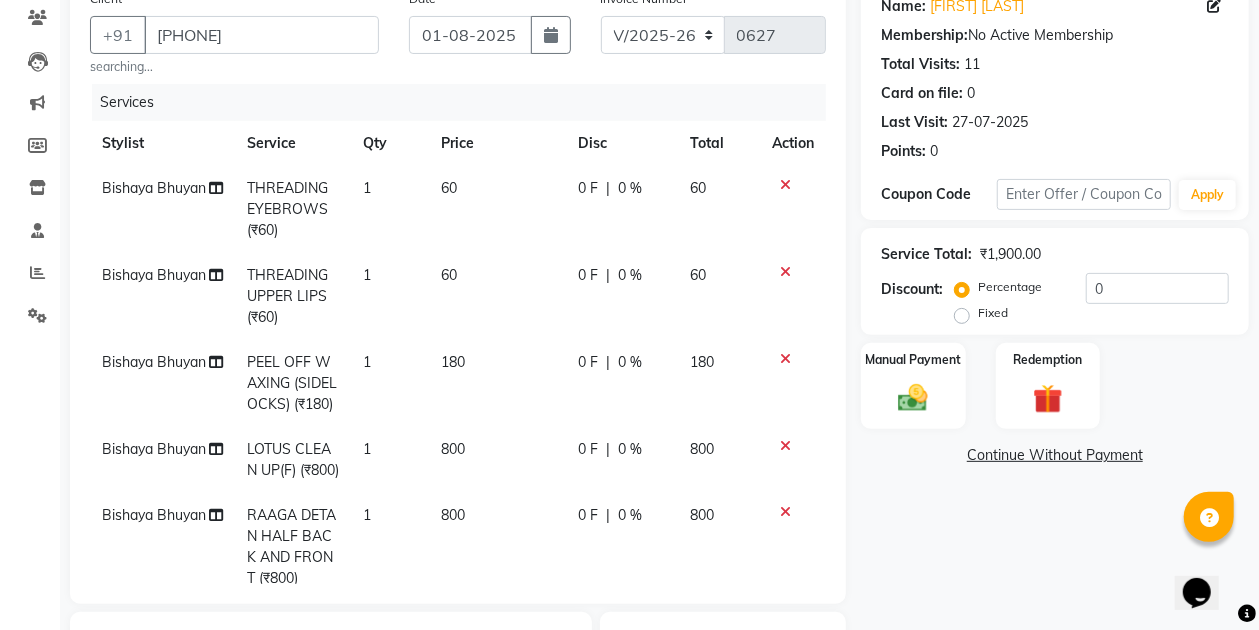 scroll, scrollTop: 182, scrollLeft: 0, axis: vertical 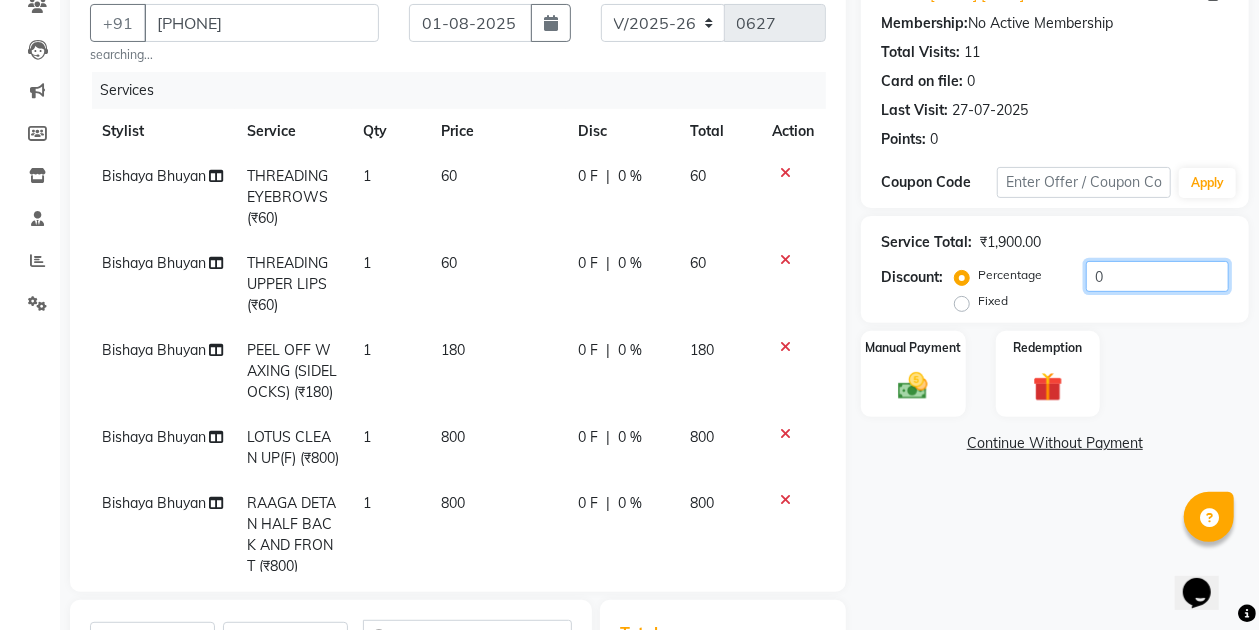click on "0" 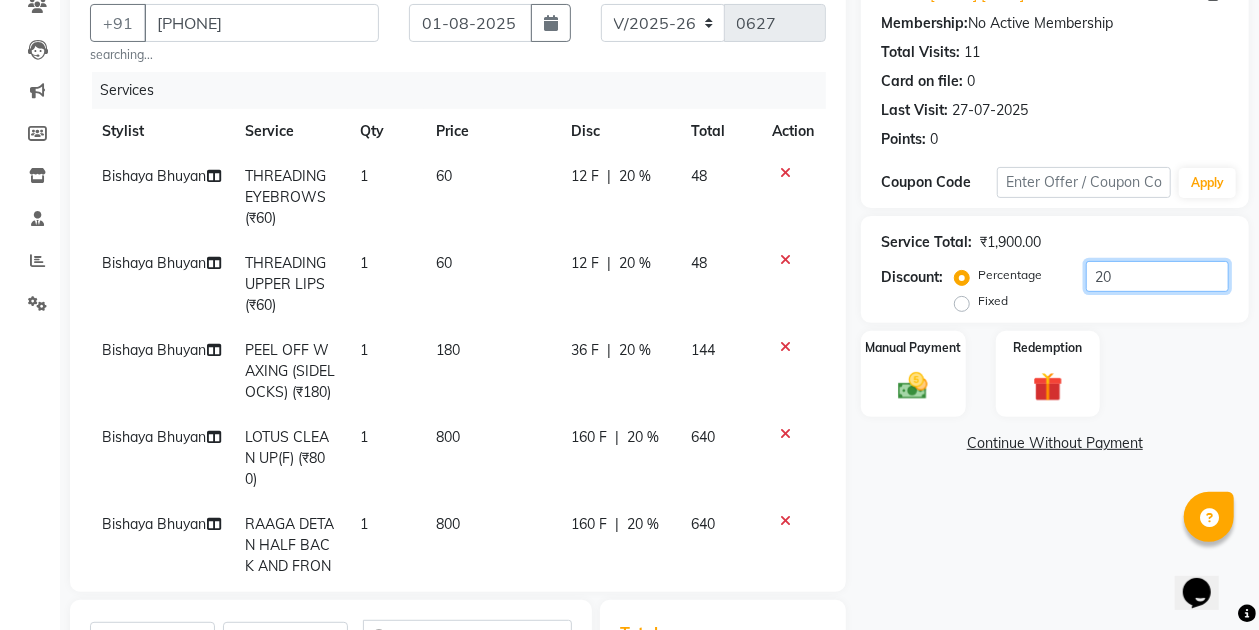 type on "20" 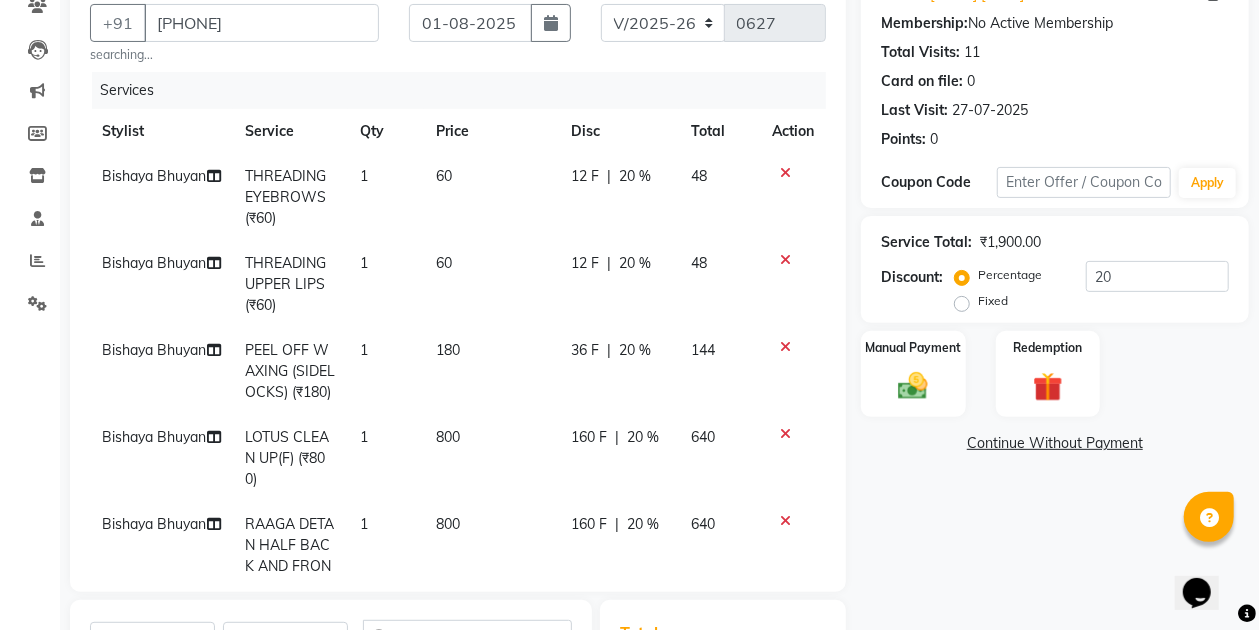 click 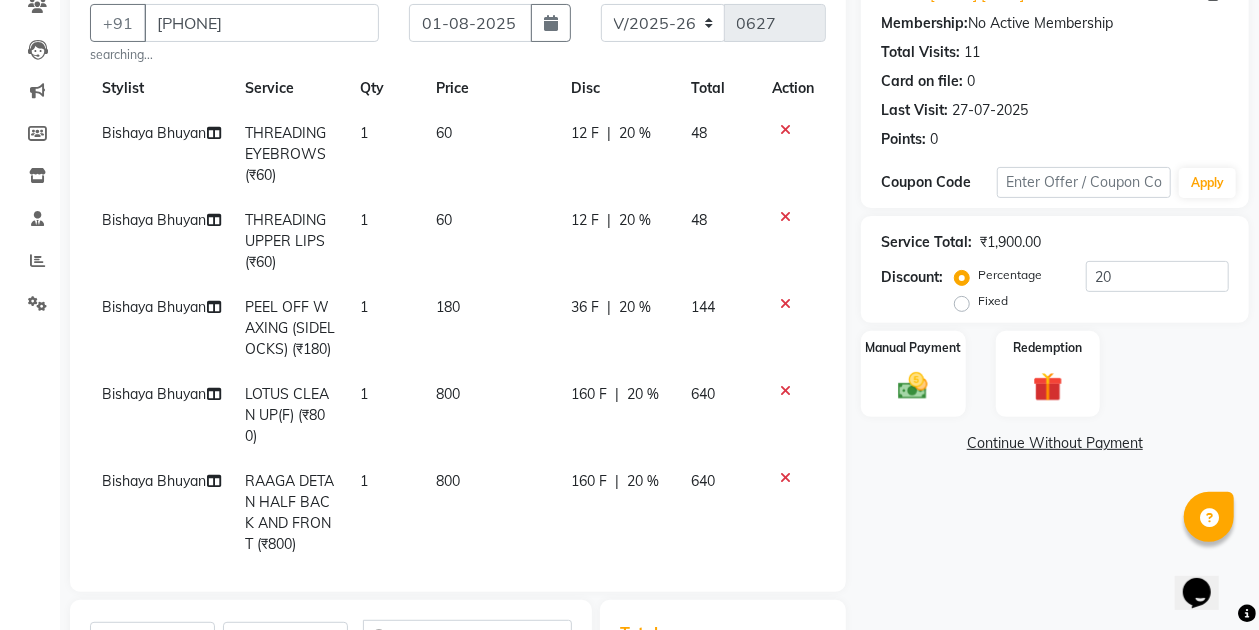 scroll, scrollTop: 84, scrollLeft: 0, axis: vertical 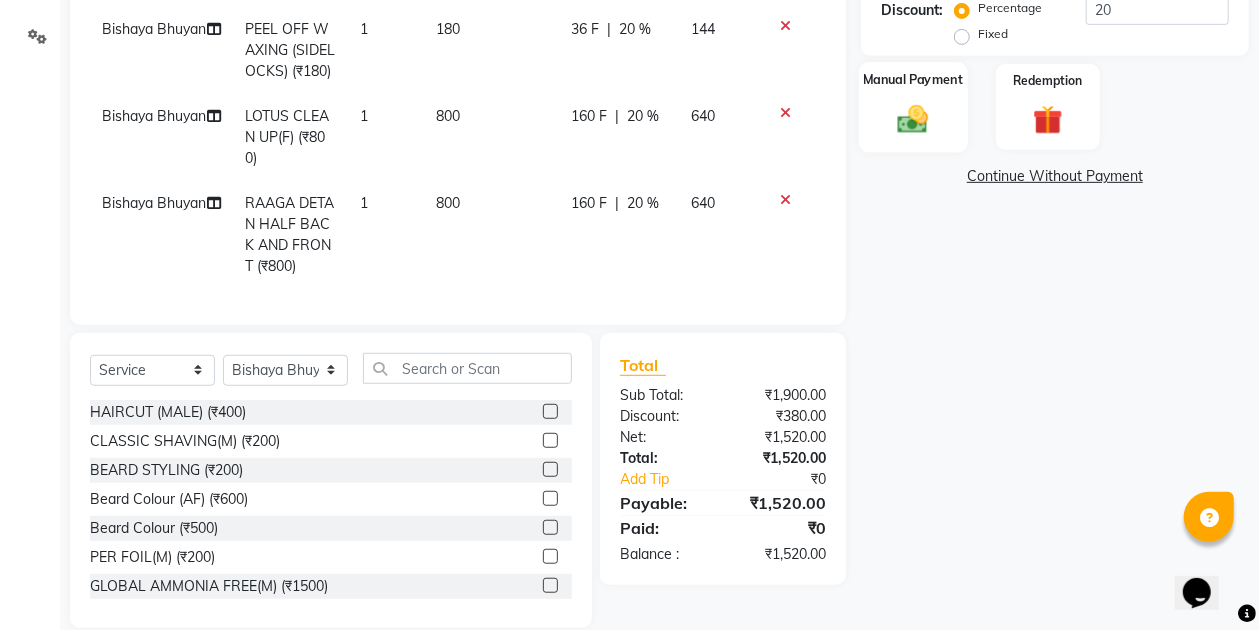 click 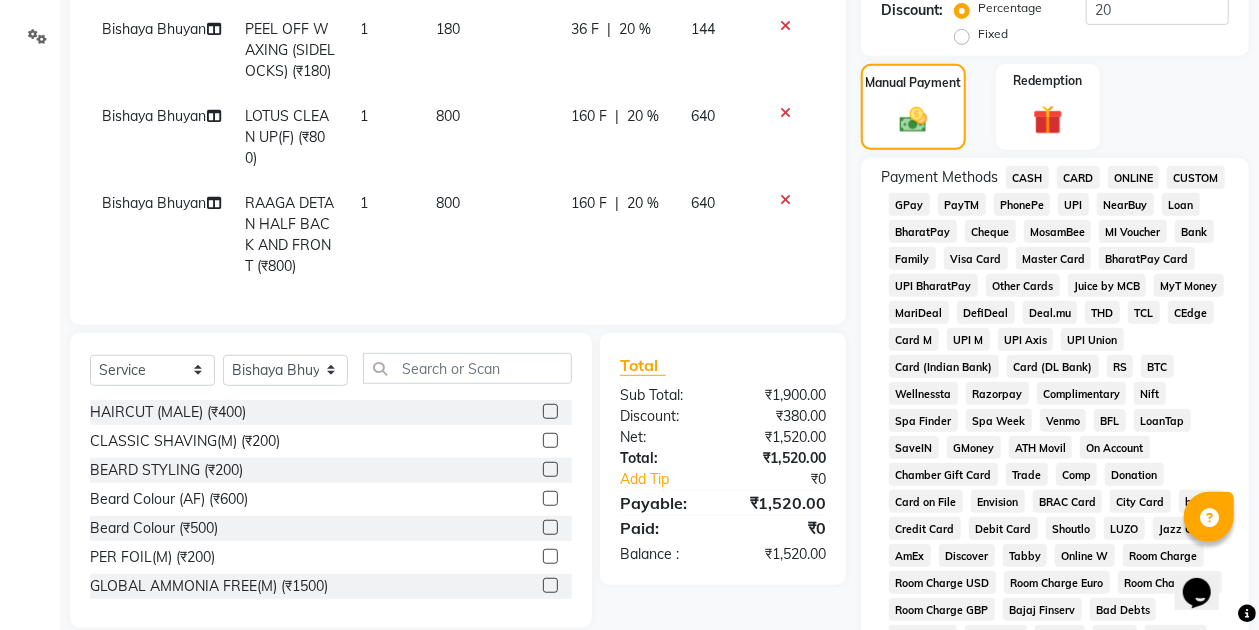 click on "CASH" 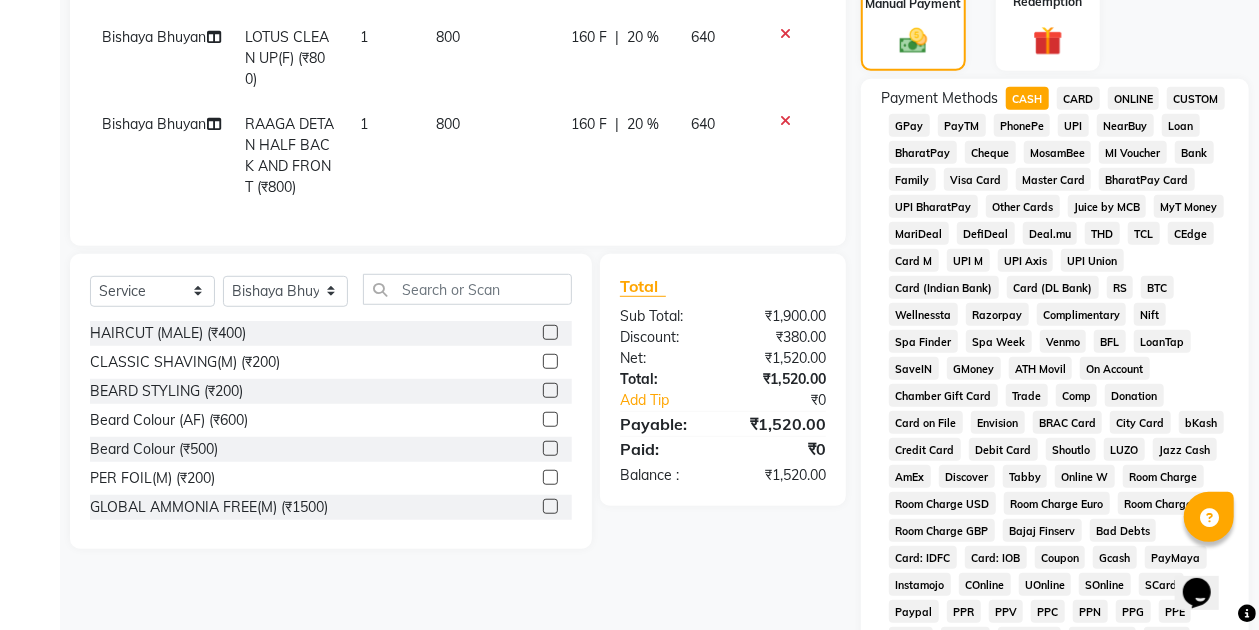 scroll, scrollTop: 782, scrollLeft: 0, axis: vertical 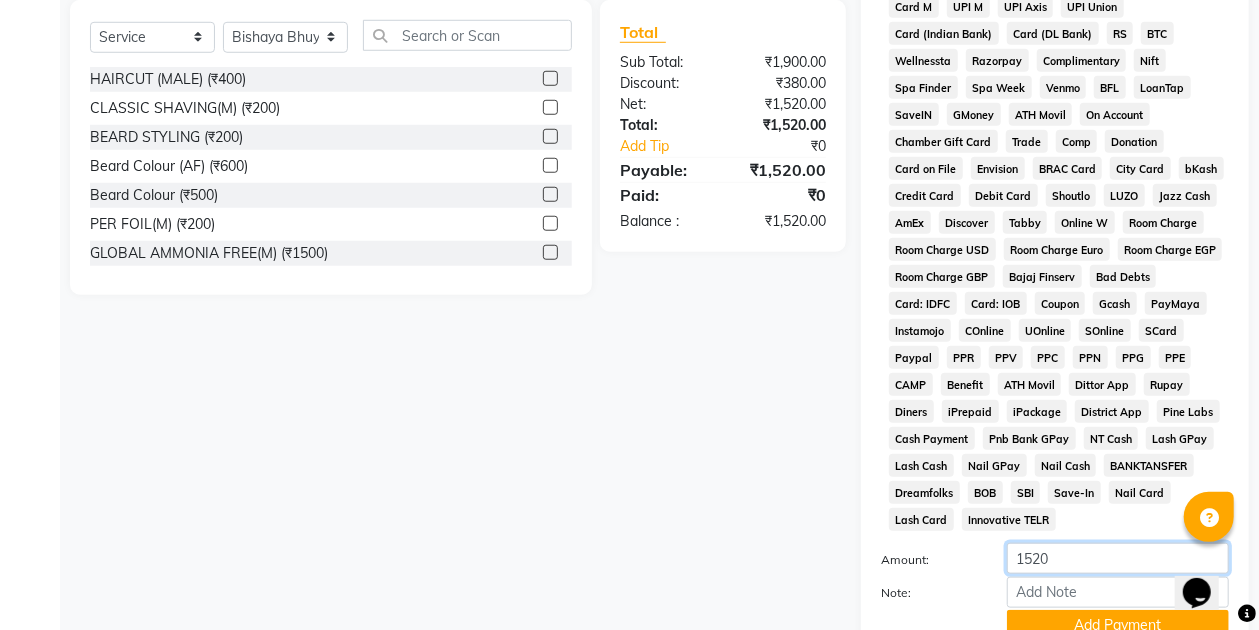 click on "1520" 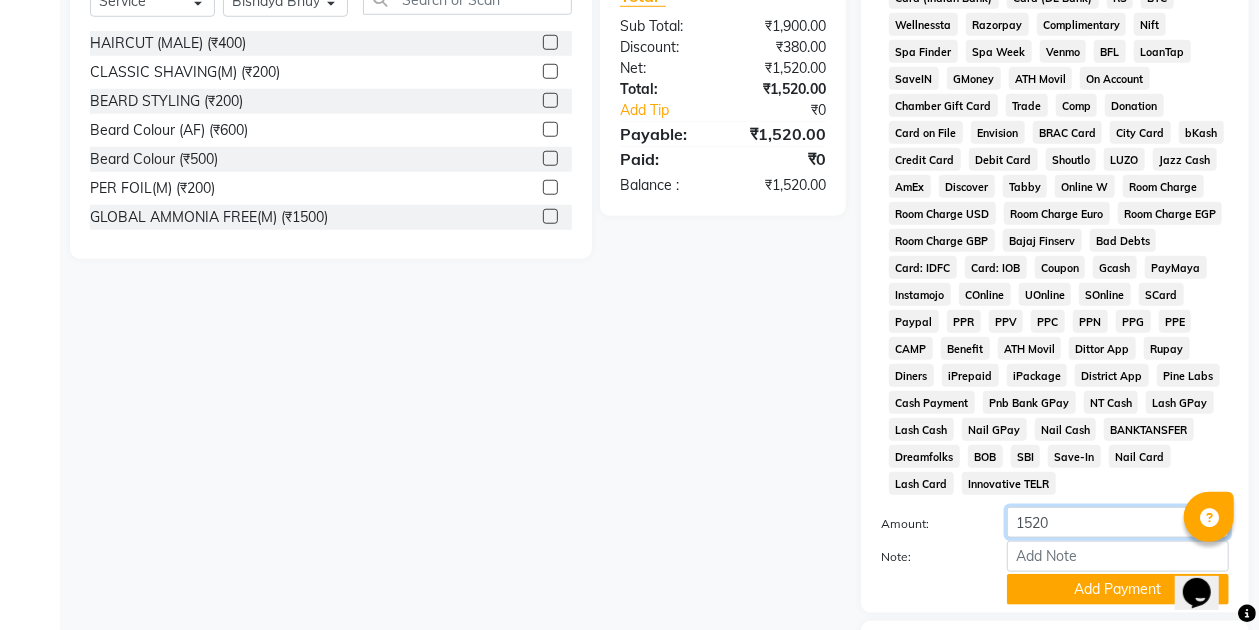 scroll, scrollTop: 849, scrollLeft: 0, axis: vertical 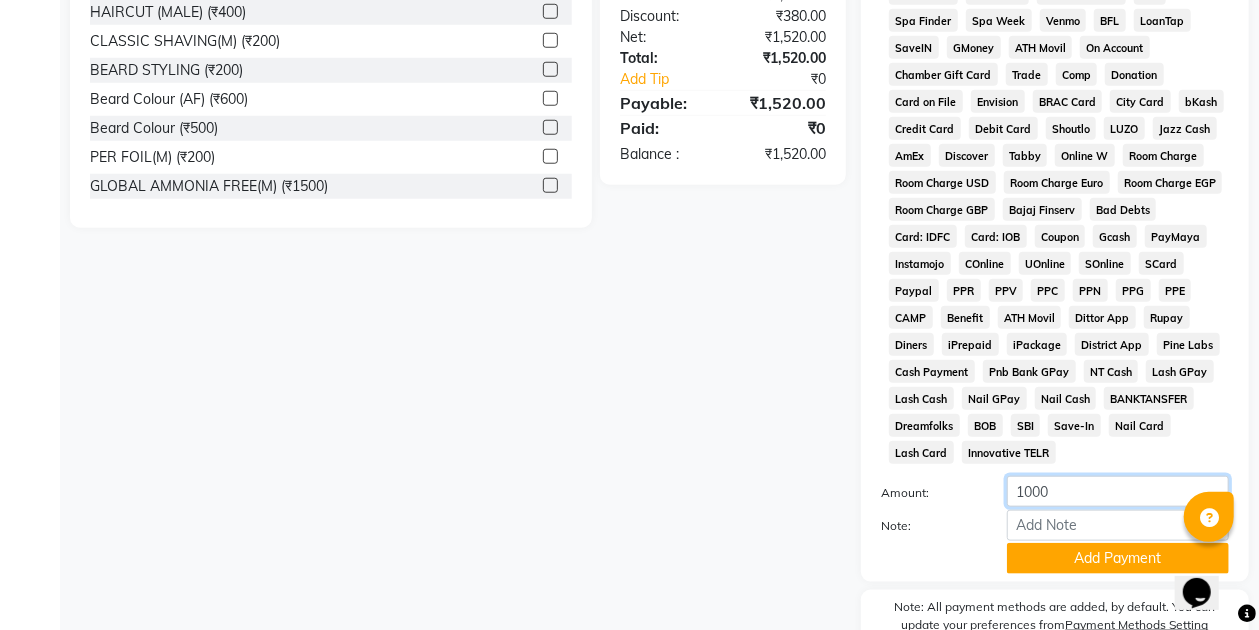 type on "1000" 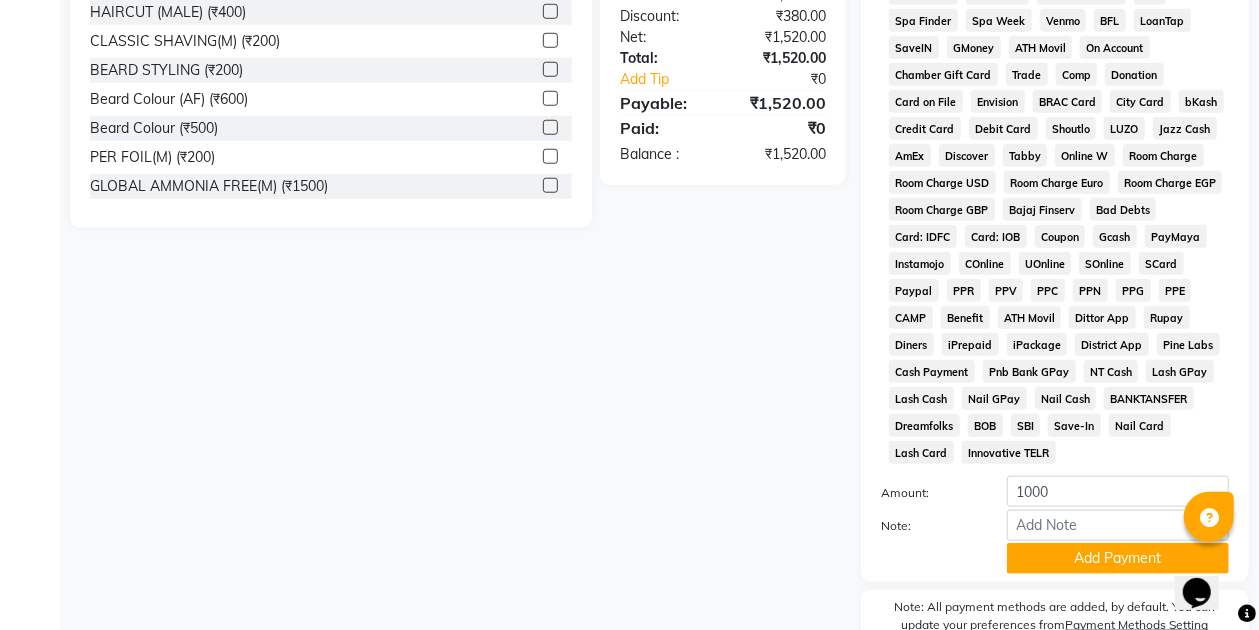 click on "Client +91 9711169654 searching... Date 01-08-2025 Invoice Number V/2025 V/2025-26 0627 Services Stylist Service Qty Price Disc Total Action Bishaya Bhuyan THREADING EYEBROWS (₹60) 1 60 12 F | 20 % 48 Bishaya Bhuyan THREADING UPPER LIPS (₹60) 1 60 12 F | 20 % 48 Bishaya Bhuyan PEEL OFF WAXING (SIDELOCKS) (₹180) 1 180 36 F | 20 % 144 Bishaya Bhuyan LOTUS CLEAN UP(F) (₹800) 1 800 160 F | 20 % 640 Bishaya Bhuyan RAAGA DETAN HALF BACK AND FRONT (₹800) 1 800 160 F | 20 % 640 Select  Service  Product  Membership  Package Voucher Prepaid Gift Card  Select Stylist Anuradha singh Bishaya Bhuyan Dip Das Ester jarain  Front Desk Luna kalita monisha mili Pintu Rajak HAIRCUT (MALE) (₹400)  CLASSIC SHAVING(M) (₹200)  BEARD STYLING (₹200)  Beard Colour (AF) (₹600)  Beard Colour  (₹500)  PER FOIL(M) (₹200)  GLOBAL AMMONIA FREE(M) (₹1500)  PARTIAL(M) (₹3000)  GLOBAL HIGHLIGHTS(Length dependent)(M) (₹1500)  GLOBAl COLOUR MEN(M) (₹1200)  SIDELOCKS COLOUR MEN(AF) (₹600)  Foot massage (₹500)   :" 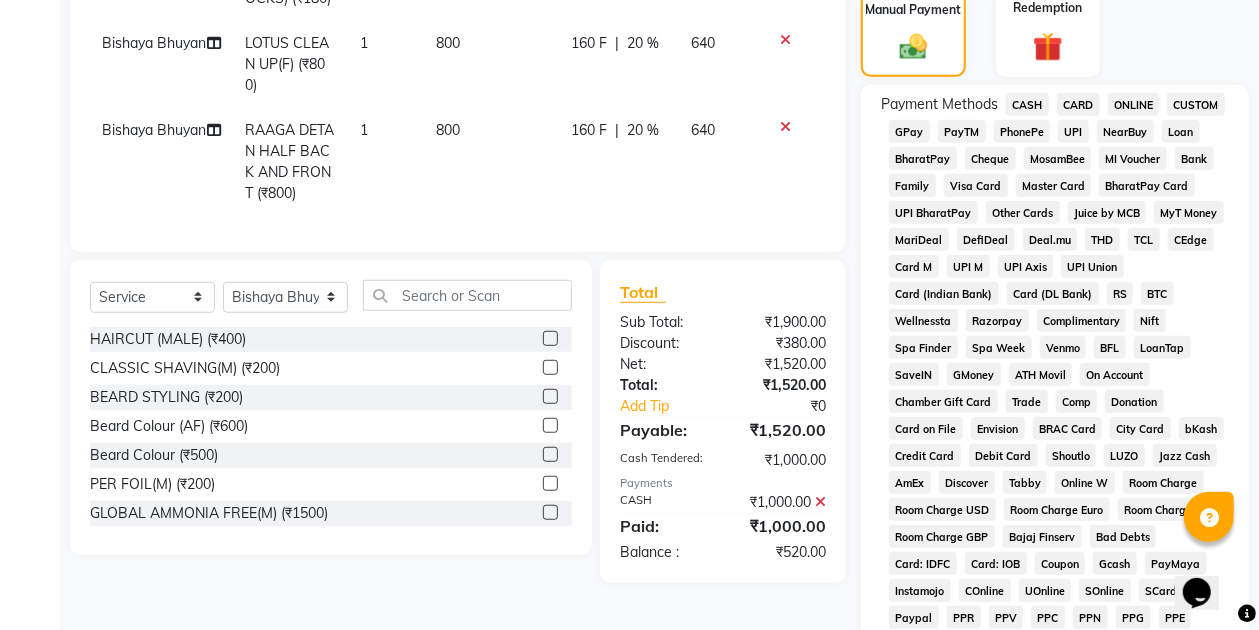 scroll, scrollTop: 516, scrollLeft: 0, axis: vertical 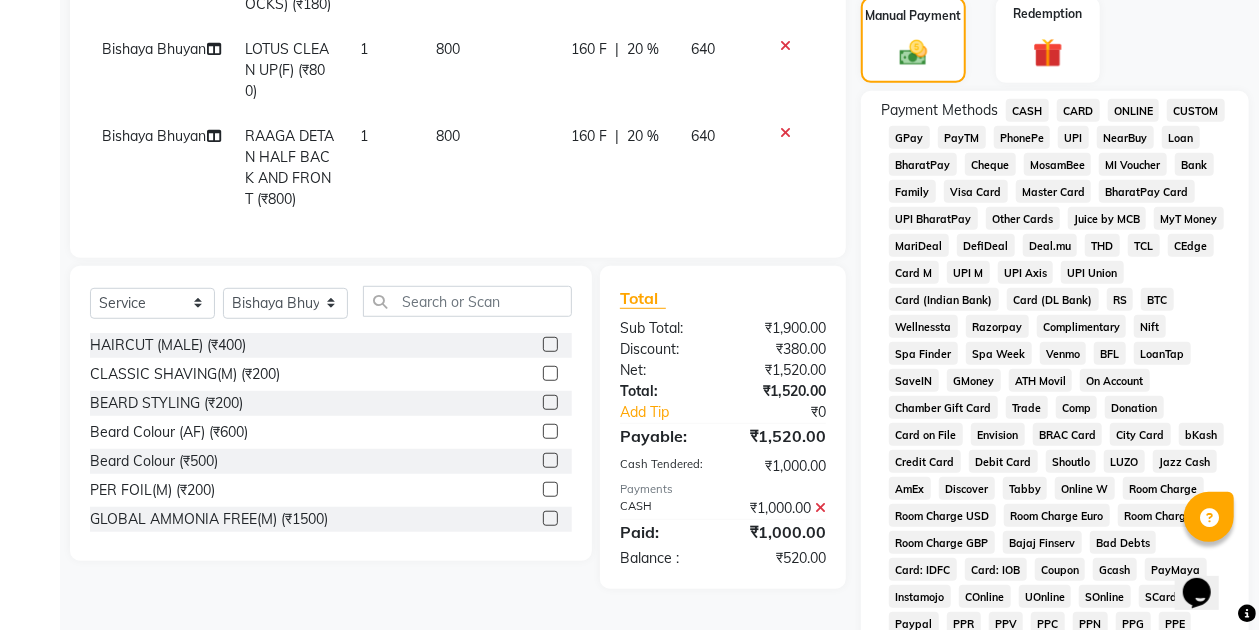 click on "GPay" 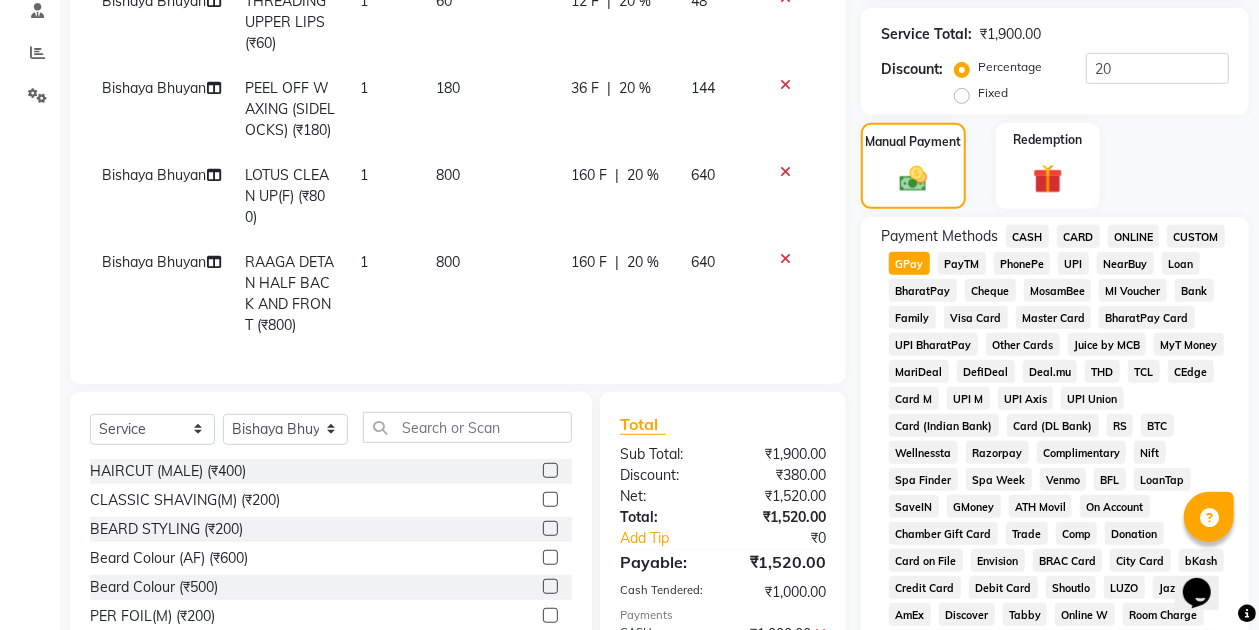 scroll, scrollTop: 382, scrollLeft: 0, axis: vertical 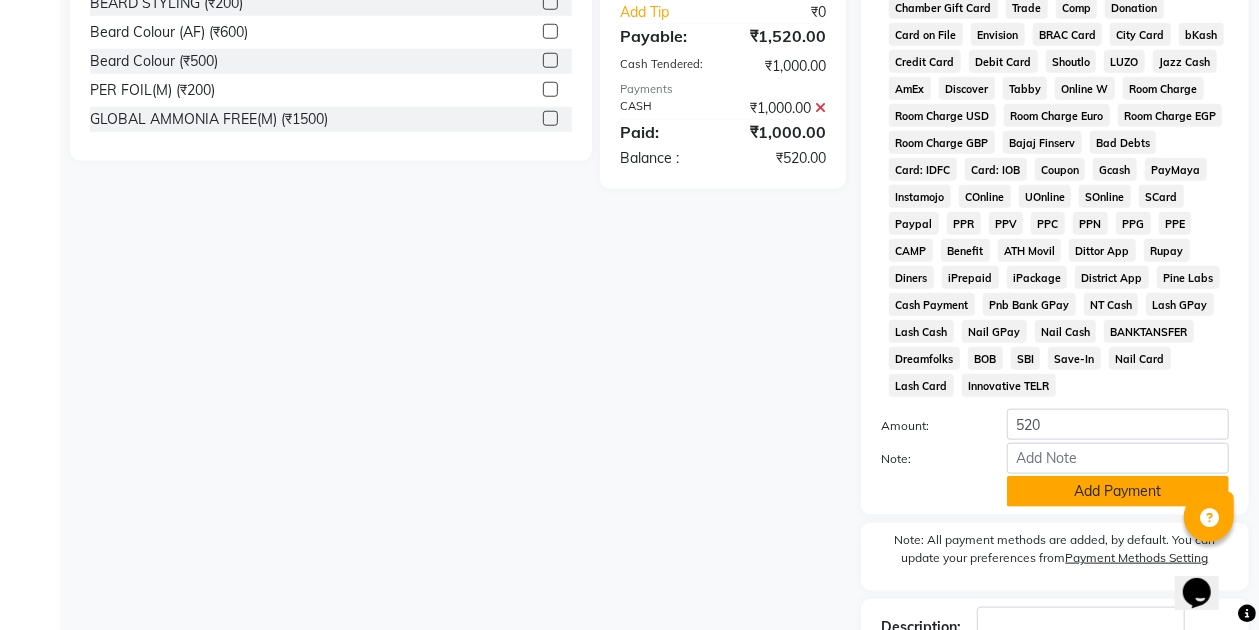 click on "Add Payment" 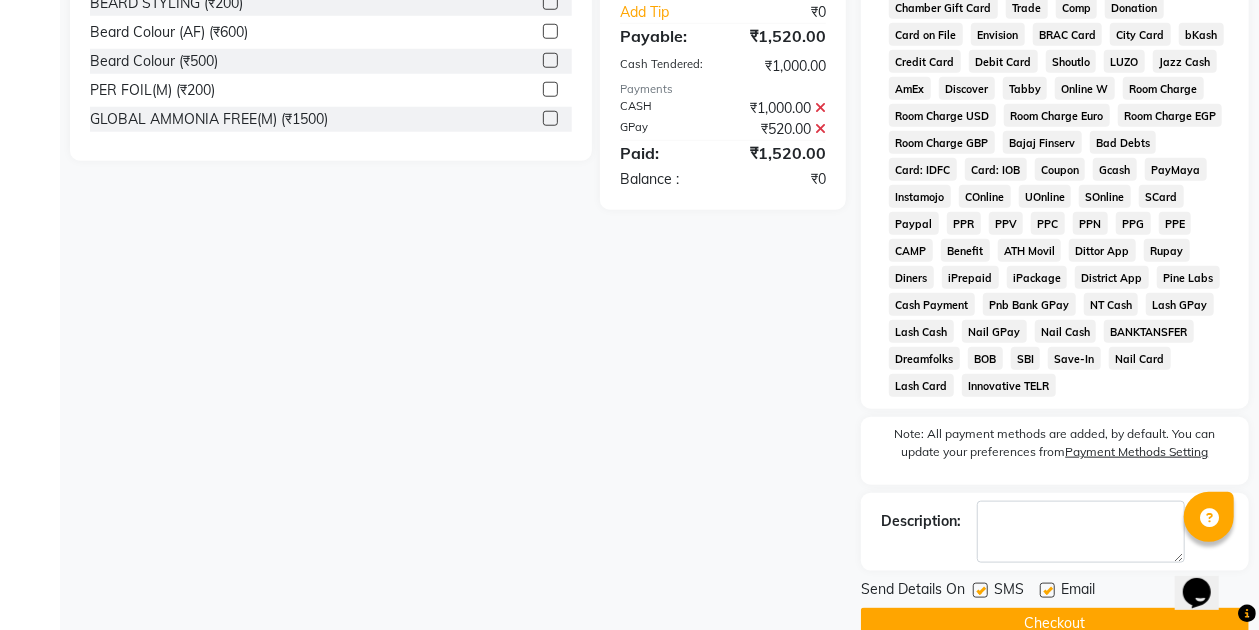 scroll, scrollTop: 960, scrollLeft: 0, axis: vertical 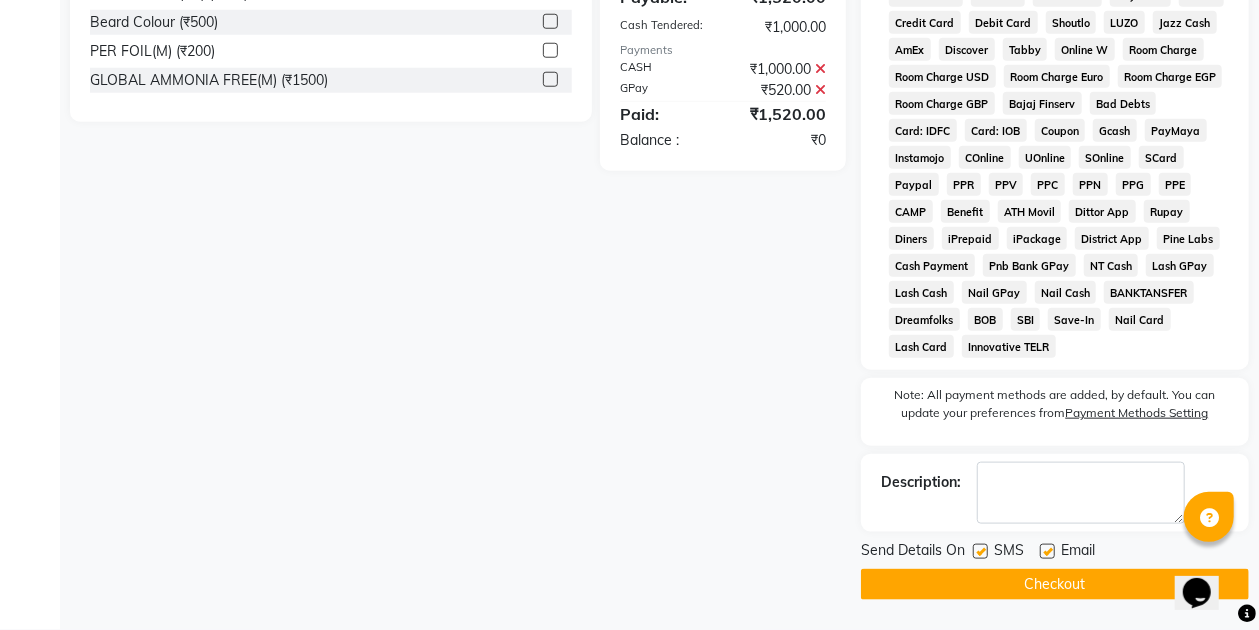 click on "Checkout" 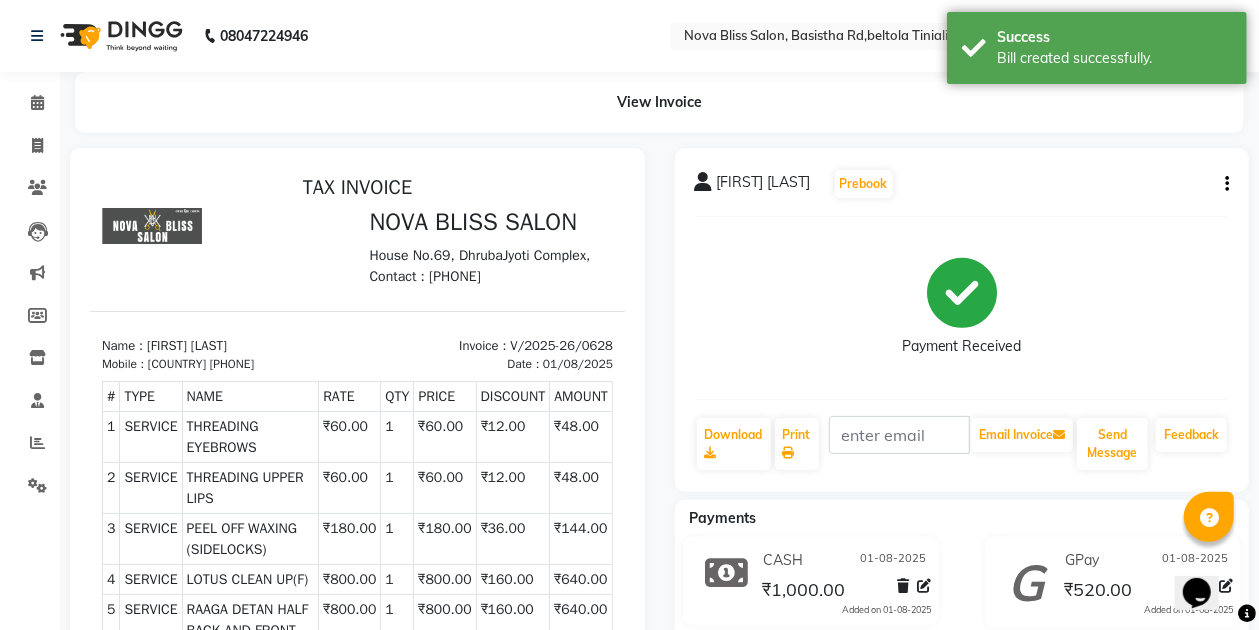 scroll, scrollTop: 0, scrollLeft: 0, axis: both 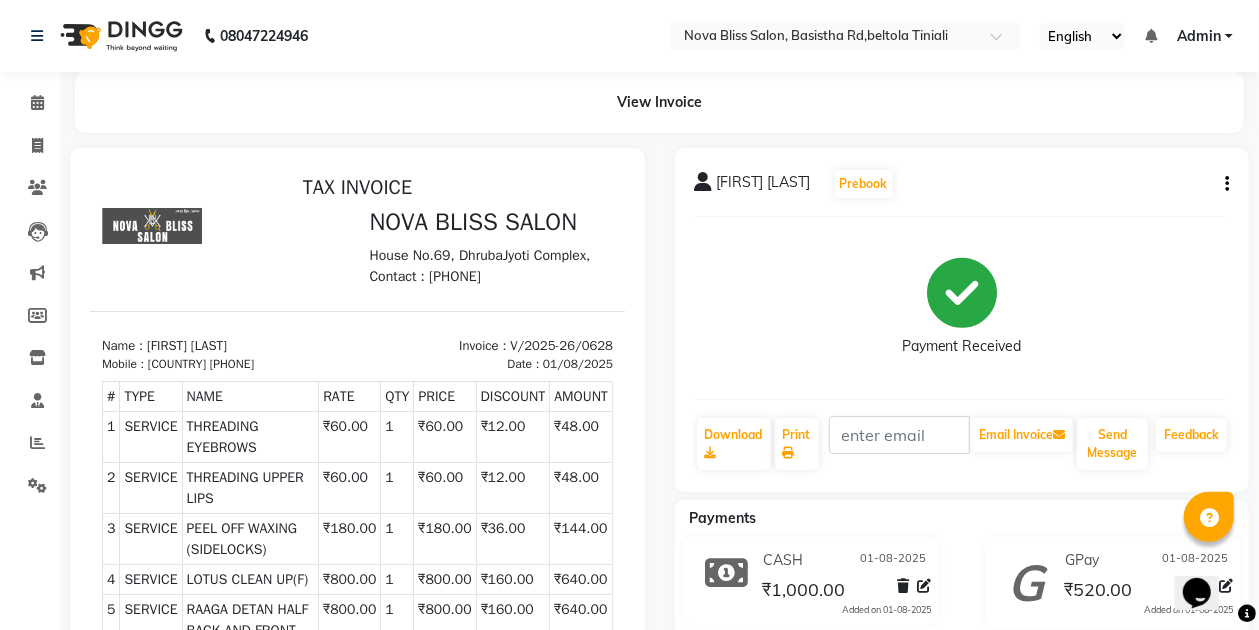 click on "TAX INVOICE" at bounding box center [356, 187] 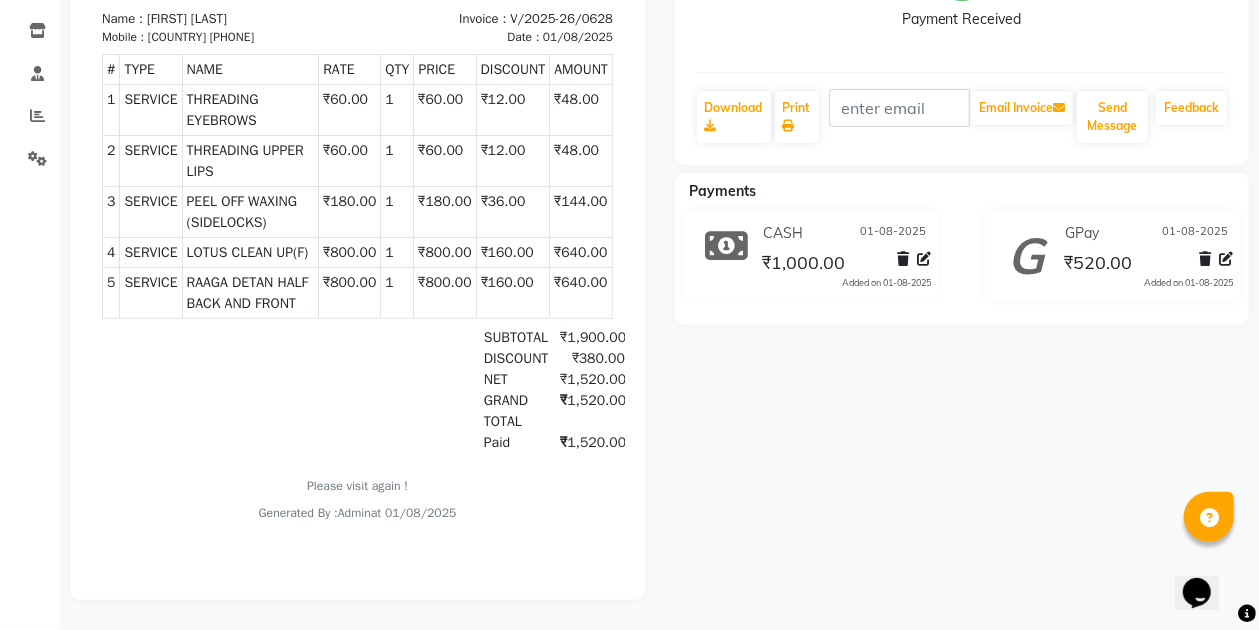 scroll, scrollTop: 0, scrollLeft: 0, axis: both 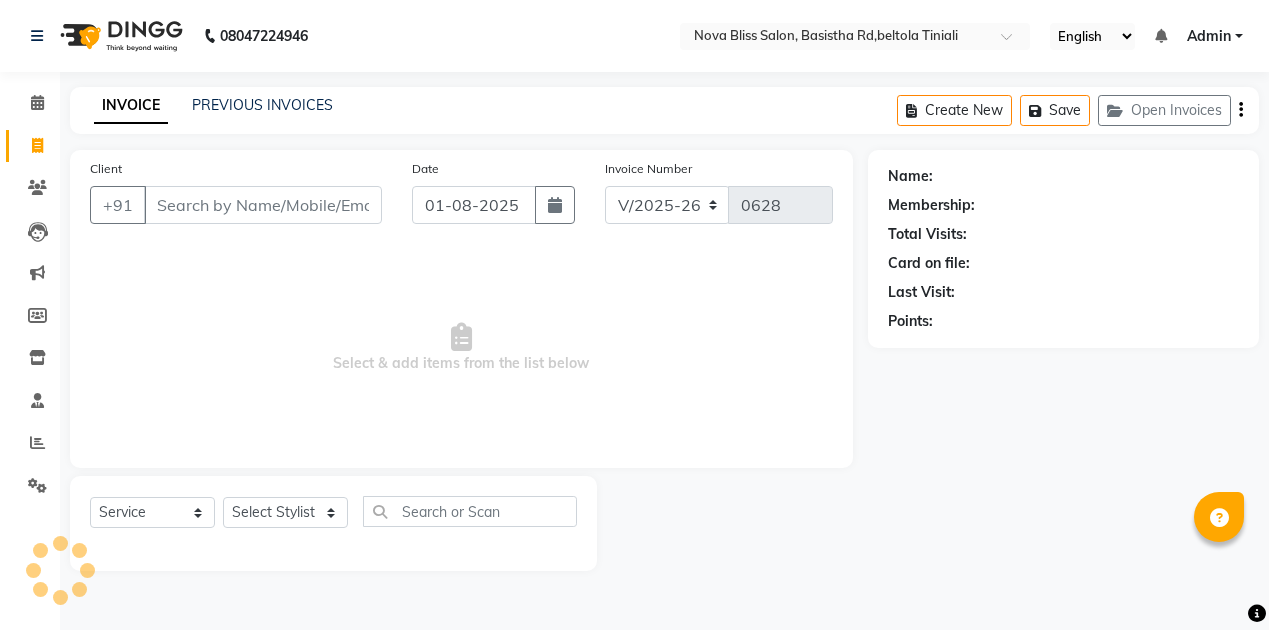 select on "6211" 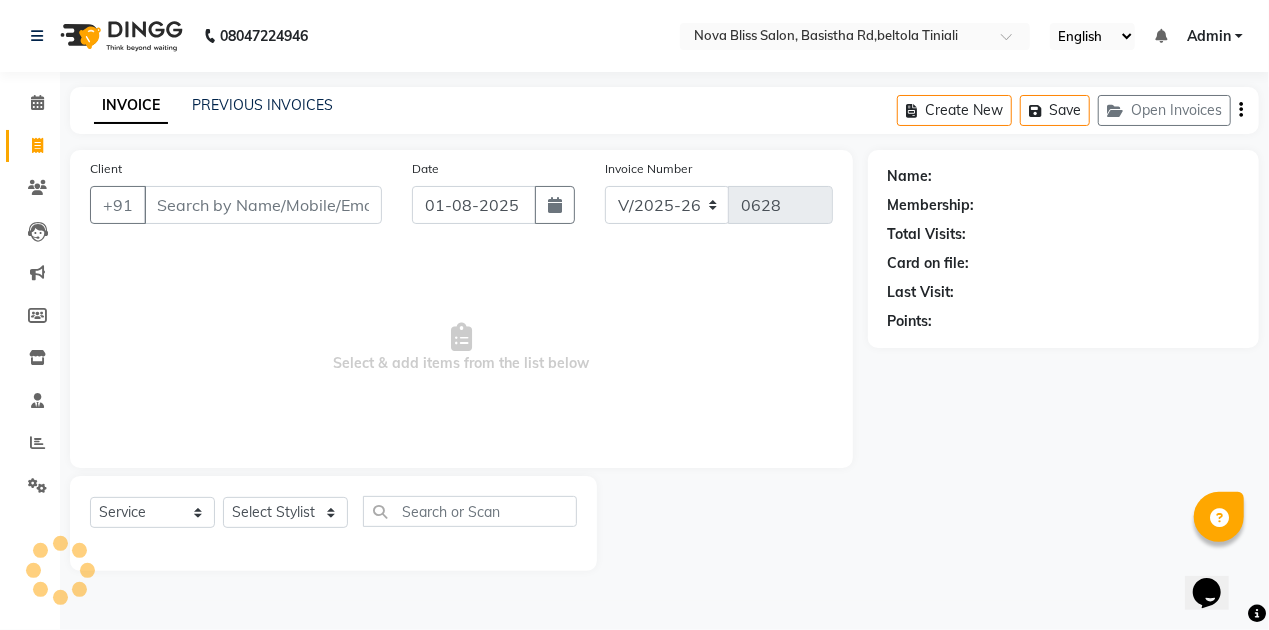 scroll, scrollTop: 0, scrollLeft: 0, axis: both 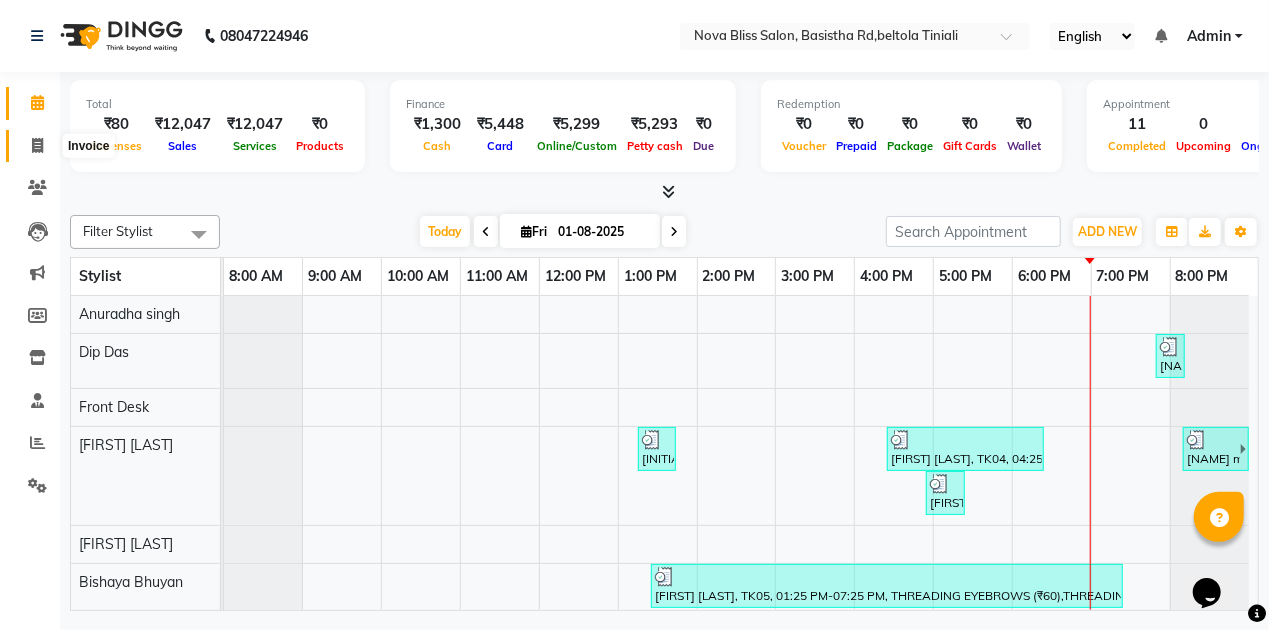 click 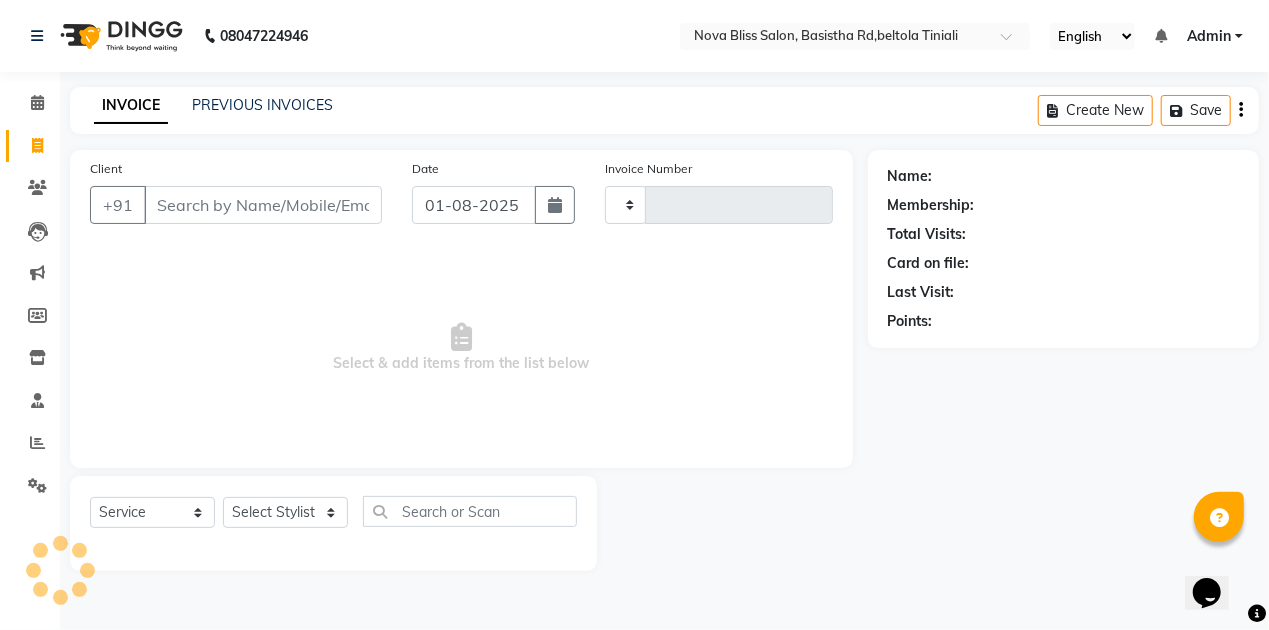 type on "0630" 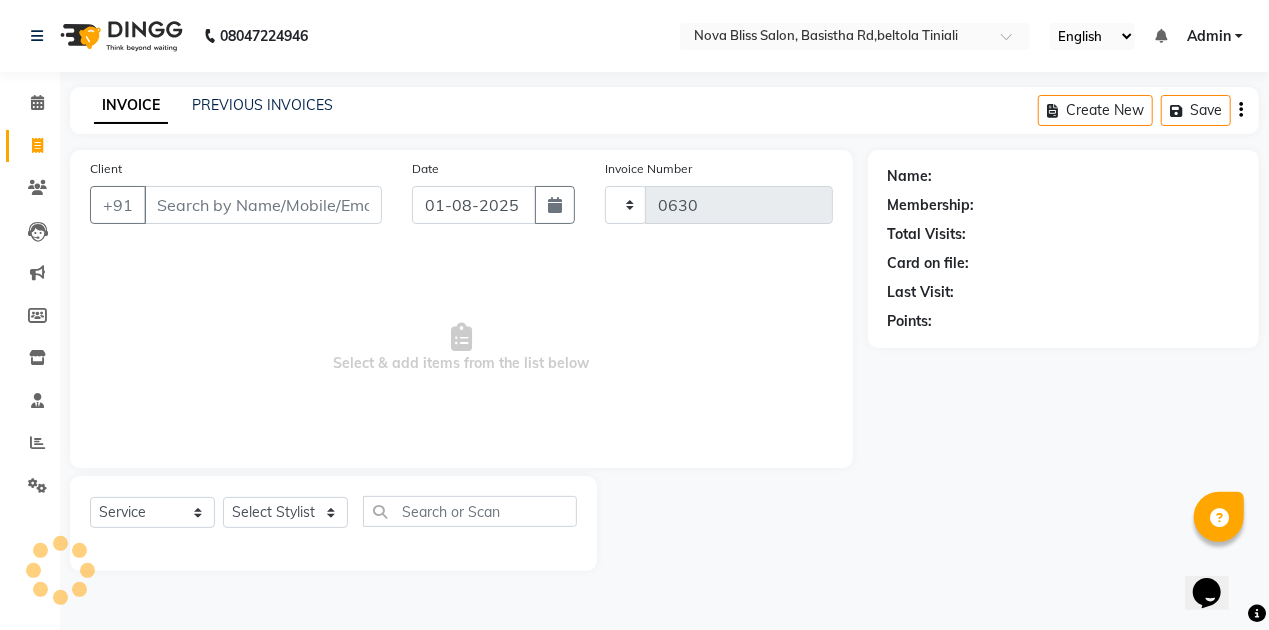 select on "6211" 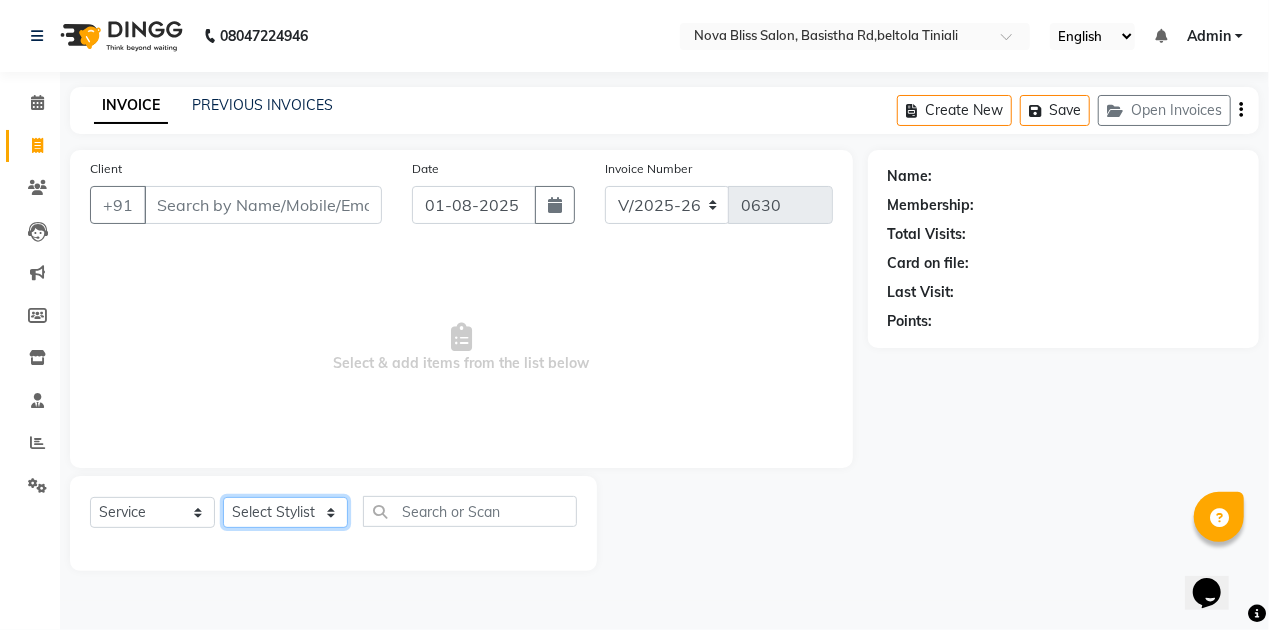 click on "Select Stylist Anuradha singh Bishaya Bhuyan Dip Das Ester jarain  Front Desk Luna kalita monisha mili Pintu Rajak" 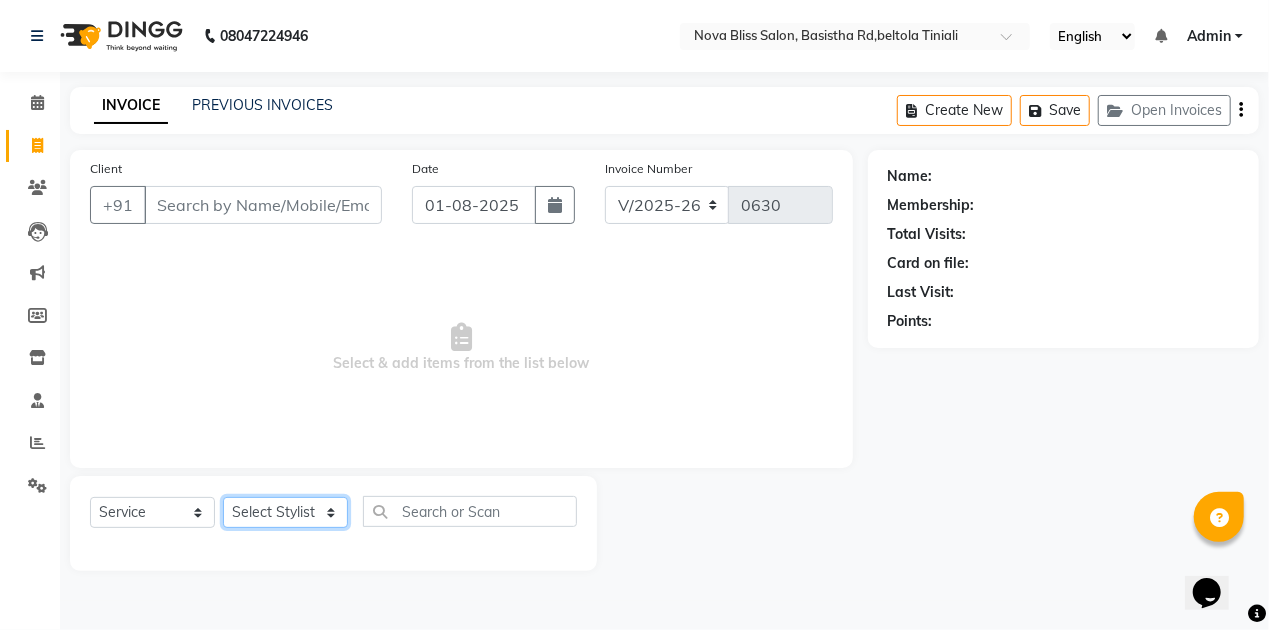select on "45610" 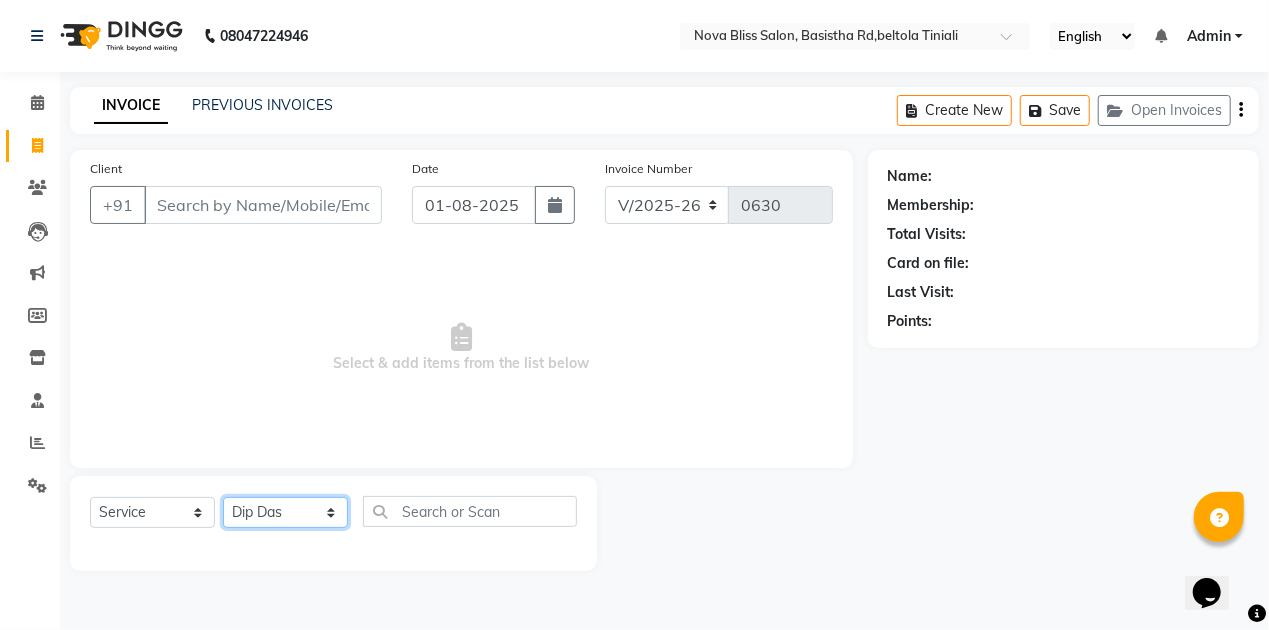 click on "Select Stylist Anuradha singh Bishaya Bhuyan Dip Das Ester jarain  Front Desk Luna kalita monisha mili Pintu Rajak" 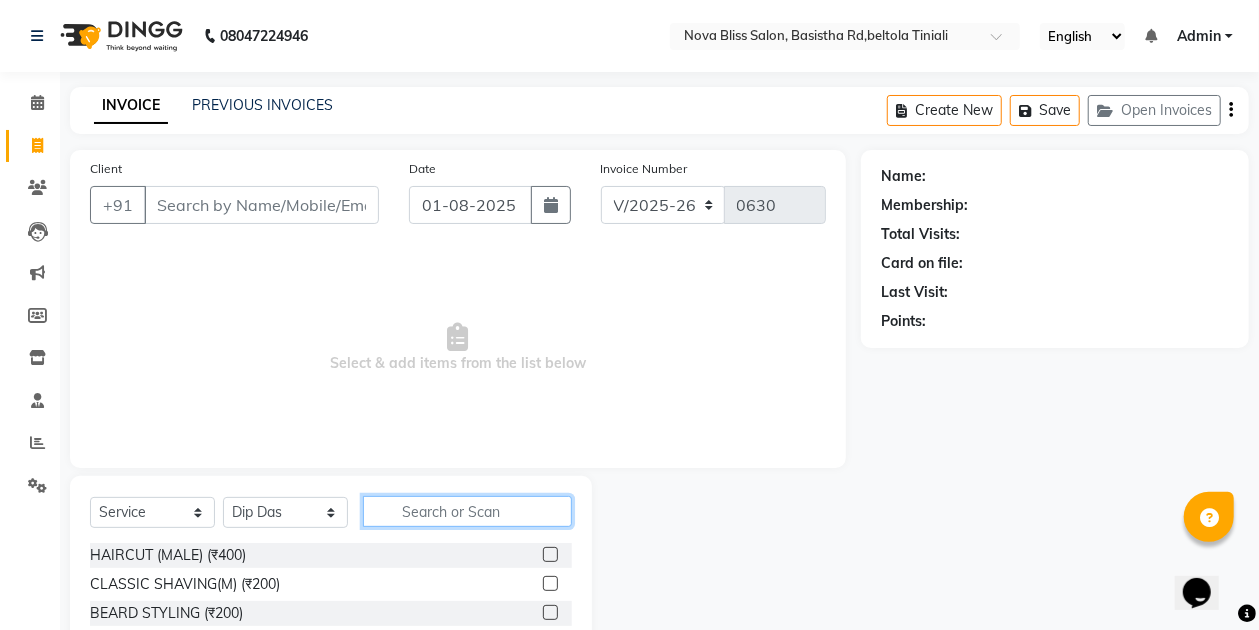 click 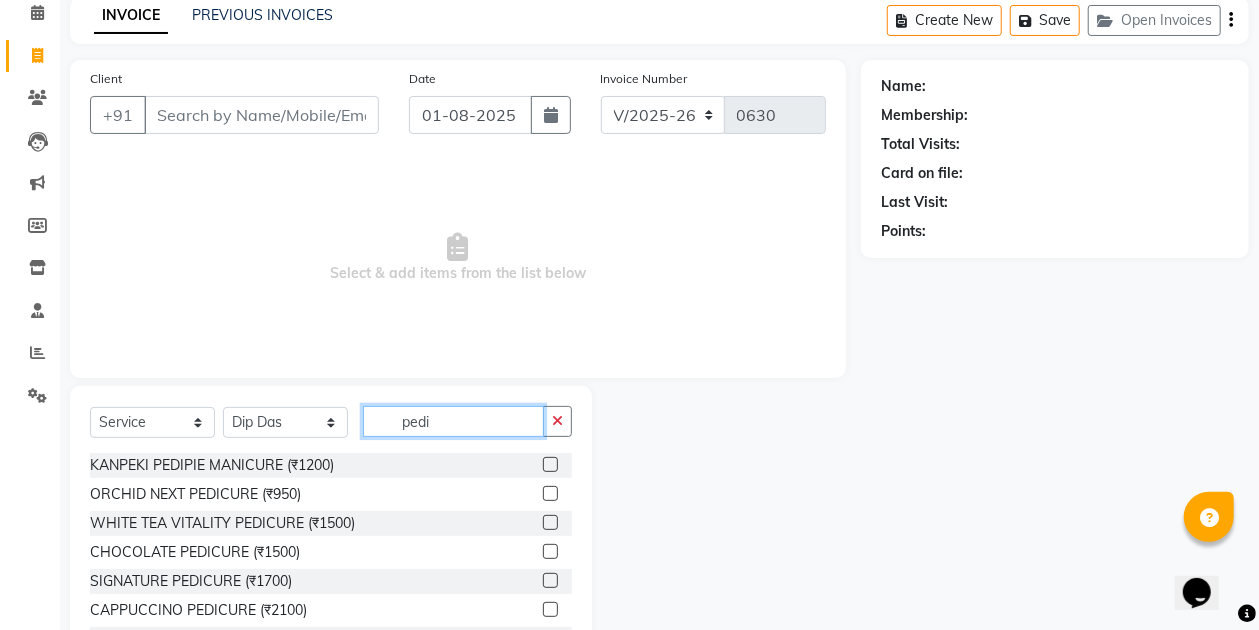 scroll, scrollTop: 170, scrollLeft: 0, axis: vertical 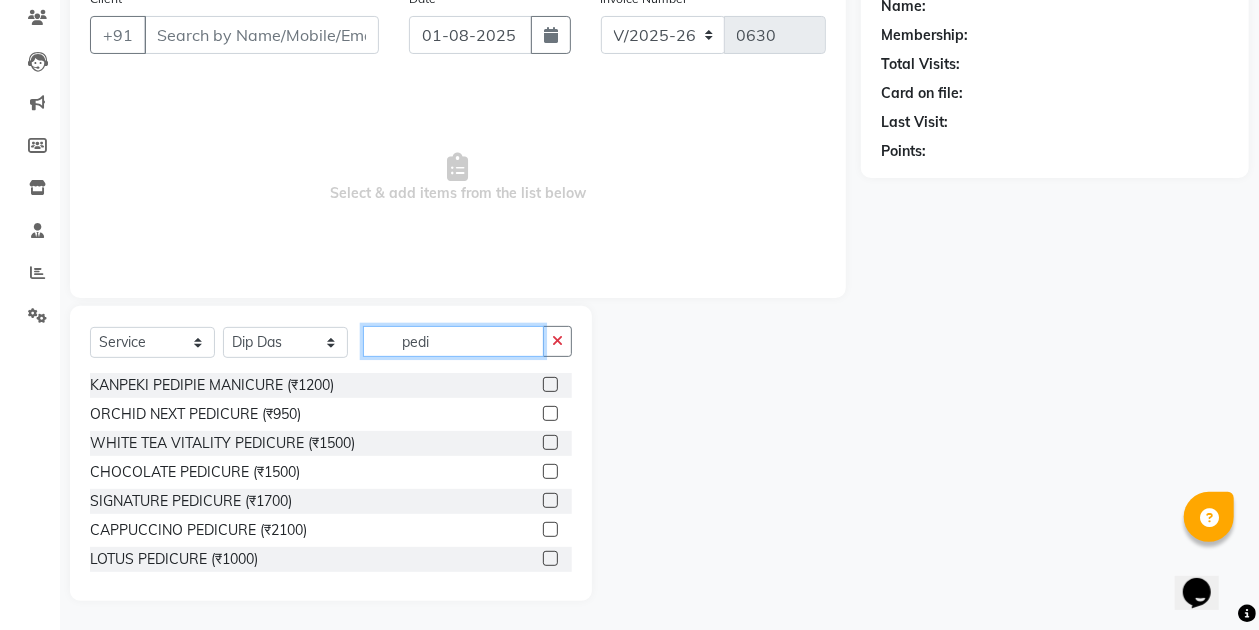 type on "pedi" 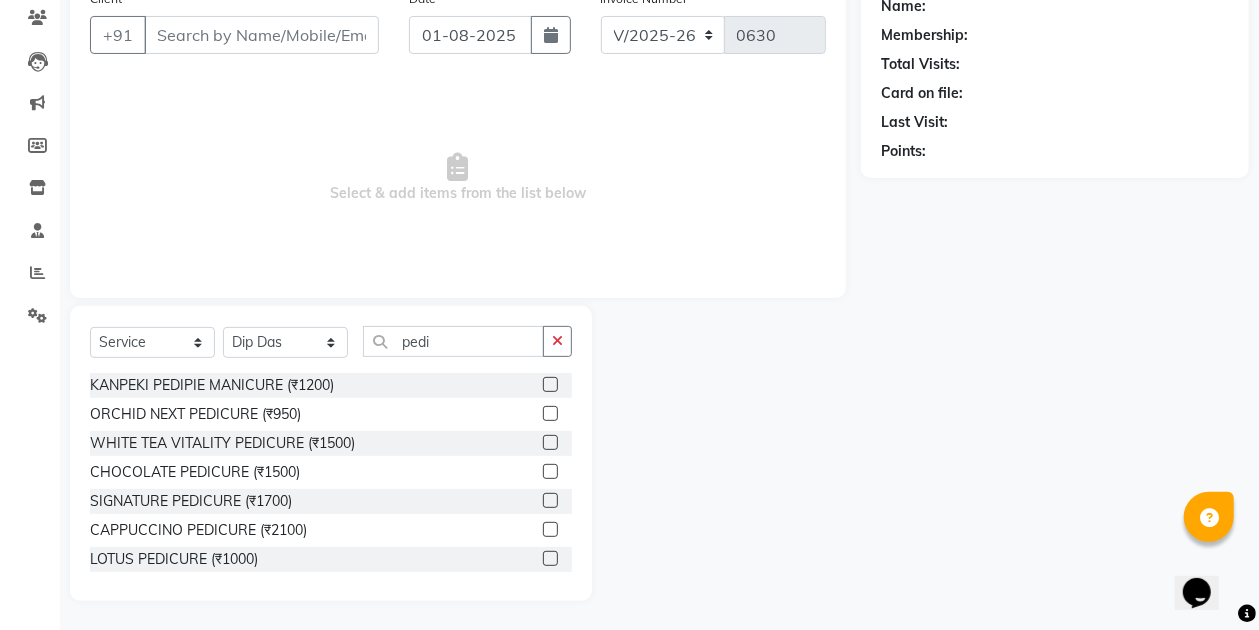 click 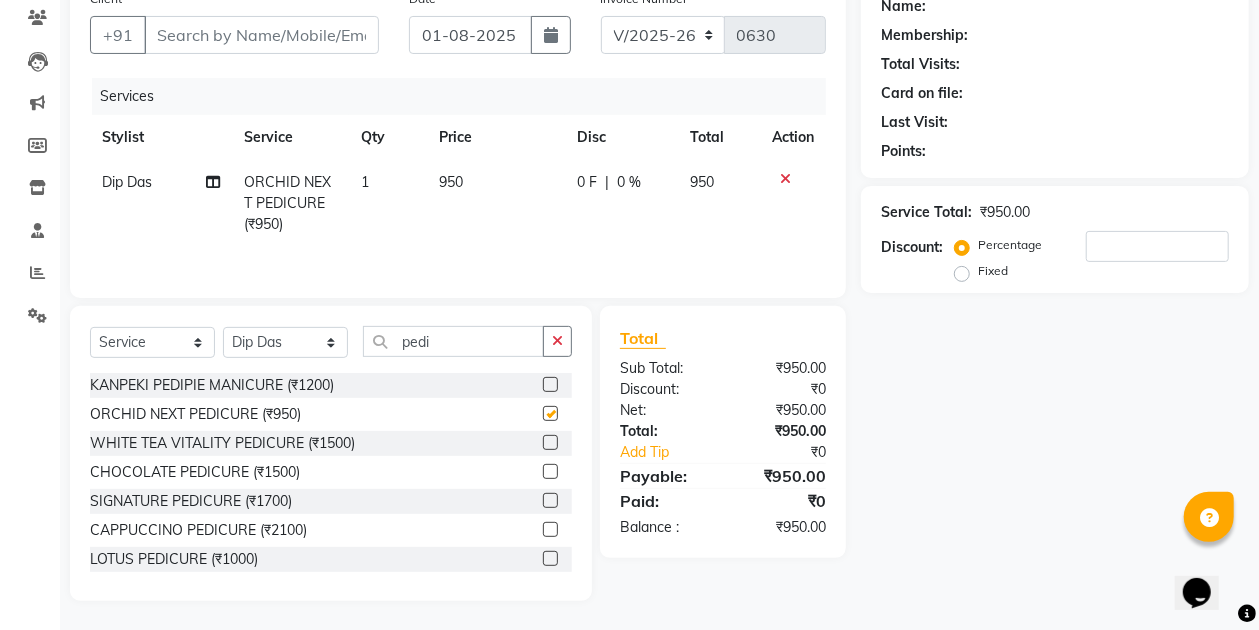 checkbox on "false" 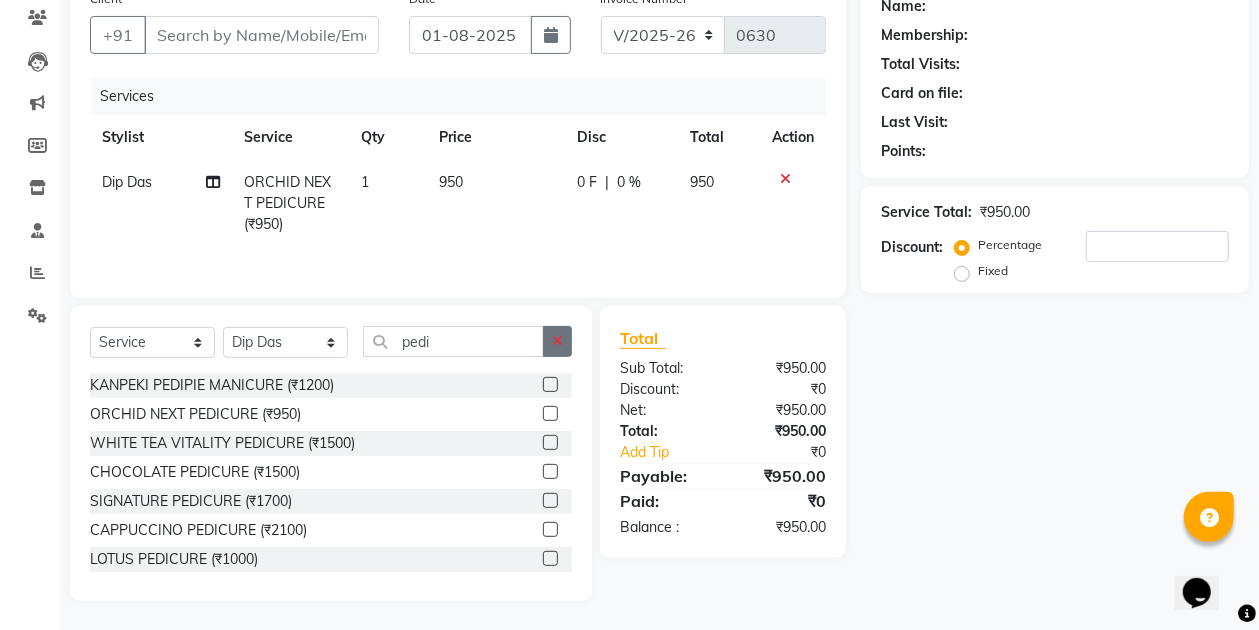 click 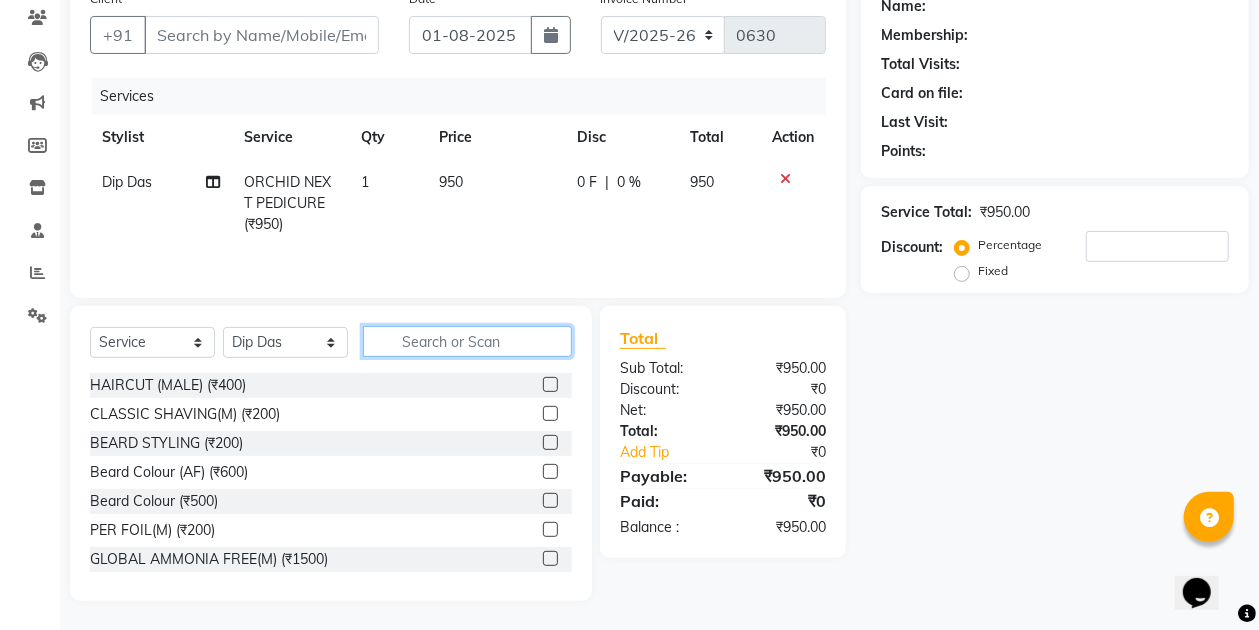 click 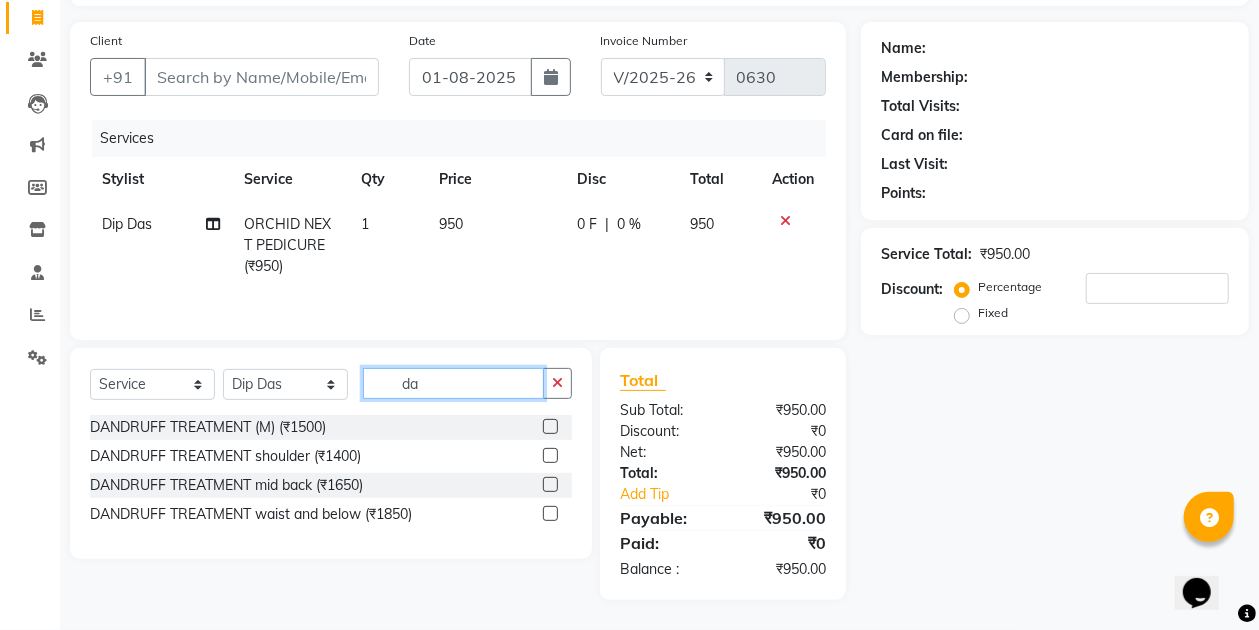 scroll, scrollTop: 126, scrollLeft: 0, axis: vertical 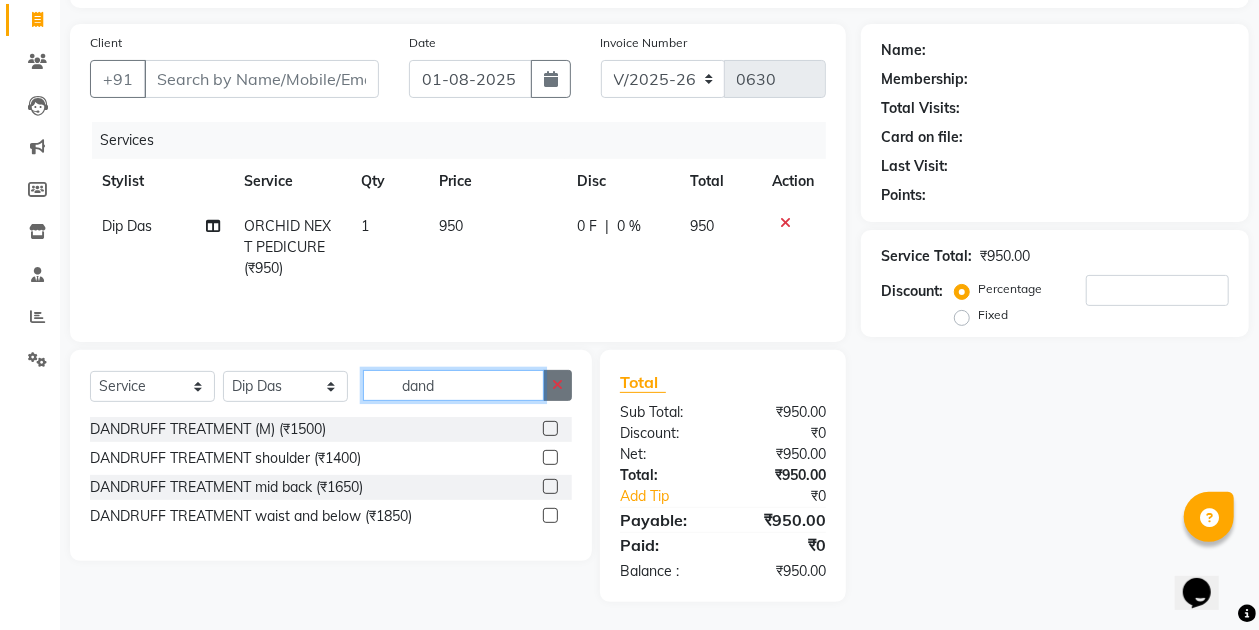 type on "dand" 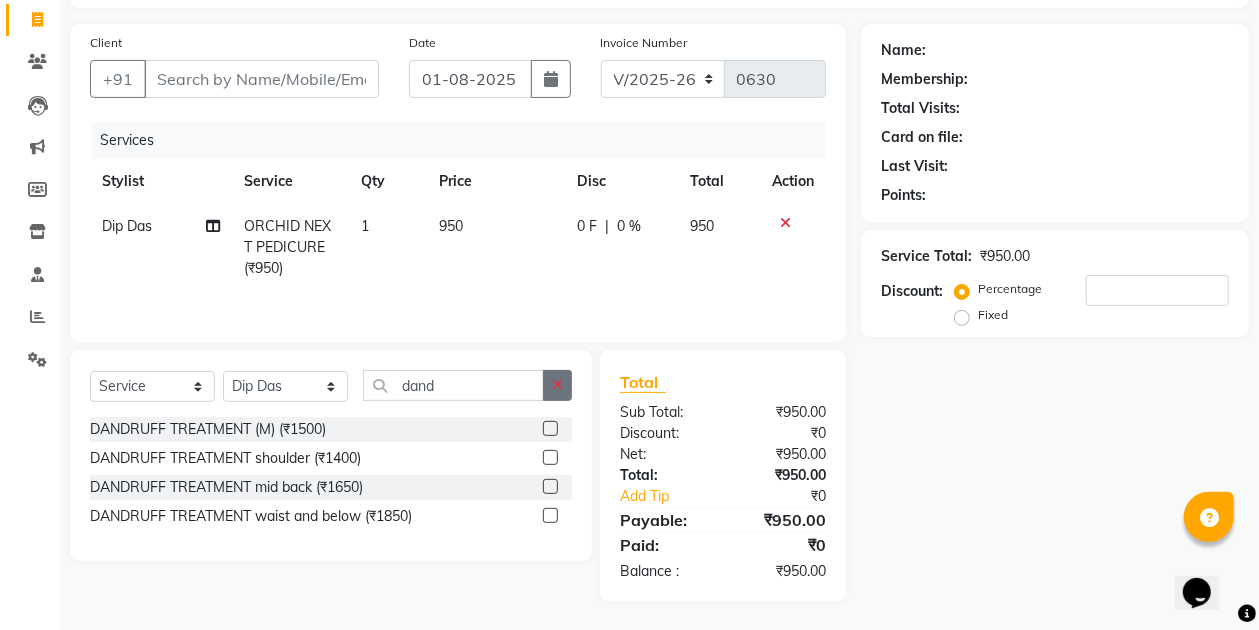 click 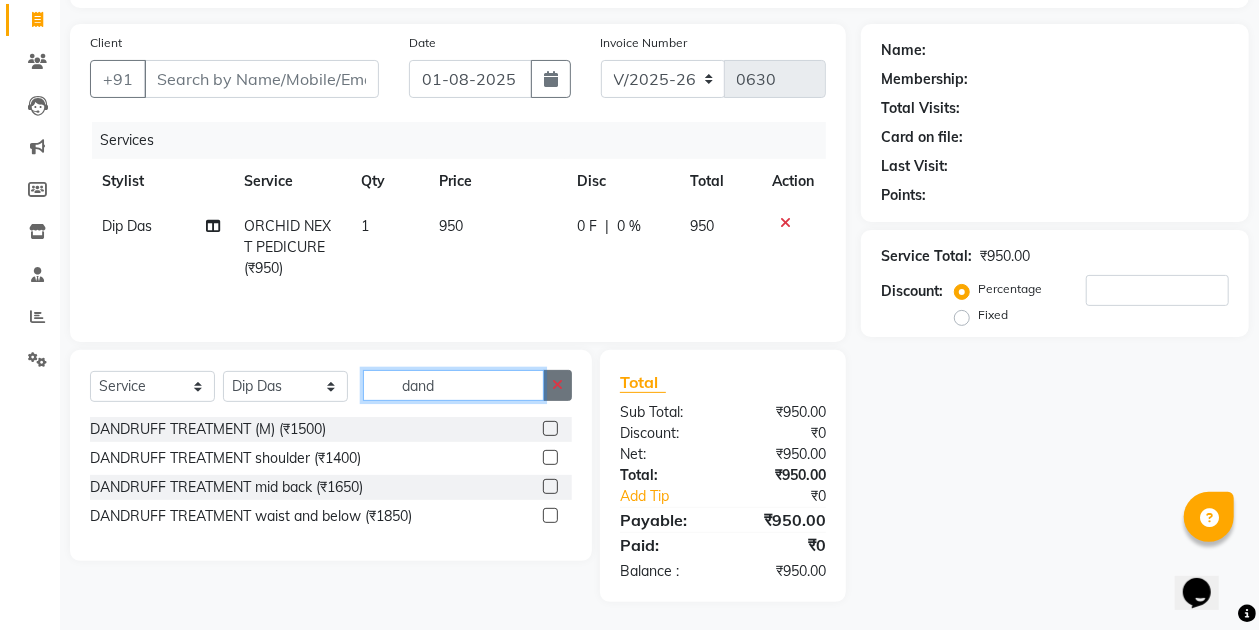 type 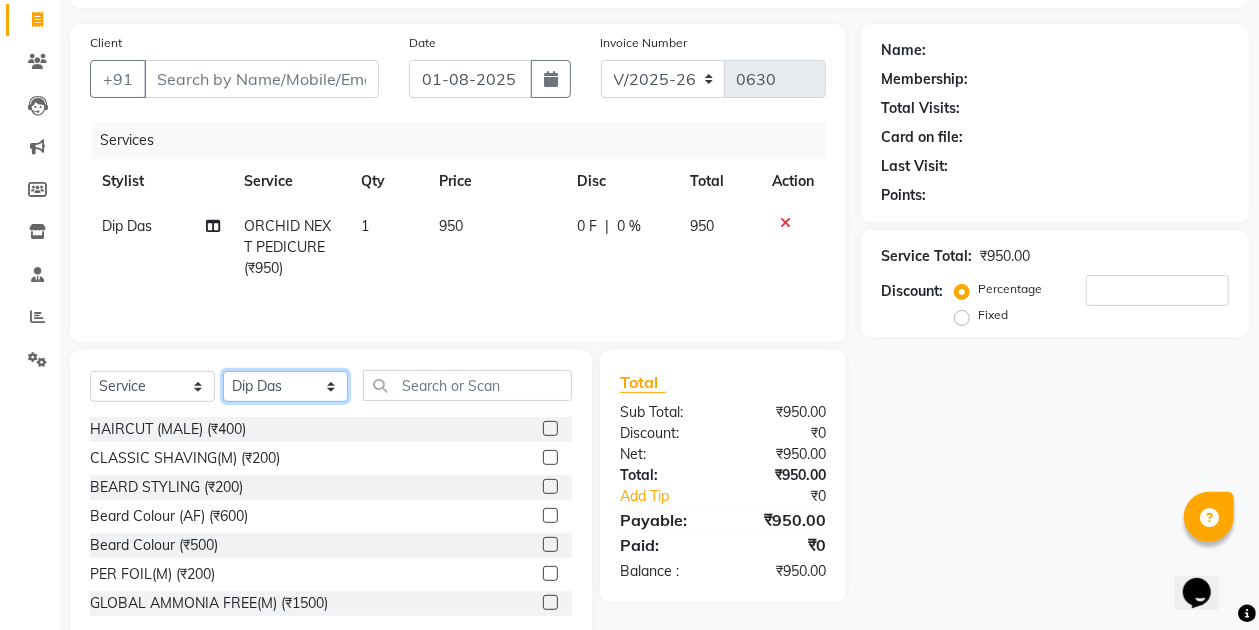 click on "Select Stylist Anuradha singh Bishaya Bhuyan Dip Das Ester jarain  Front Desk Luna kalita monisha mili Pintu Rajak" 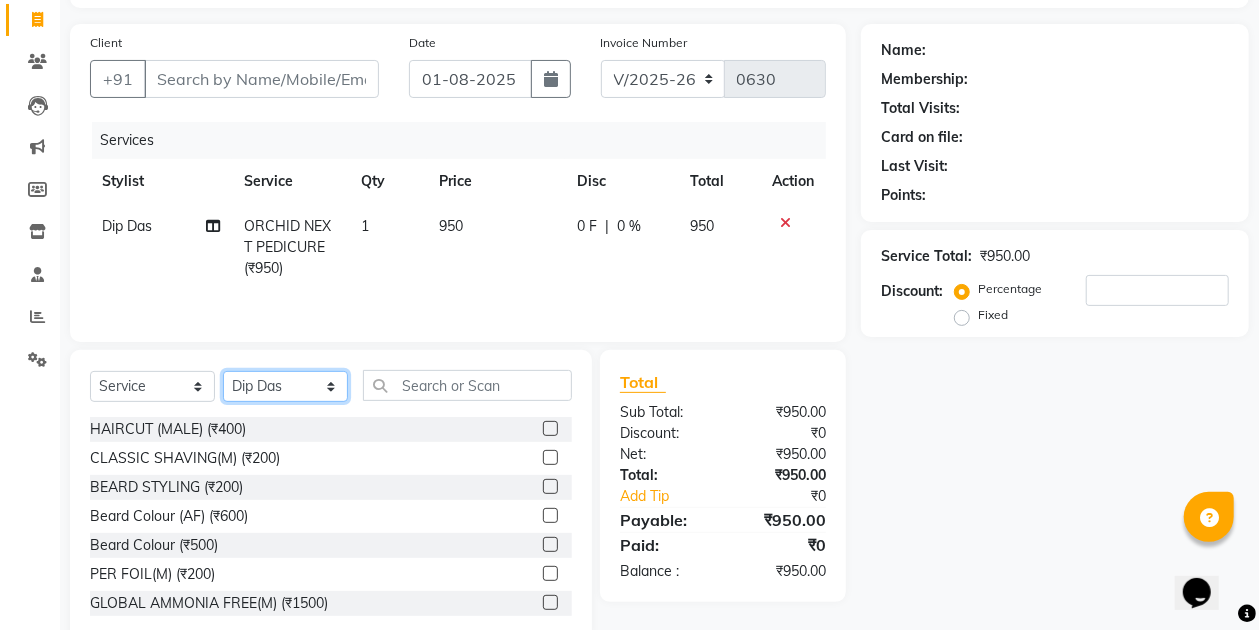 select on "53816" 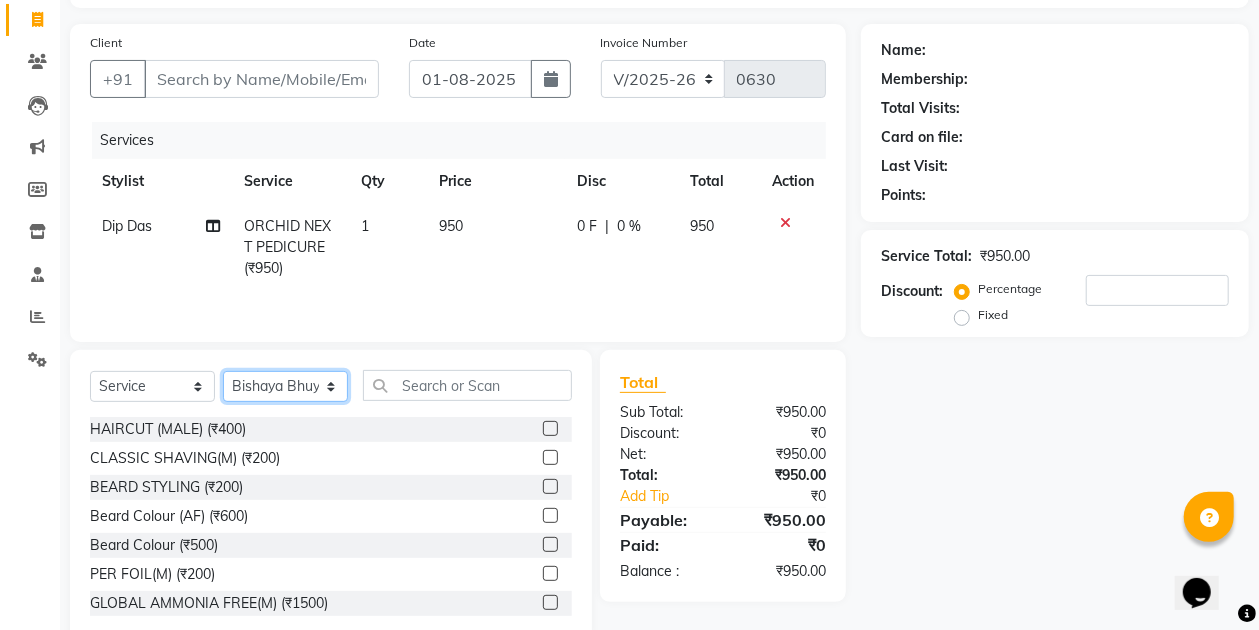 click on "Select Stylist Anuradha singh Bishaya Bhuyan Dip Das Ester jarain  Front Desk Luna kalita monisha mili Pintu Rajak" 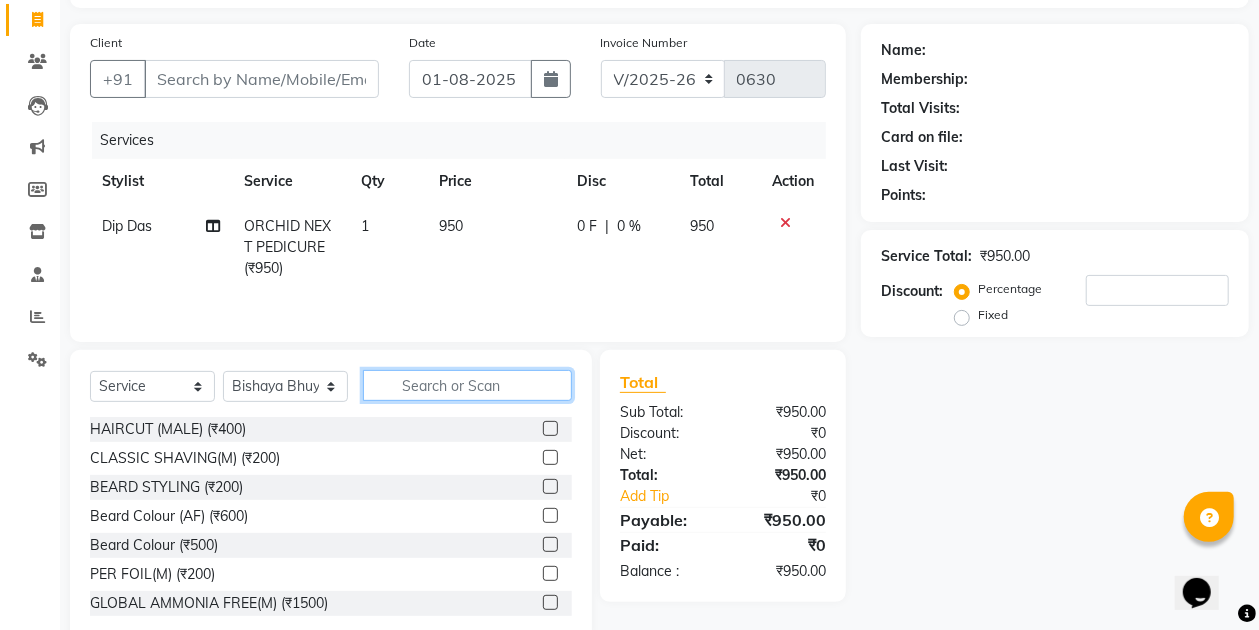 click 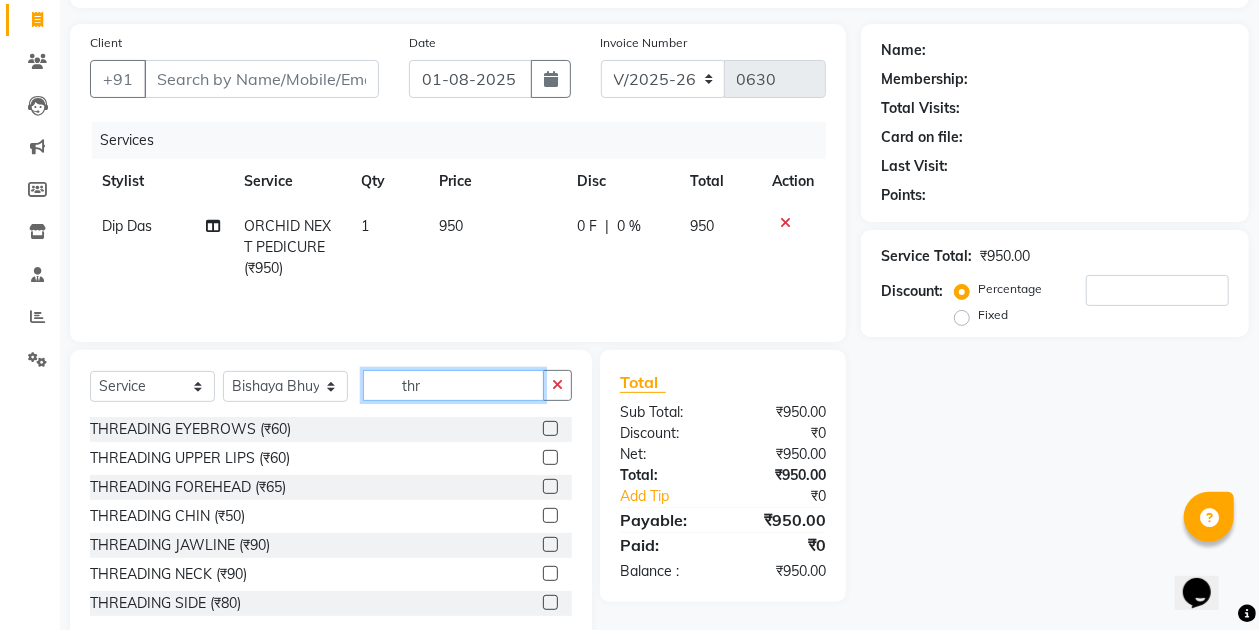 type on "thr" 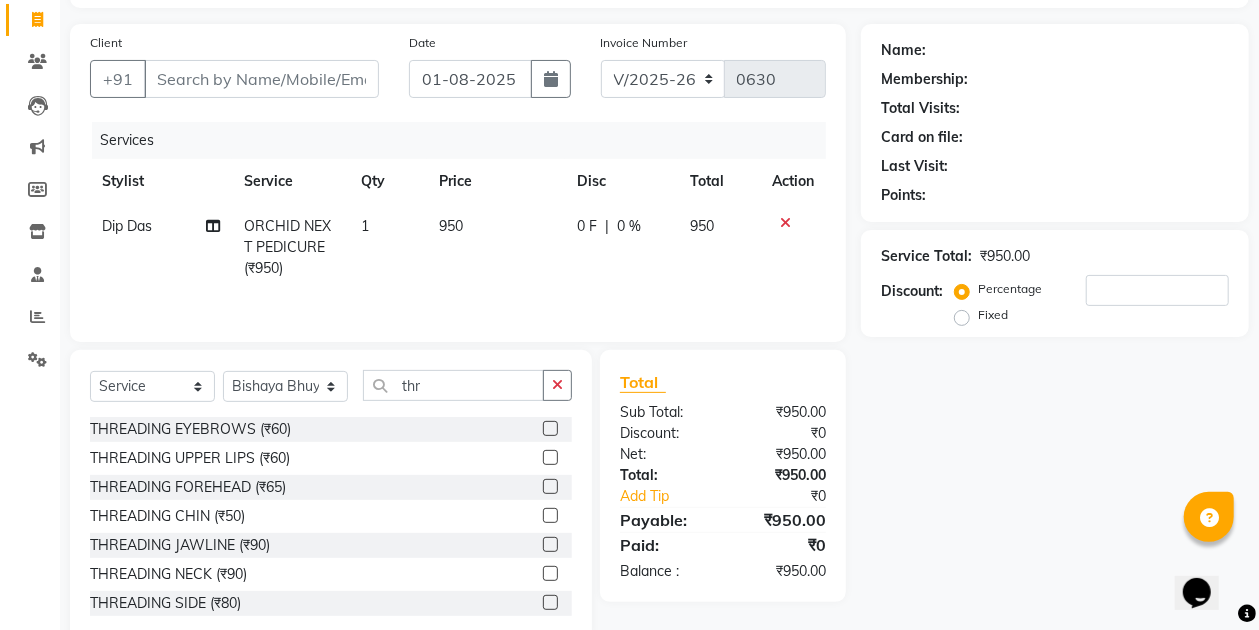 click 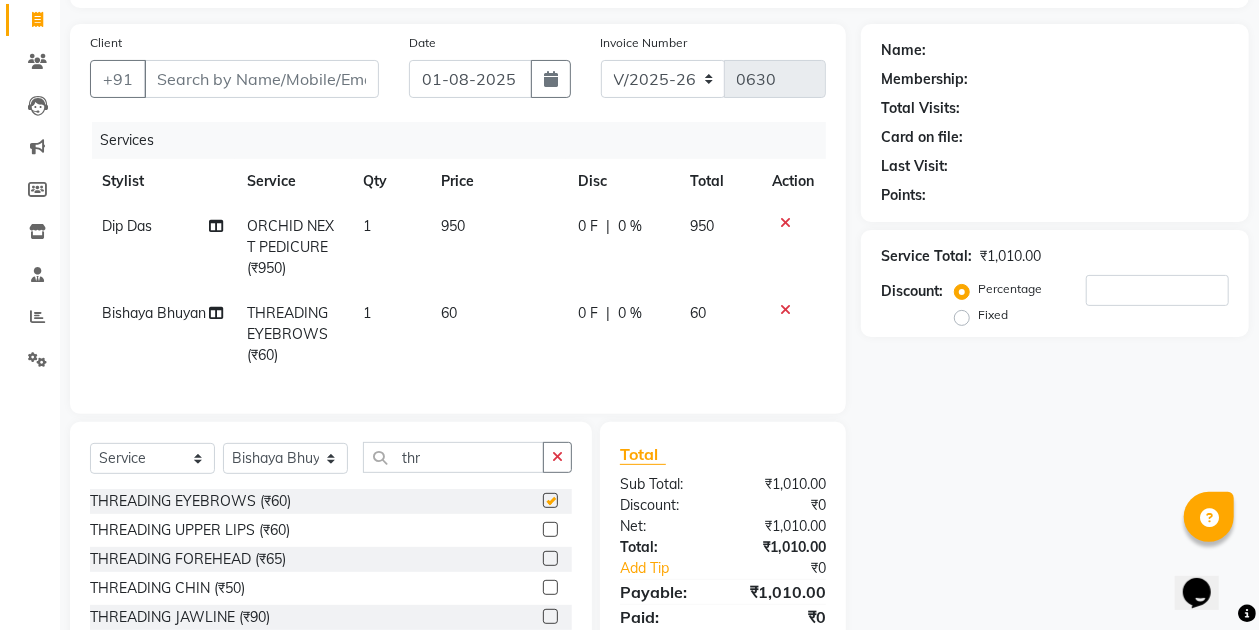 checkbox on "false" 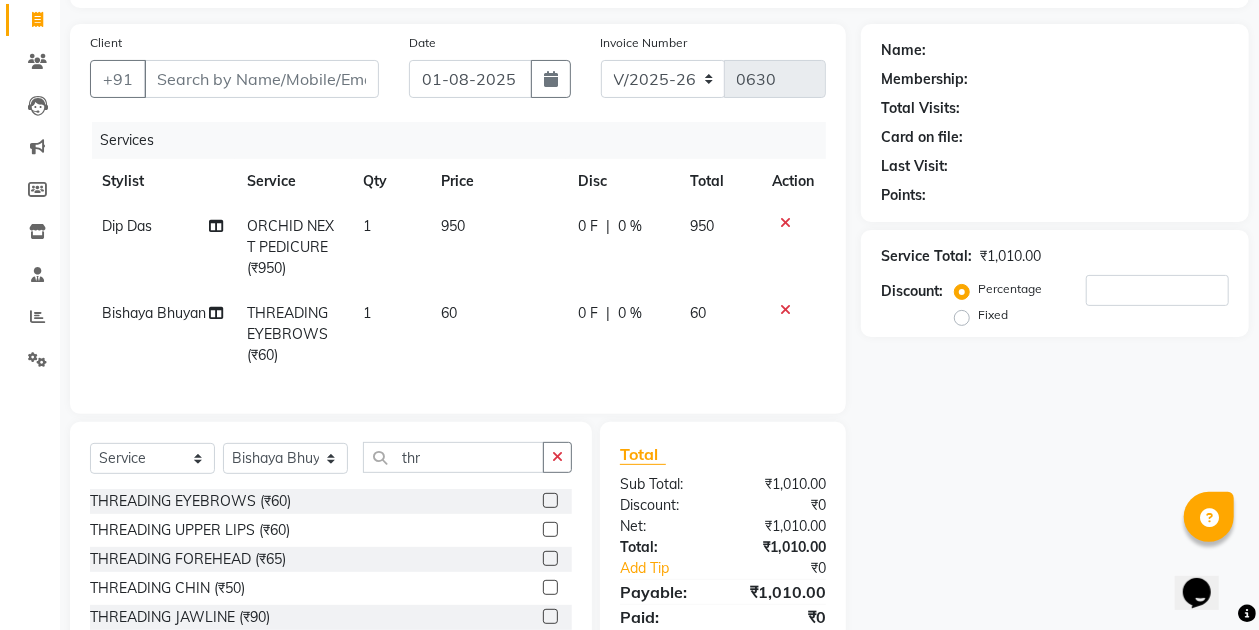 click 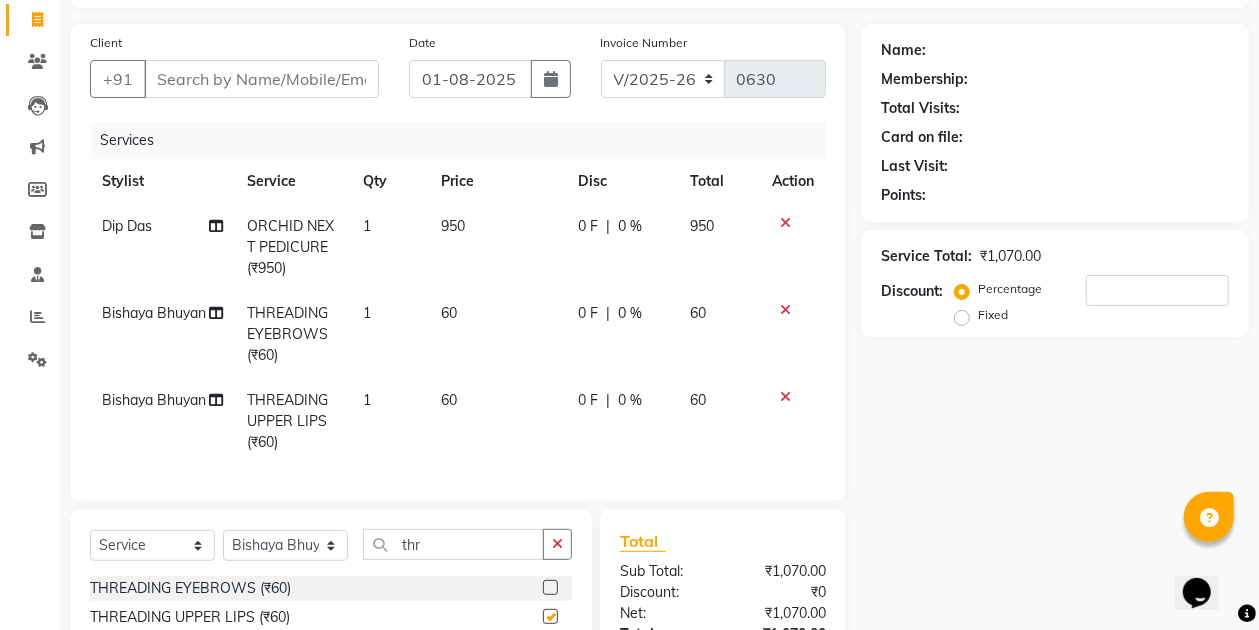 checkbox on "false" 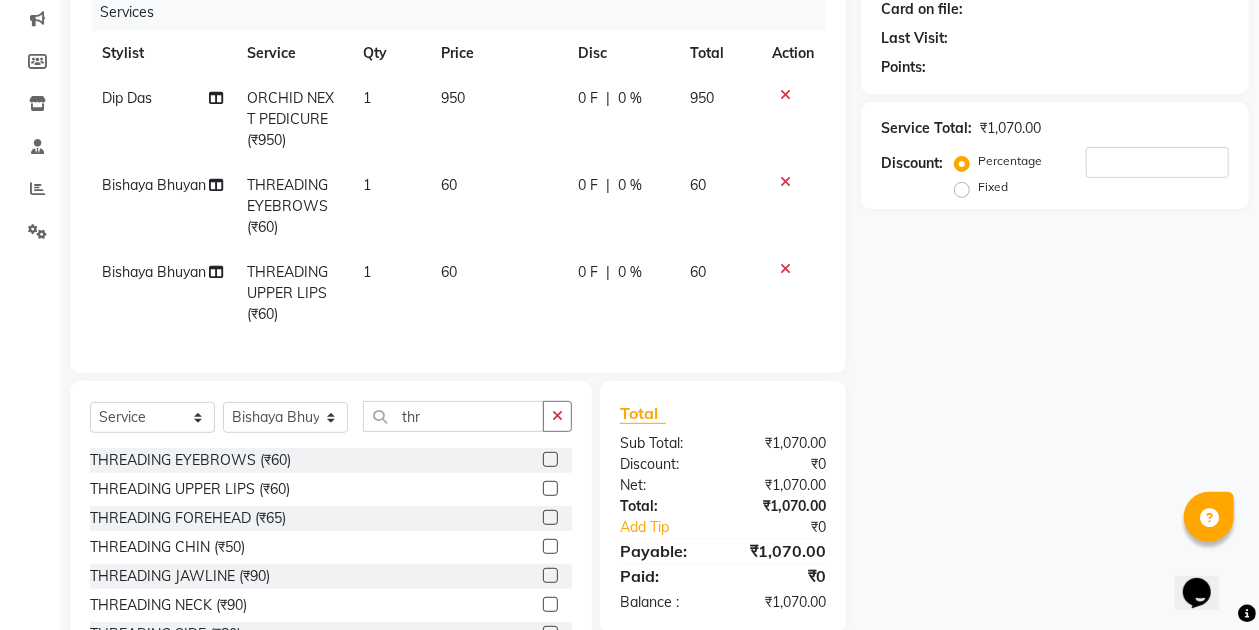 scroll, scrollTop: 260, scrollLeft: 0, axis: vertical 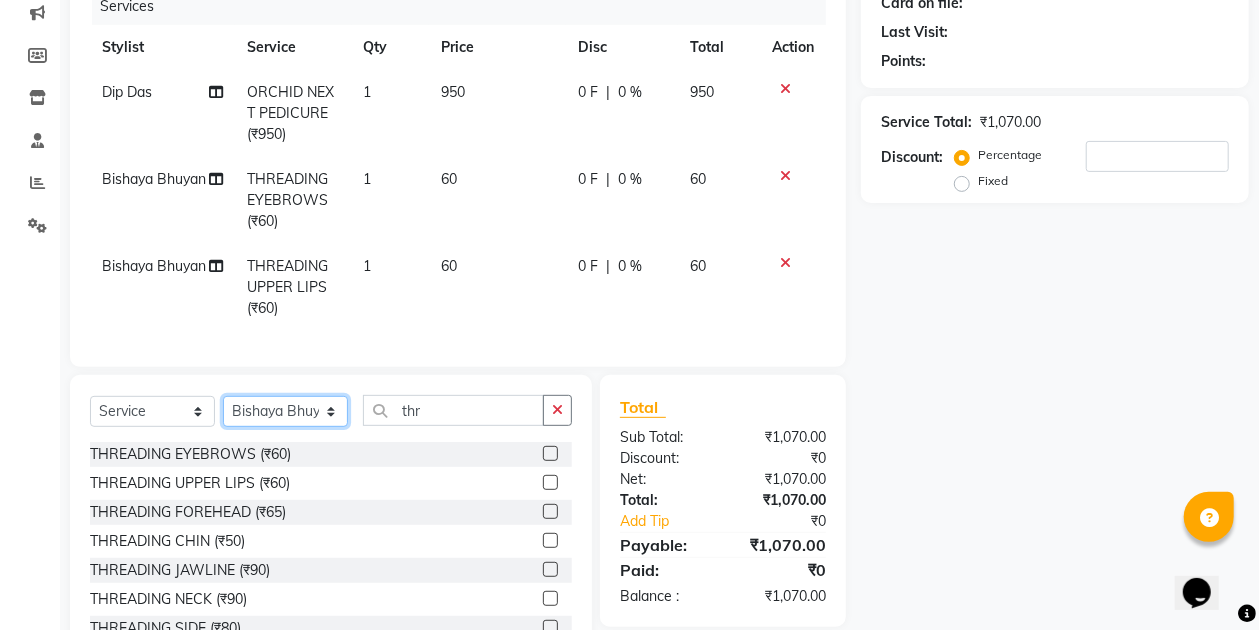 click on "Select Stylist Anuradha singh Bishaya Bhuyan Dip Das Ester jarain  Front Desk Luna kalita monisha mili Pintu Rajak" 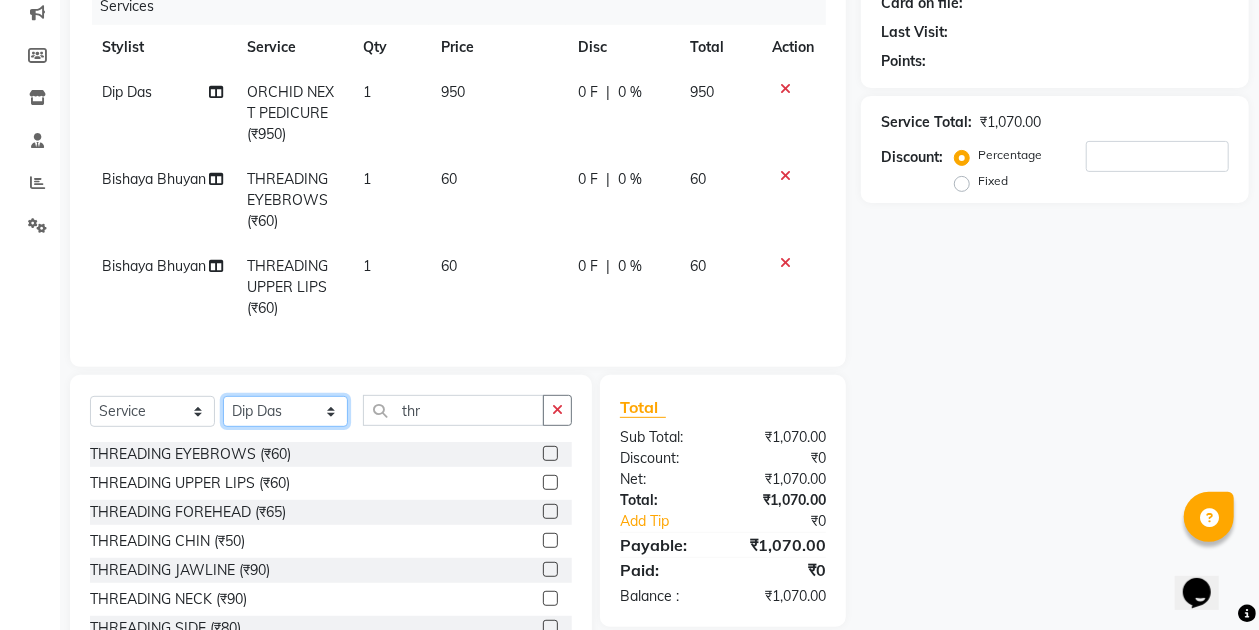 click on "Select Stylist Anuradha singh Bishaya Bhuyan Dip Das Ester jarain  Front Desk Luna kalita monisha mili Pintu Rajak" 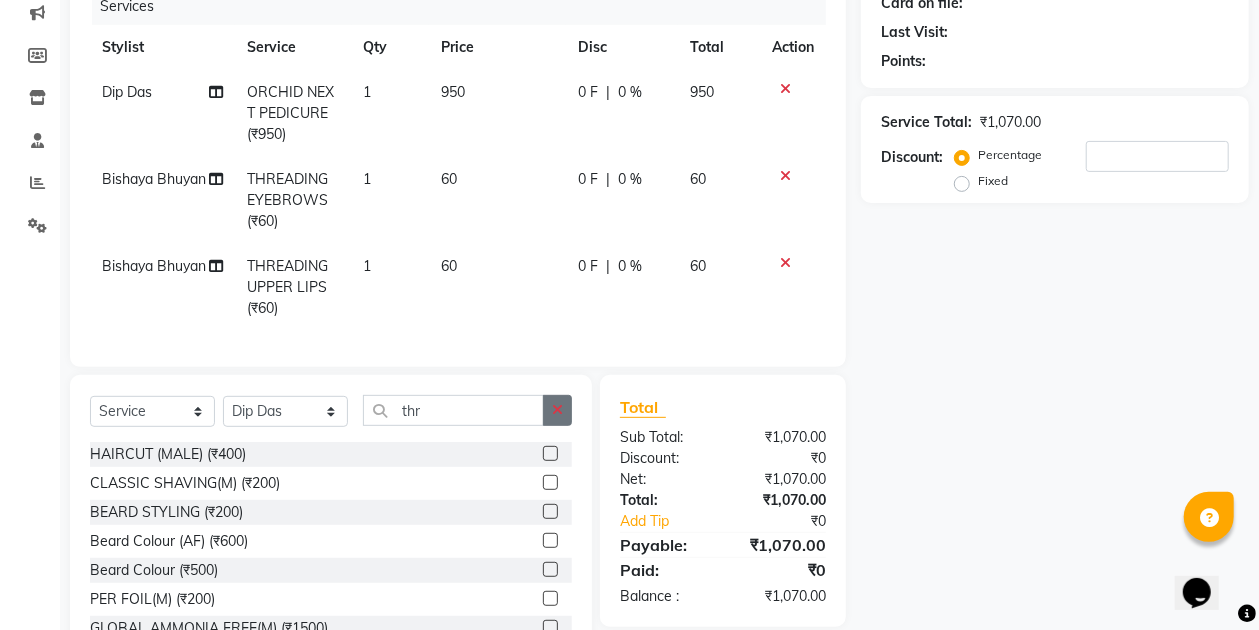 click 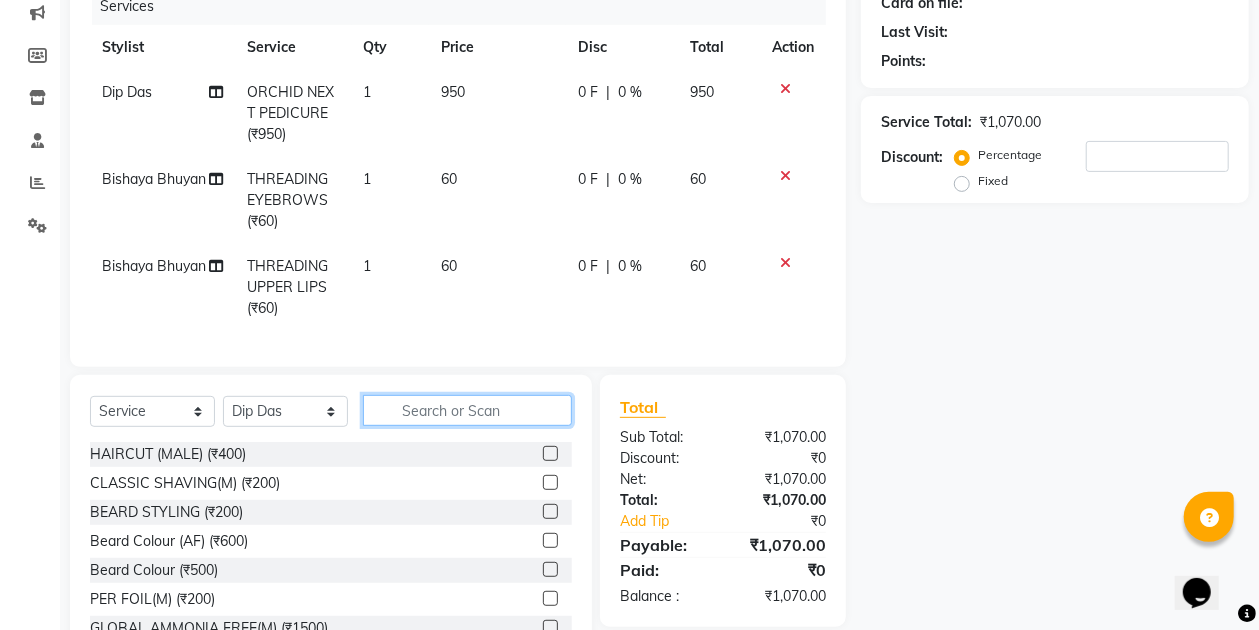 click 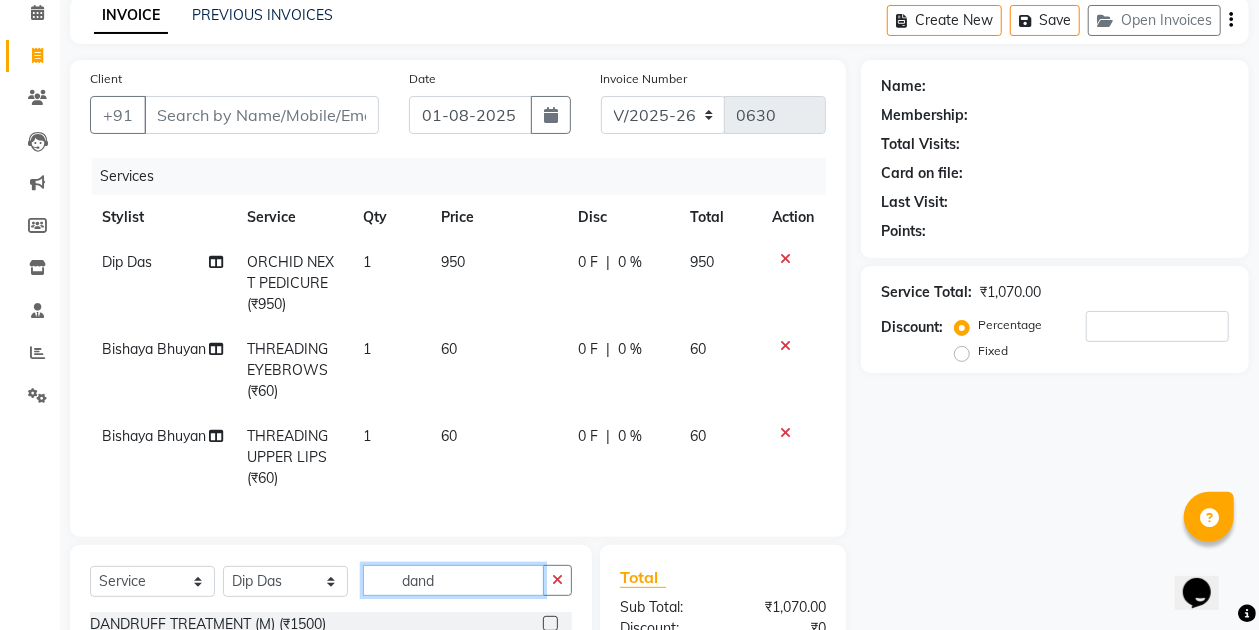 scroll, scrollTop: 0, scrollLeft: 0, axis: both 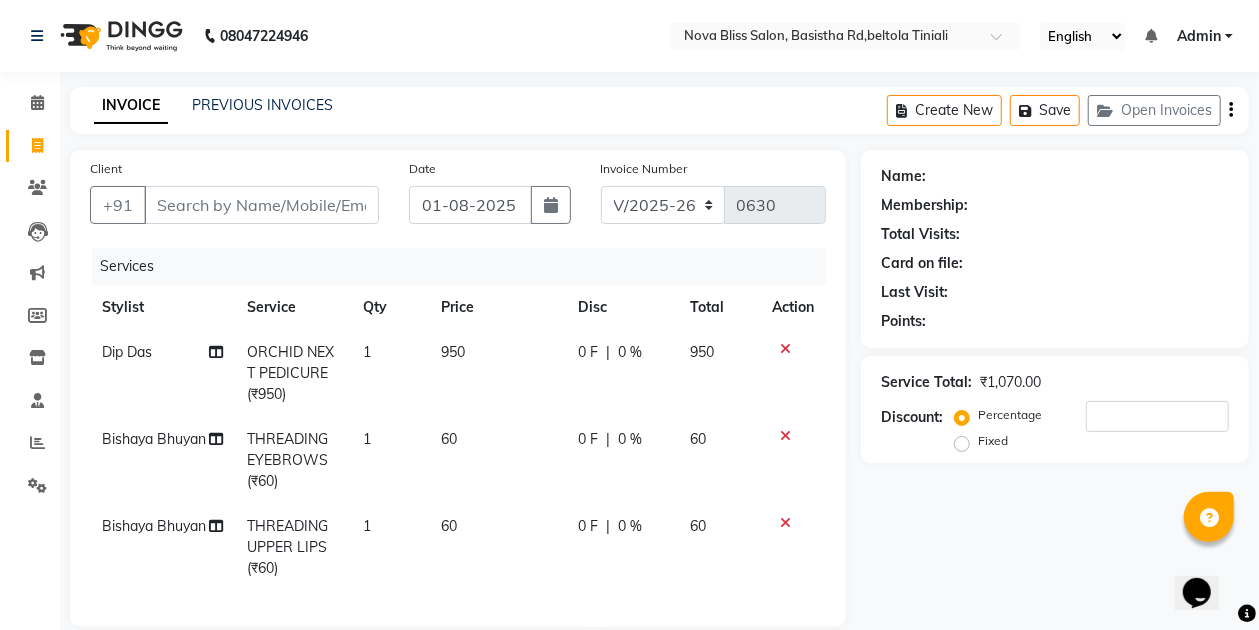 type on "dand" 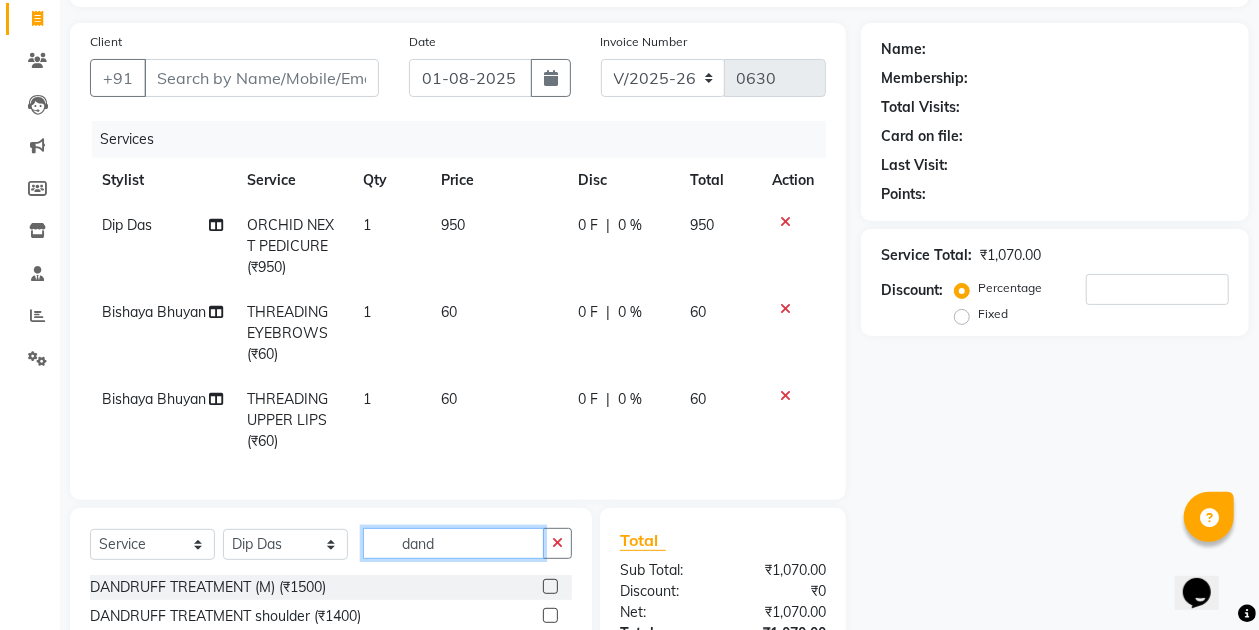 scroll, scrollTop: 0, scrollLeft: 0, axis: both 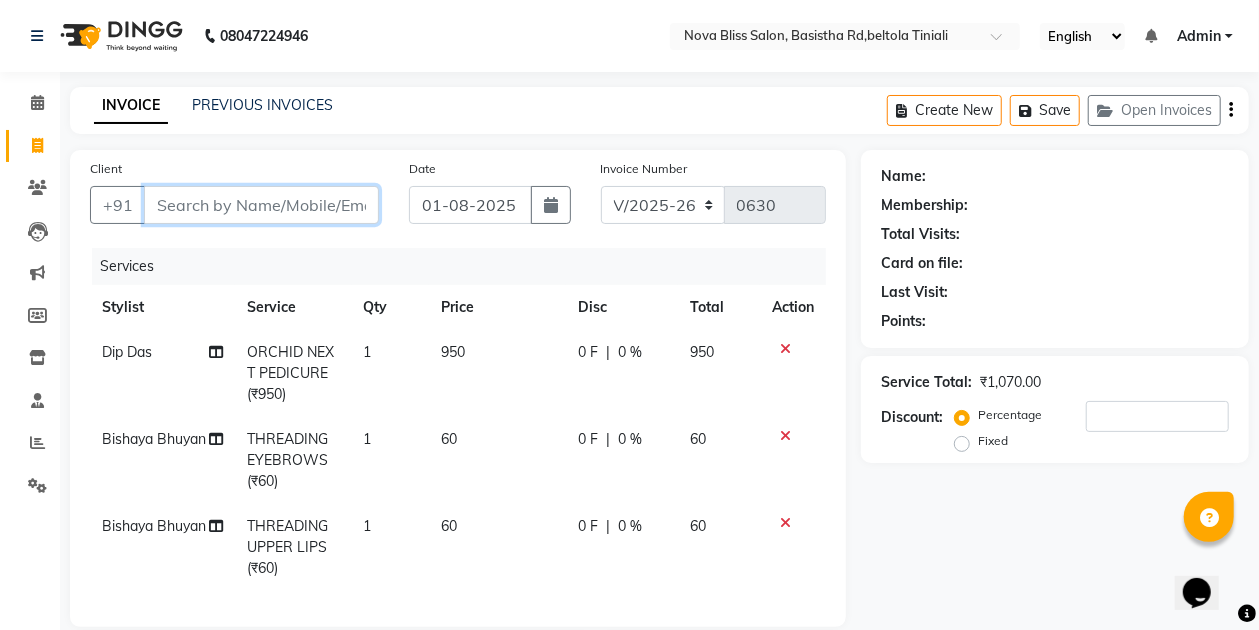 click on "Client" at bounding box center [261, 205] 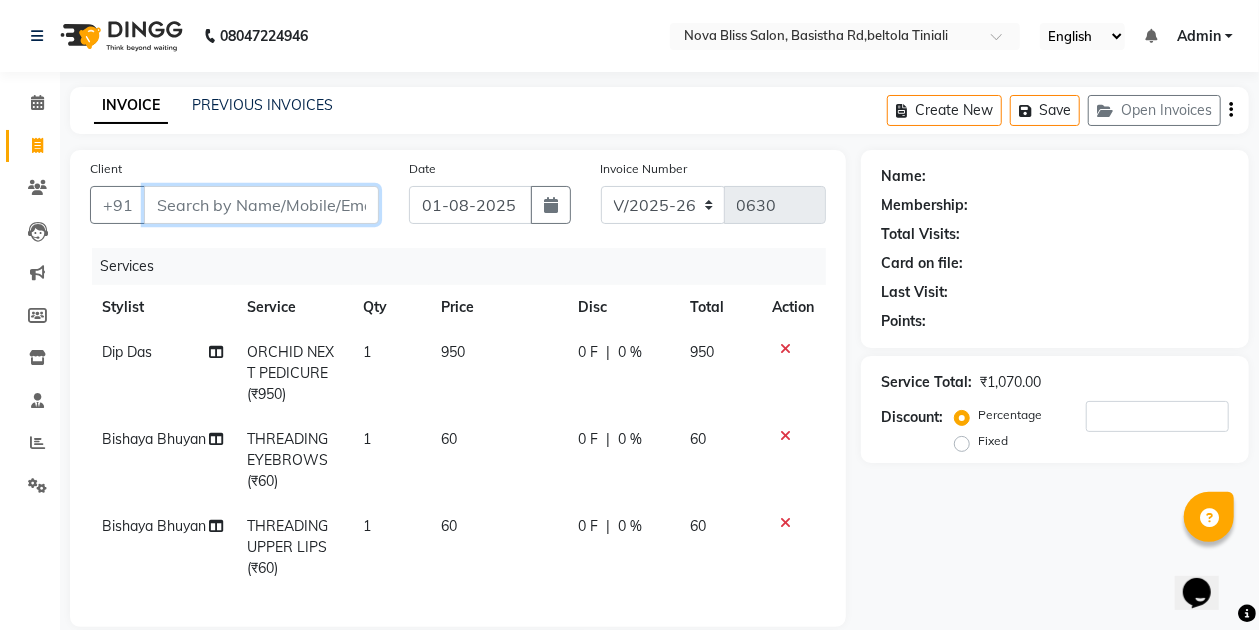 type on "7" 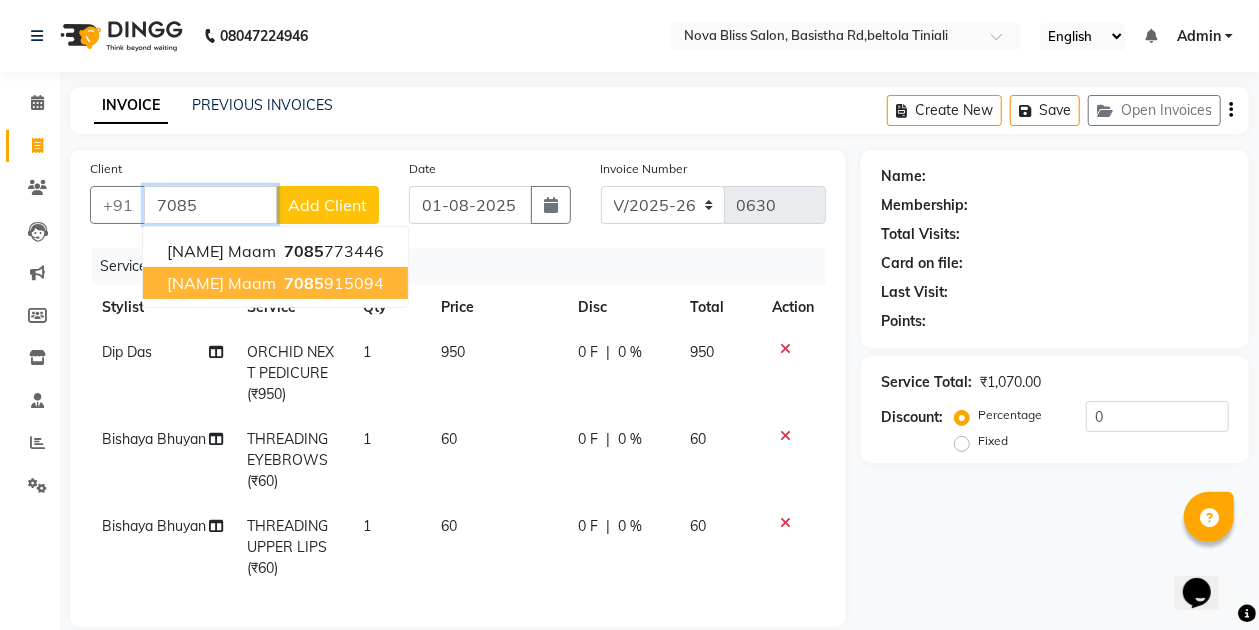 click on "7085 915094" at bounding box center (332, 283) 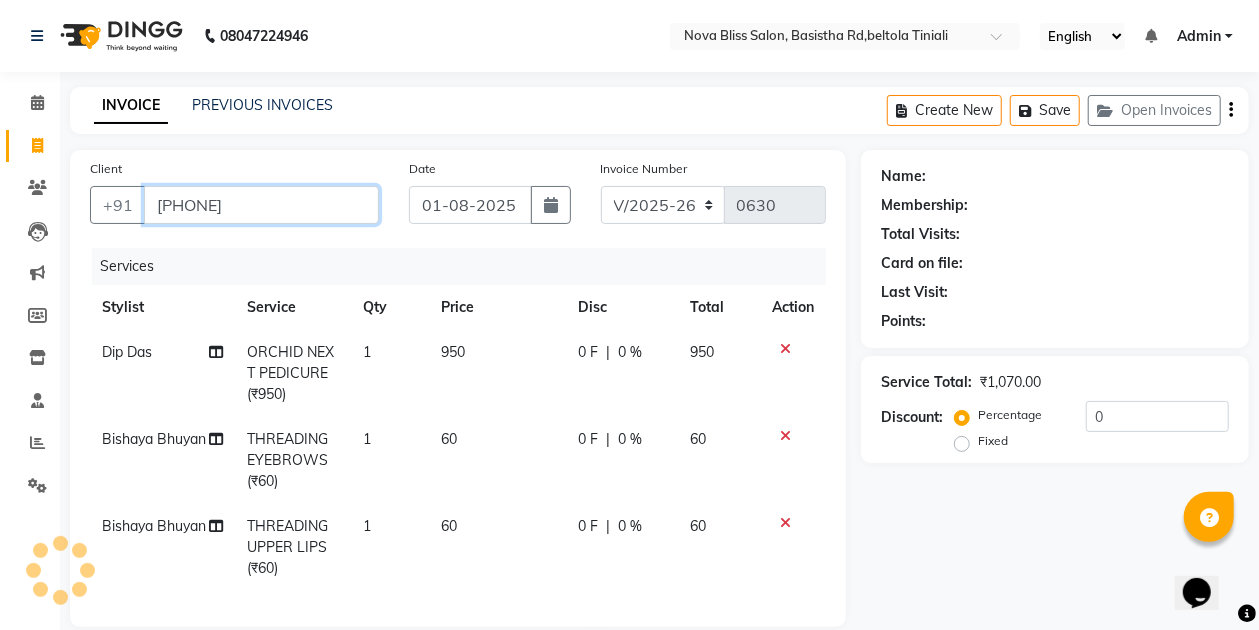 type on "[PHONE]" 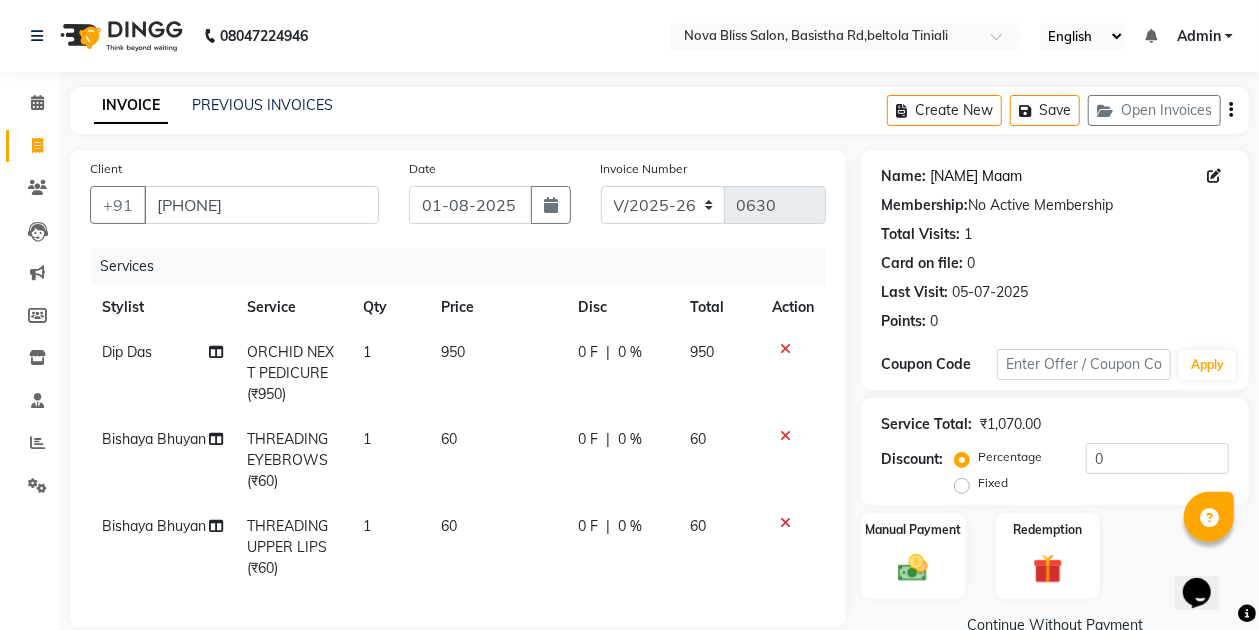 click on "Annyaee Maam" 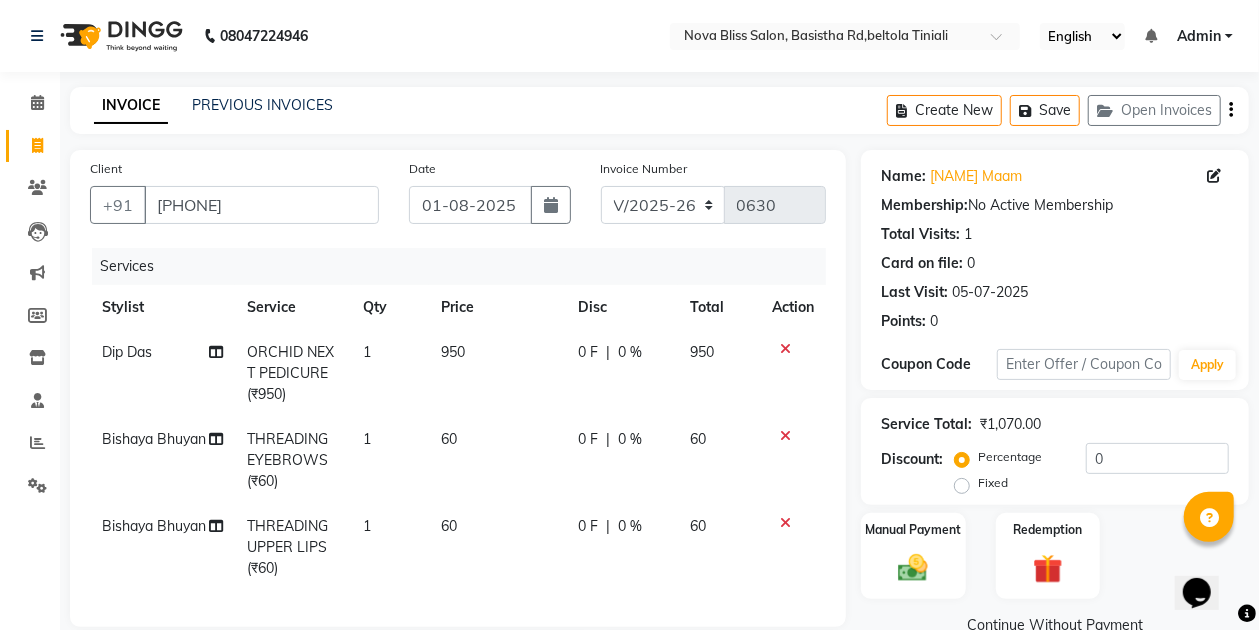 scroll, scrollTop: 0, scrollLeft: 0, axis: both 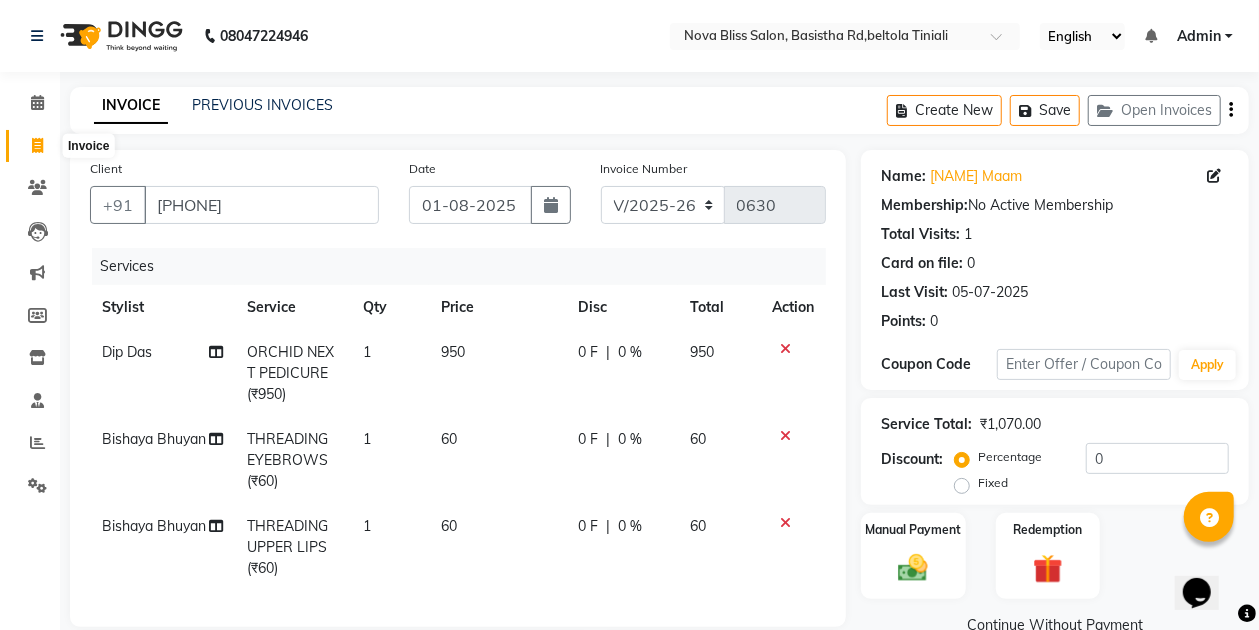 click 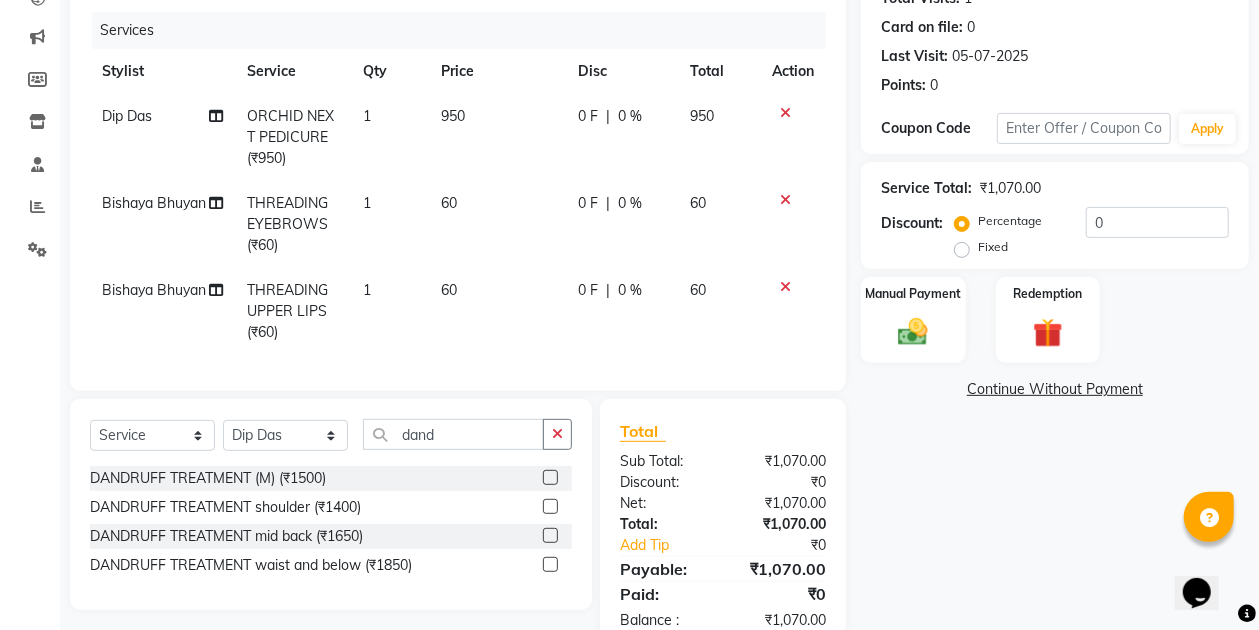 scroll, scrollTop: 266, scrollLeft: 0, axis: vertical 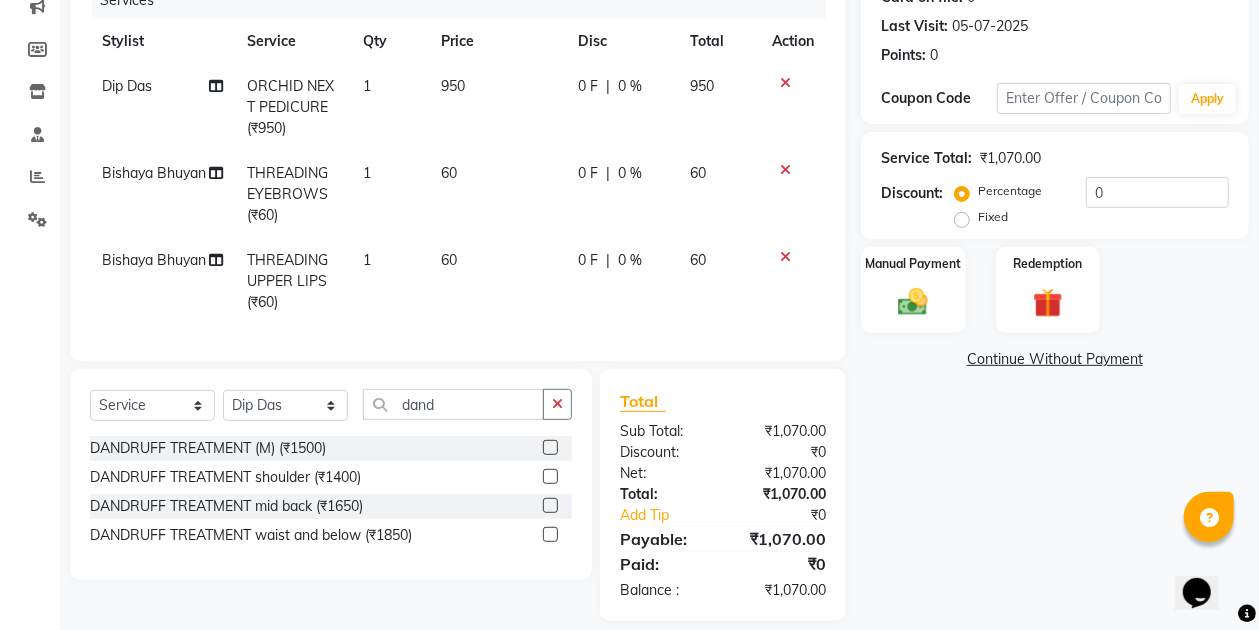 click 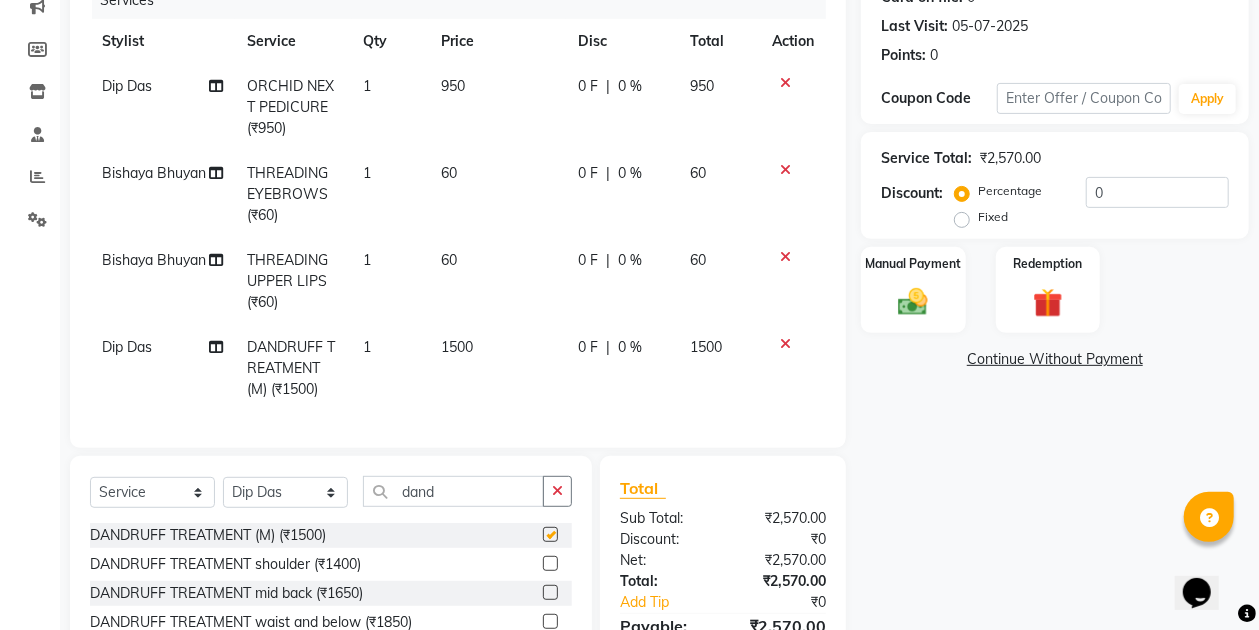 checkbox on "false" 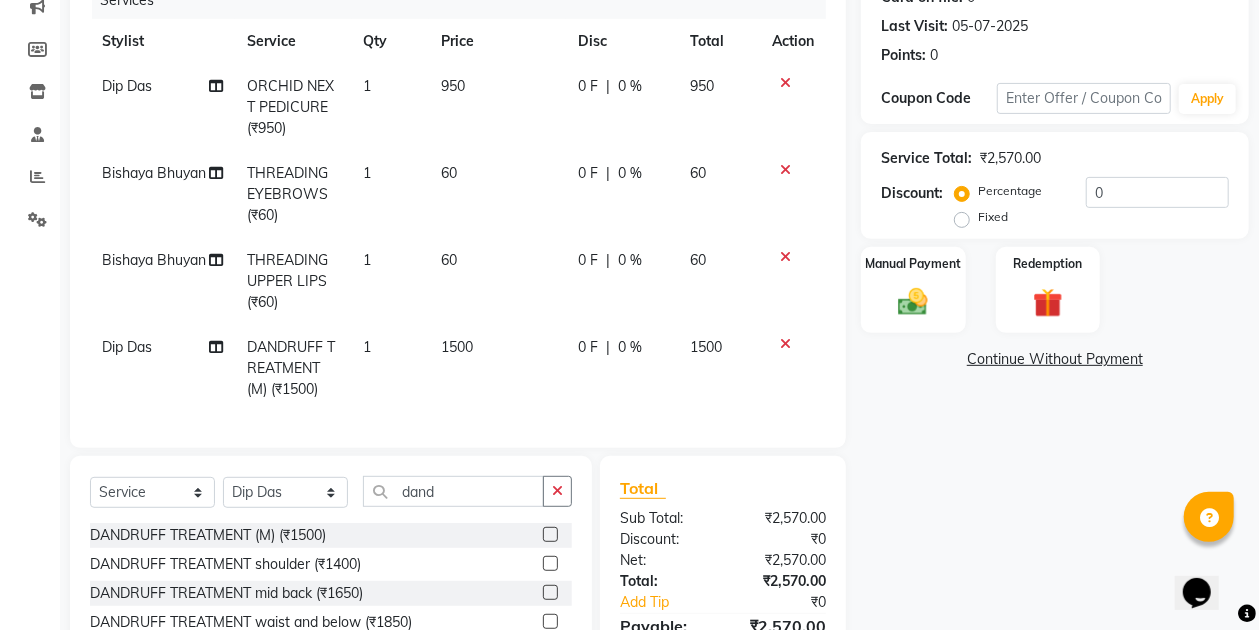 click on "1500" 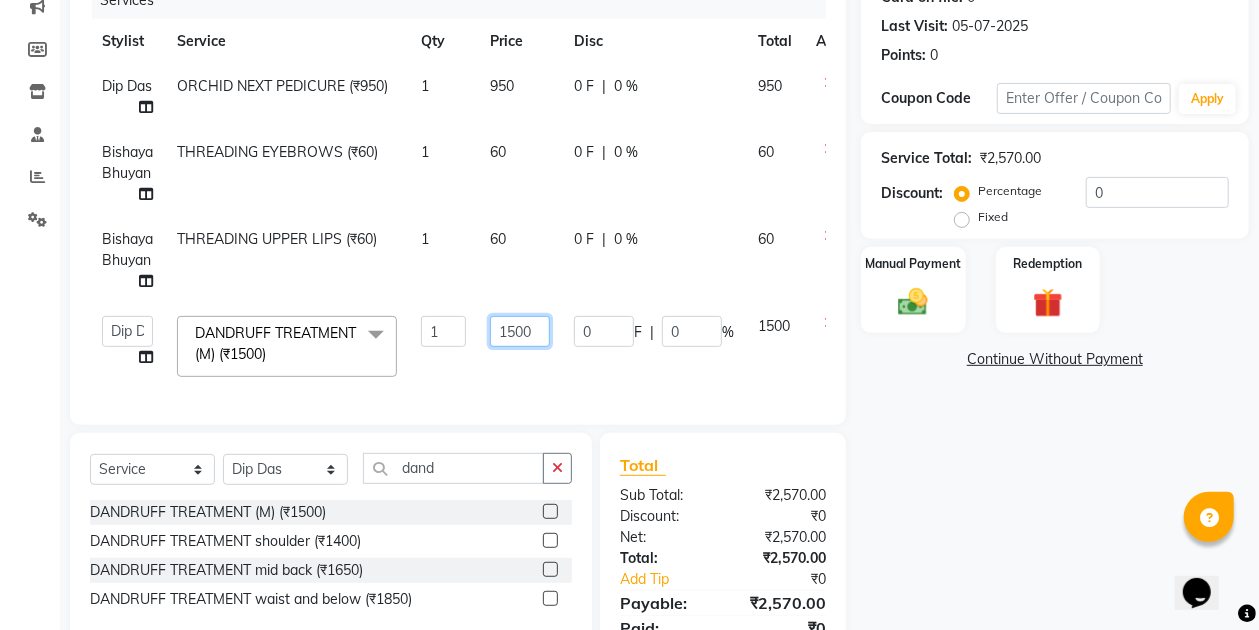 click on "1500" 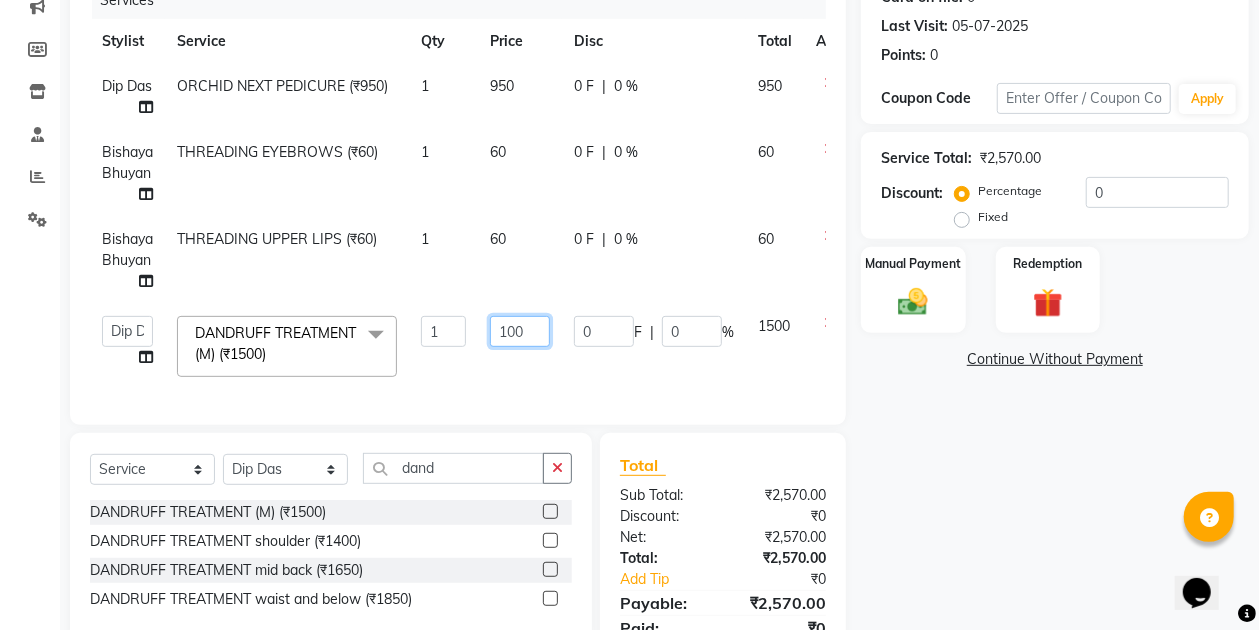 type on "1600" 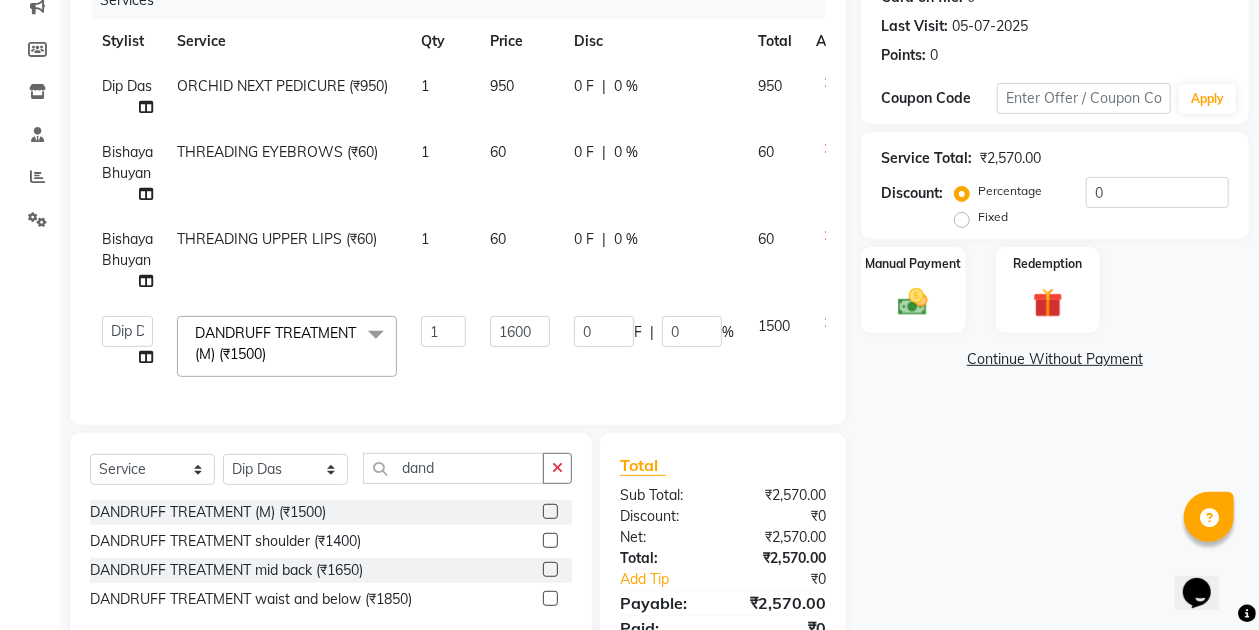 click on "1600" 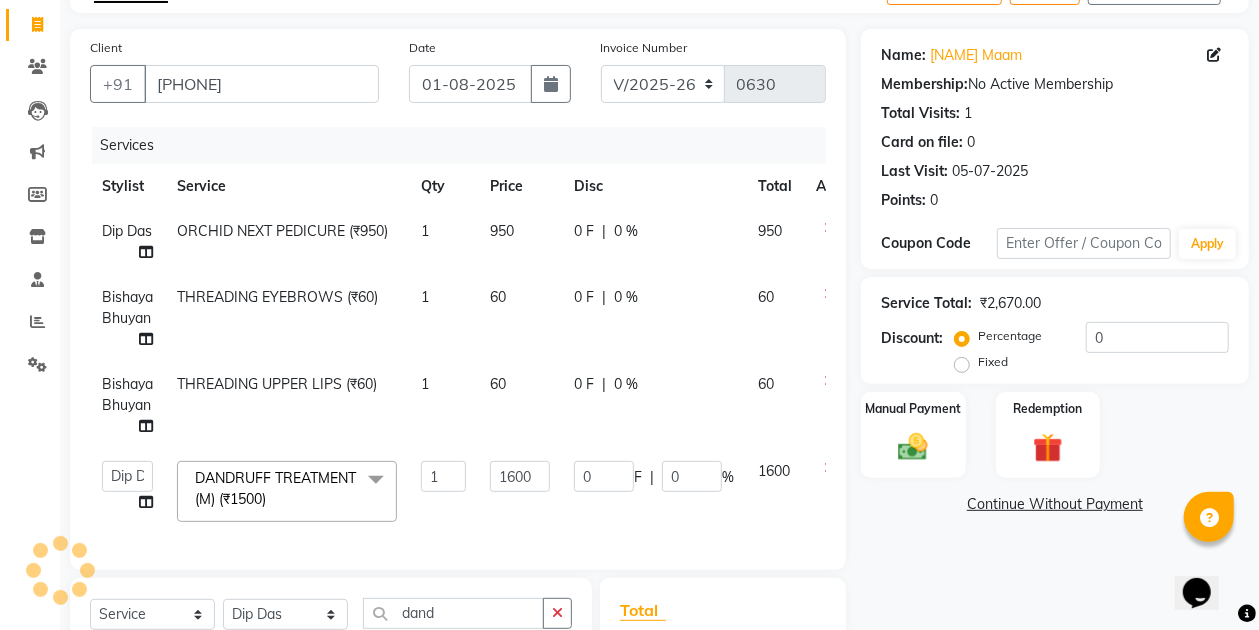 scroll, scrollTop: 133, scrollLeft: 0, axis: vertical 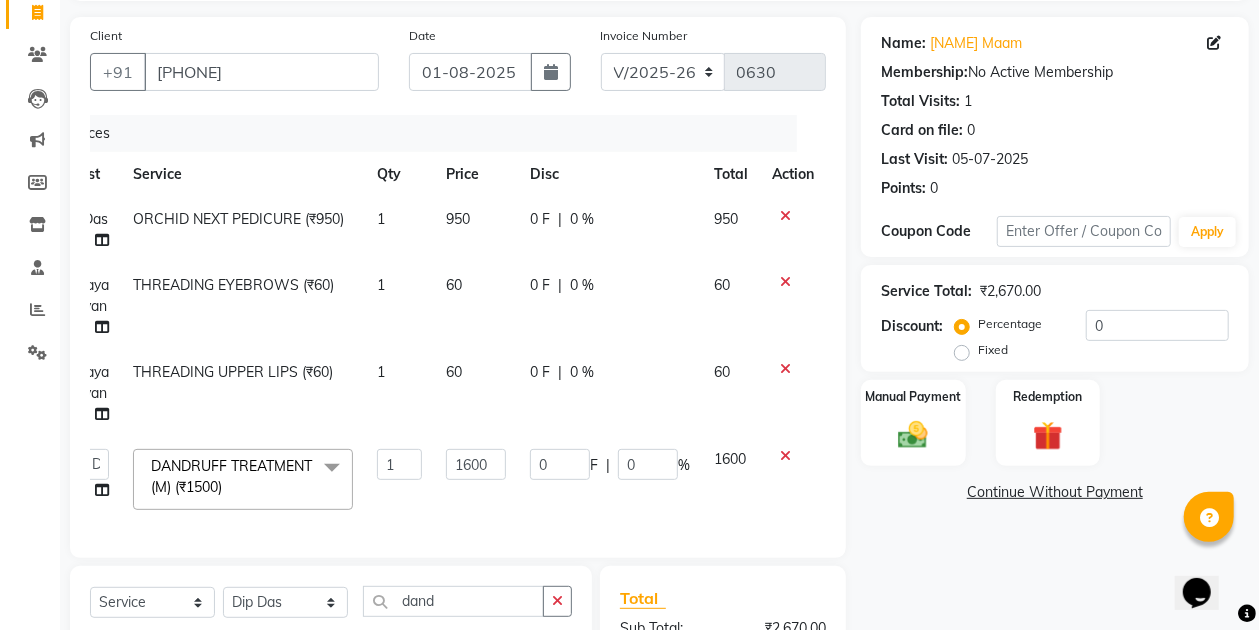 click 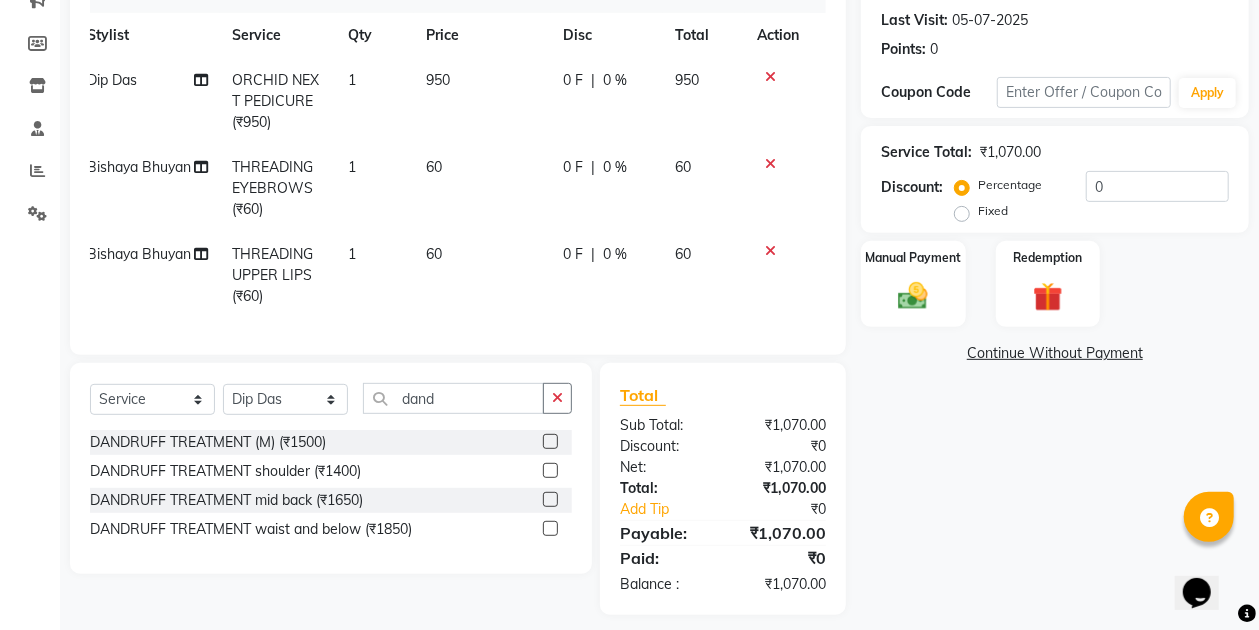 scroll, scrollTop: 296, scrollLeft: 0, axis: vertical 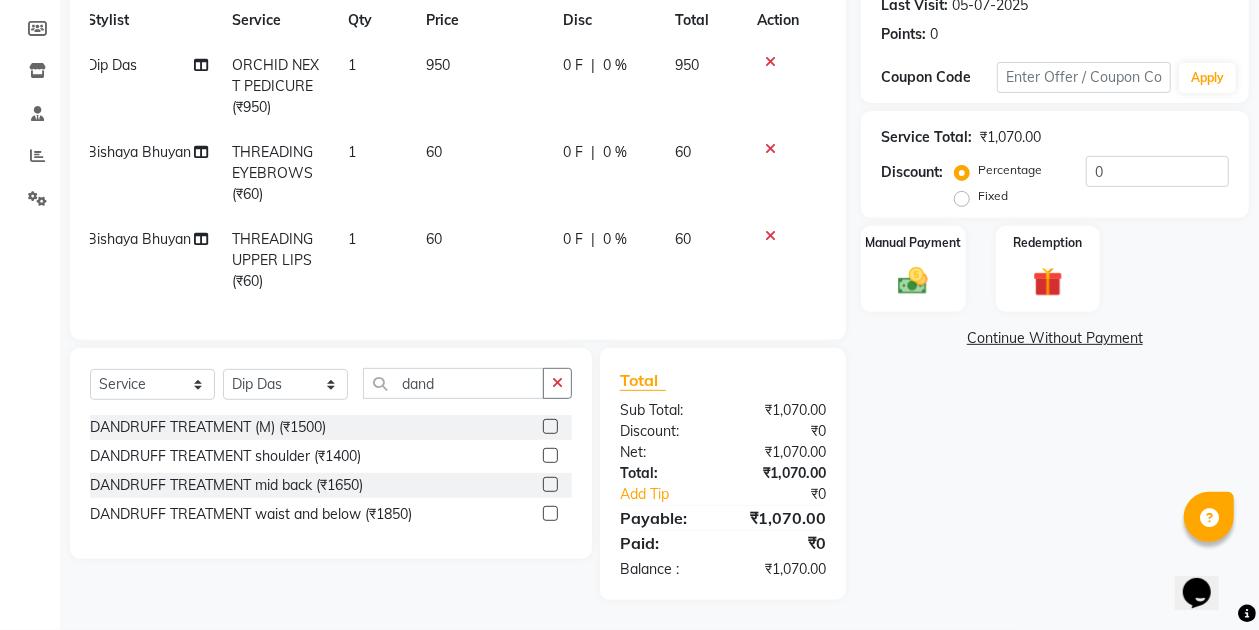 click 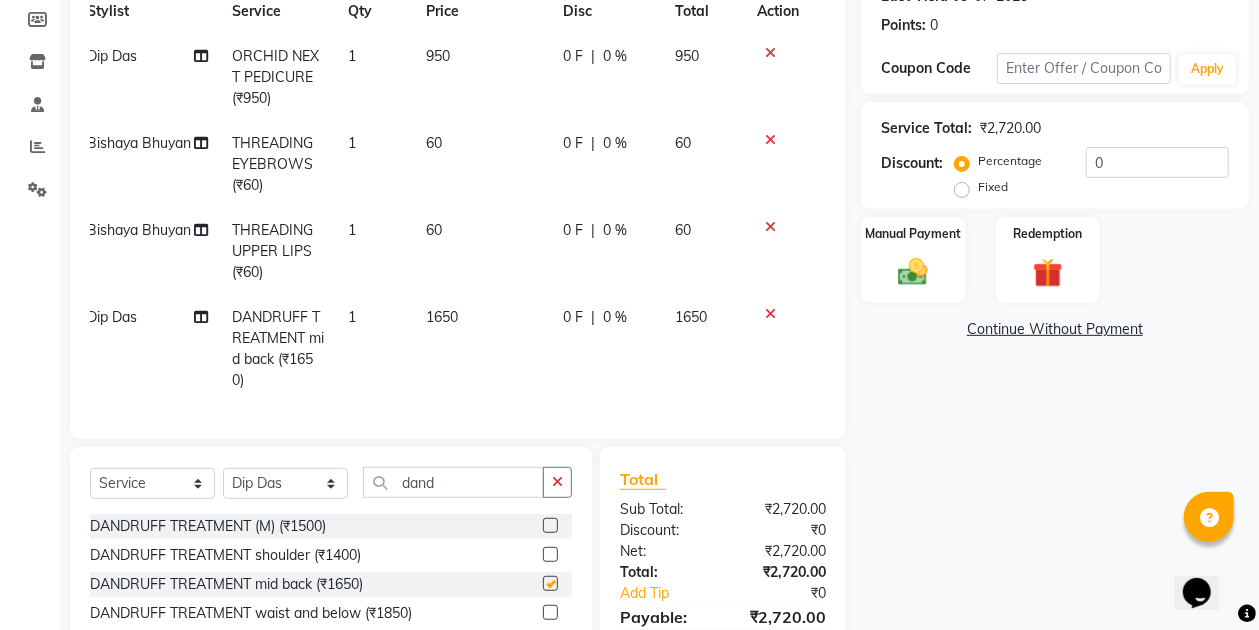 checkbox on "false" 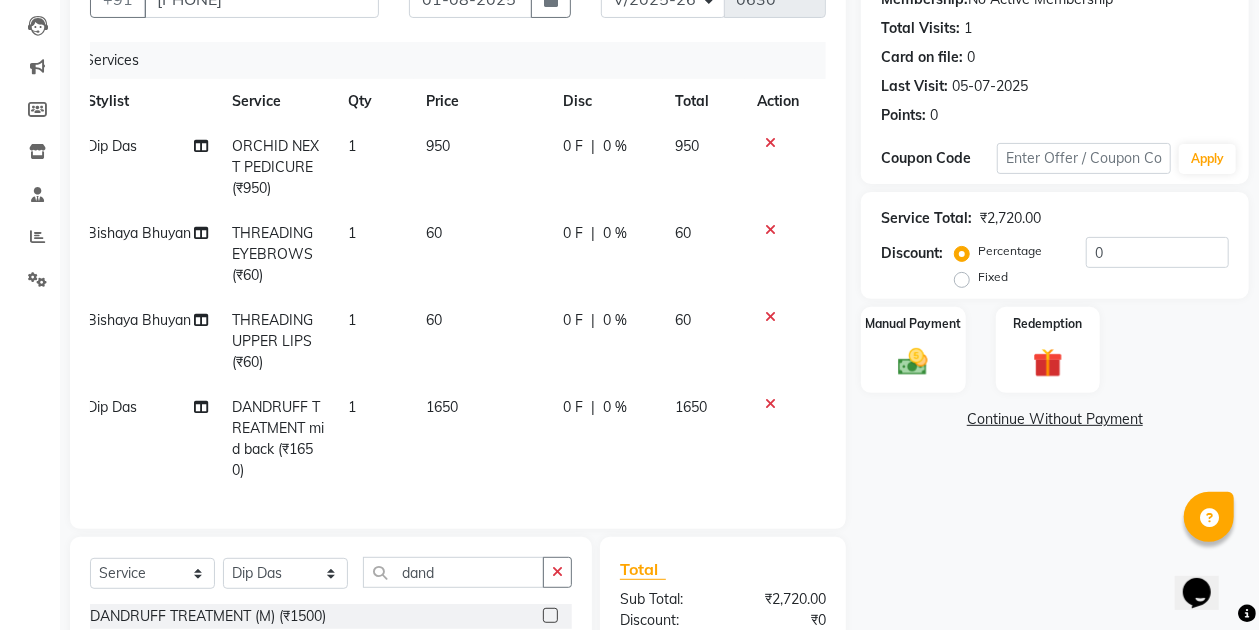 scroll, scrollTop: 229, scrollLeft: 0, axis: vertical 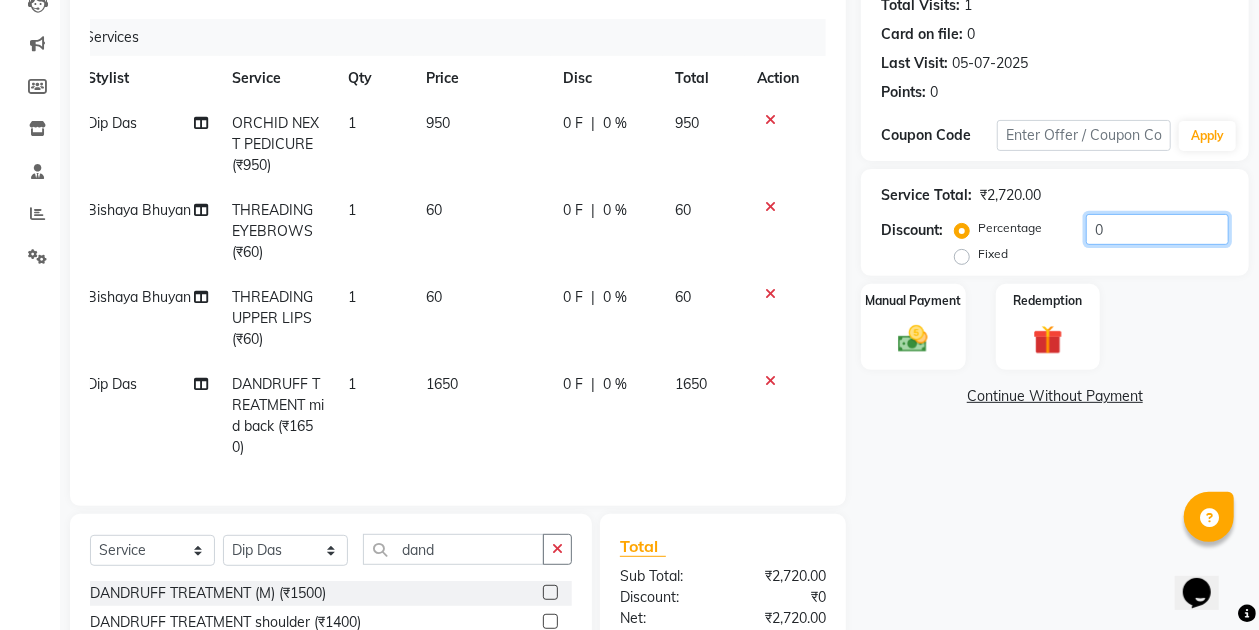click on "0" 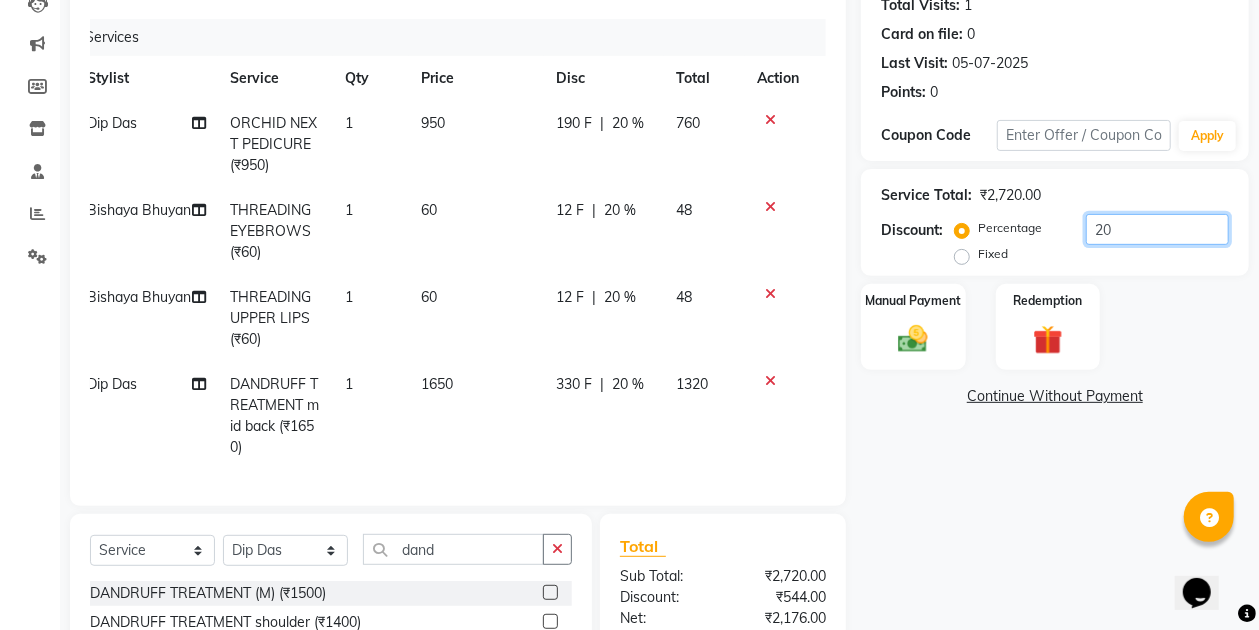 type on "20" 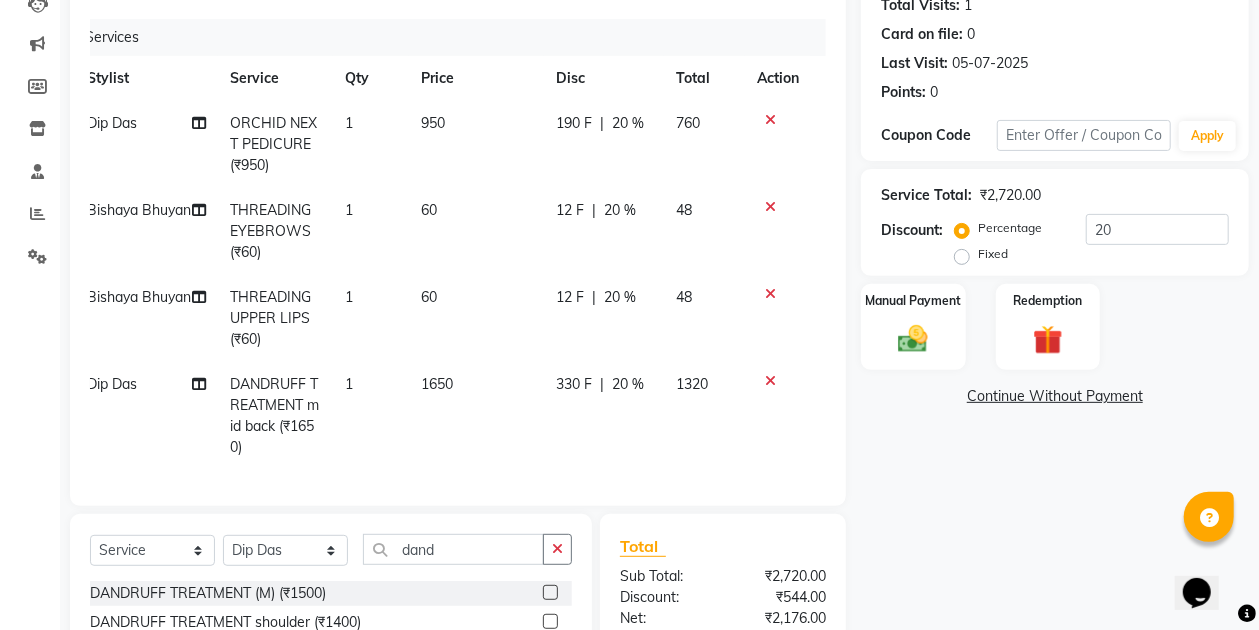 click 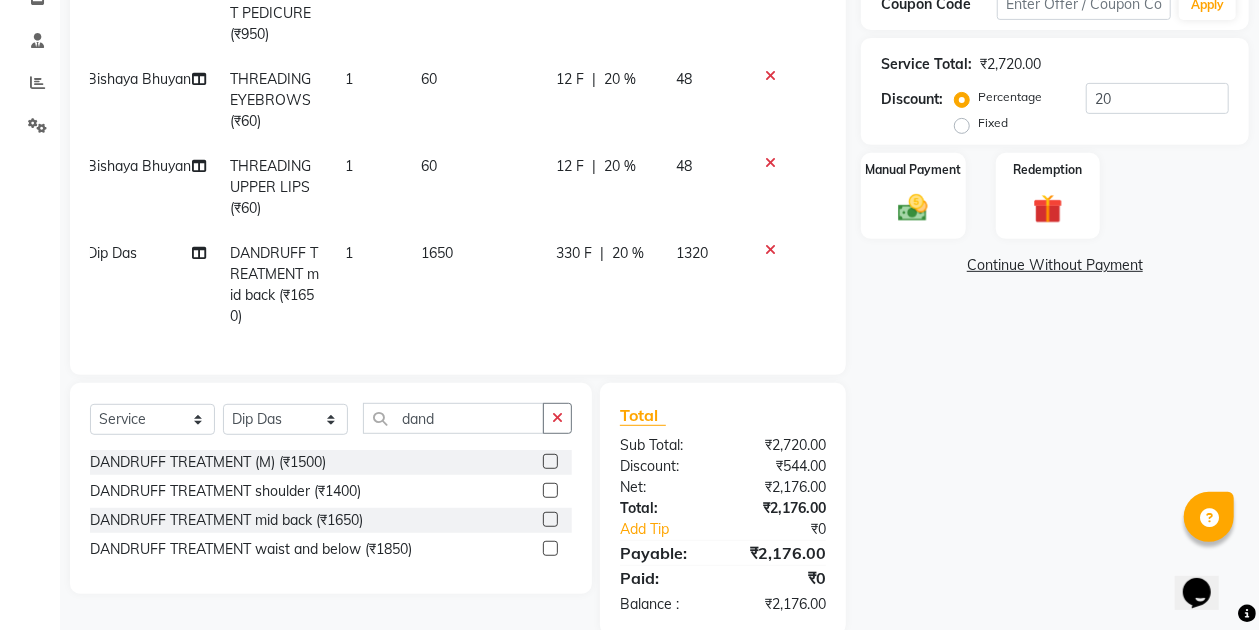 scroll, scrollTop: 337, scrollLeft: 0, axis: vertical 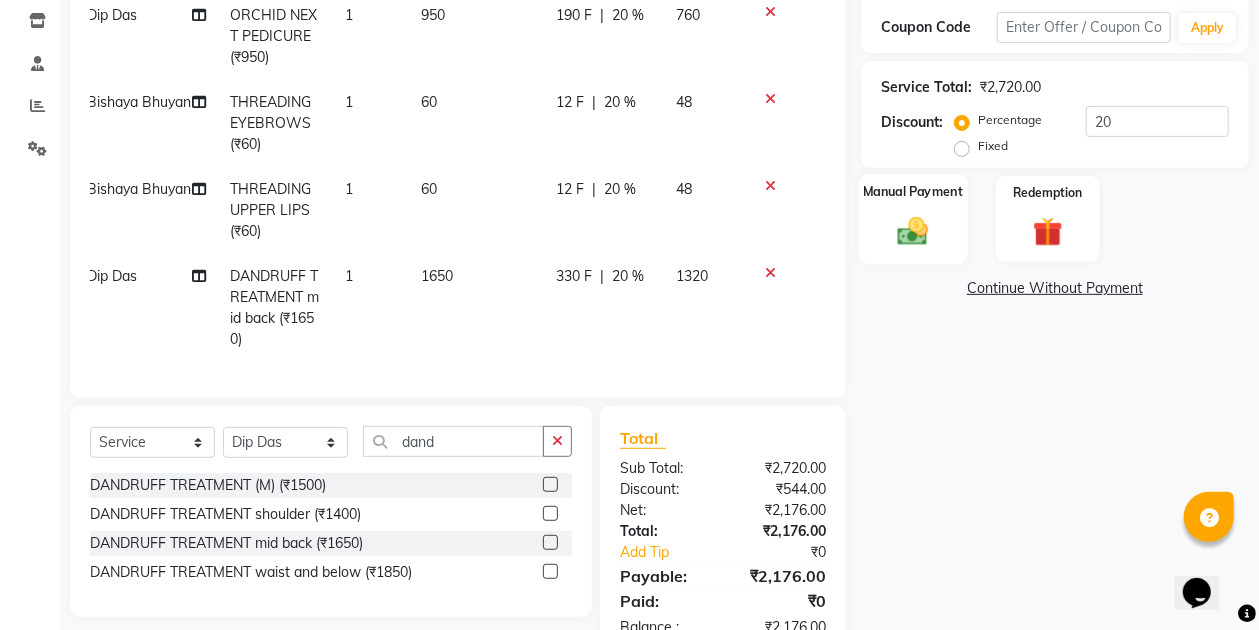 click 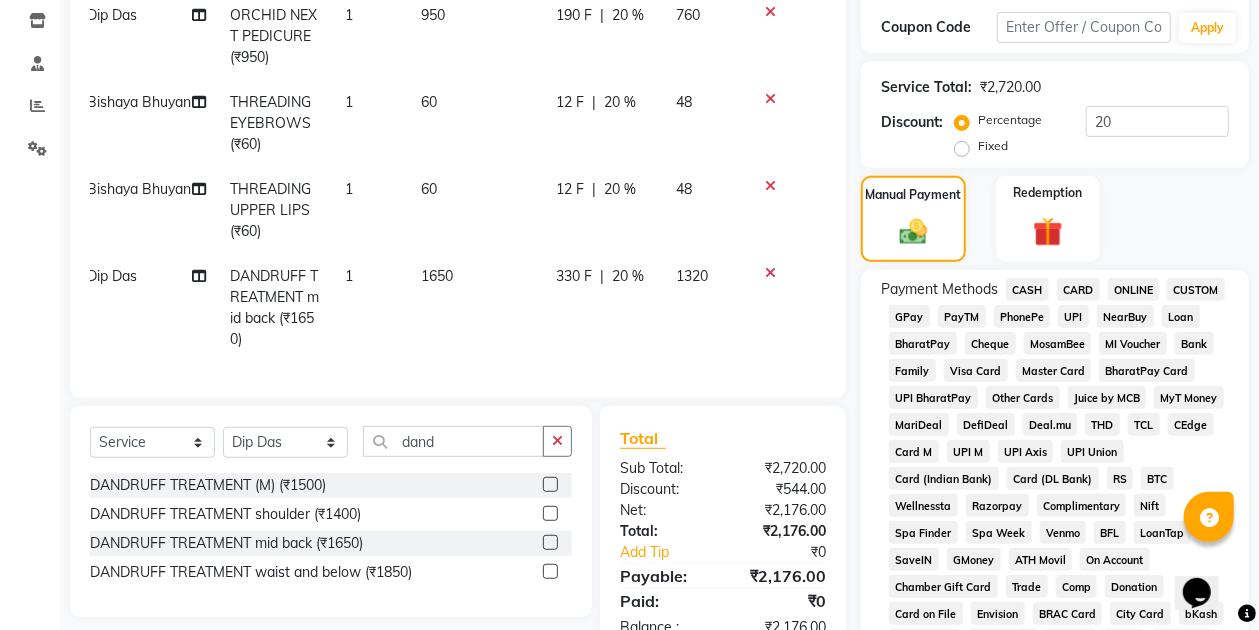 click on "GPay" 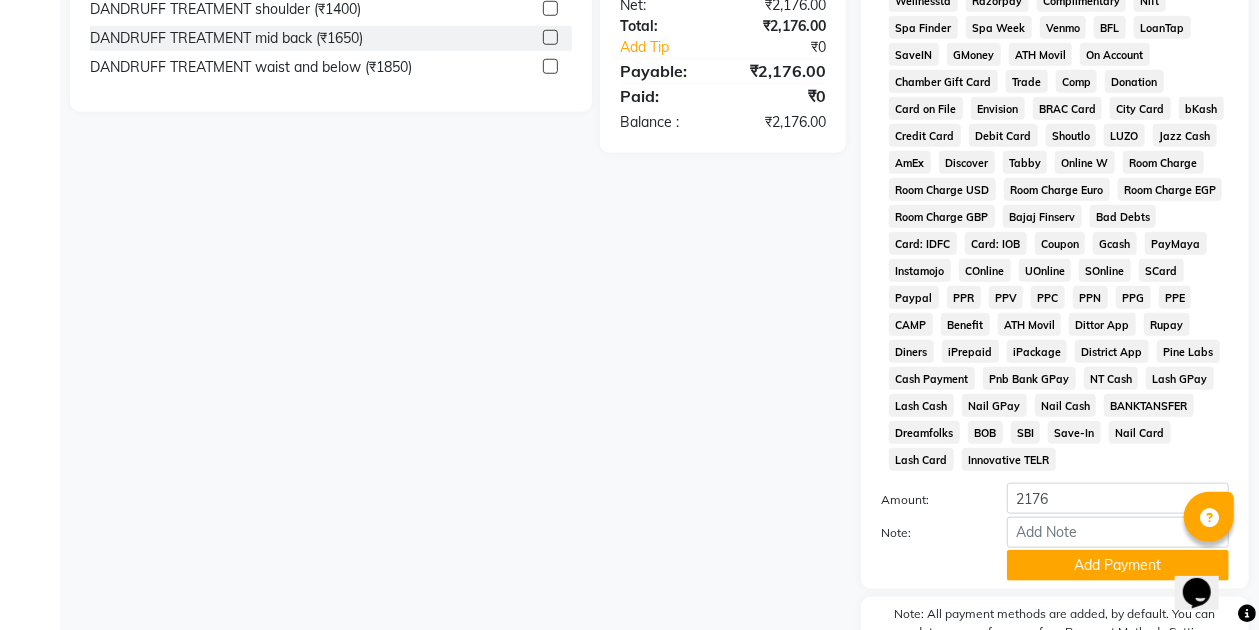 scroll, scrollTop: 937, scrollLeft: 0, axis: vertical 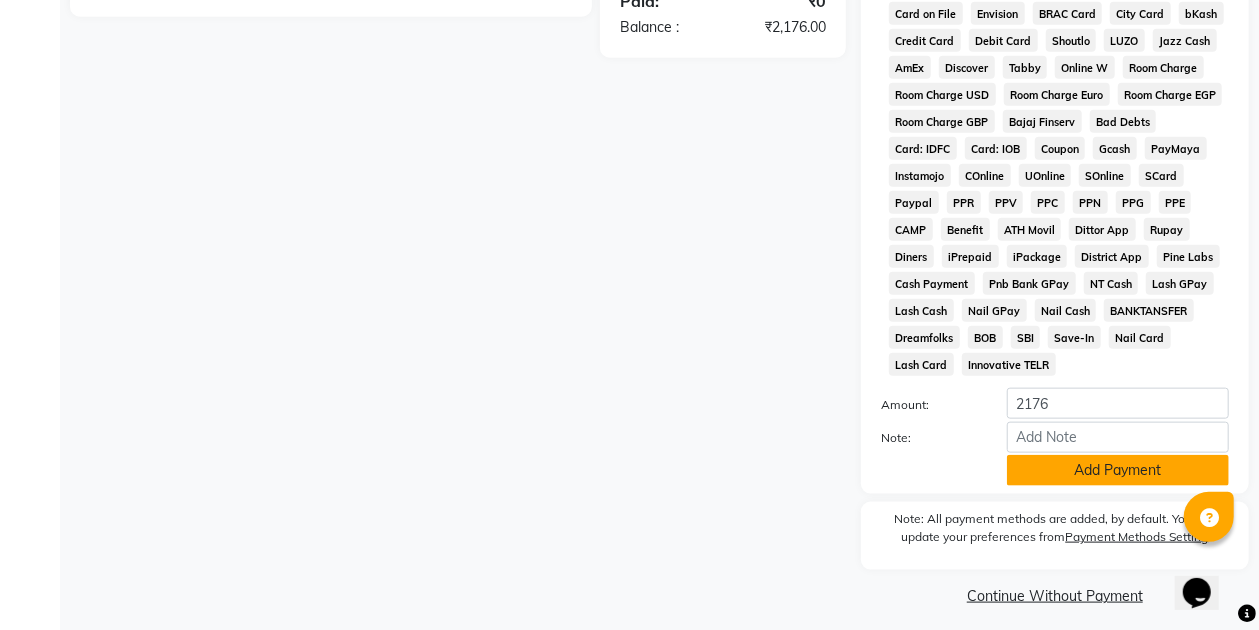 click on "Add Payment" 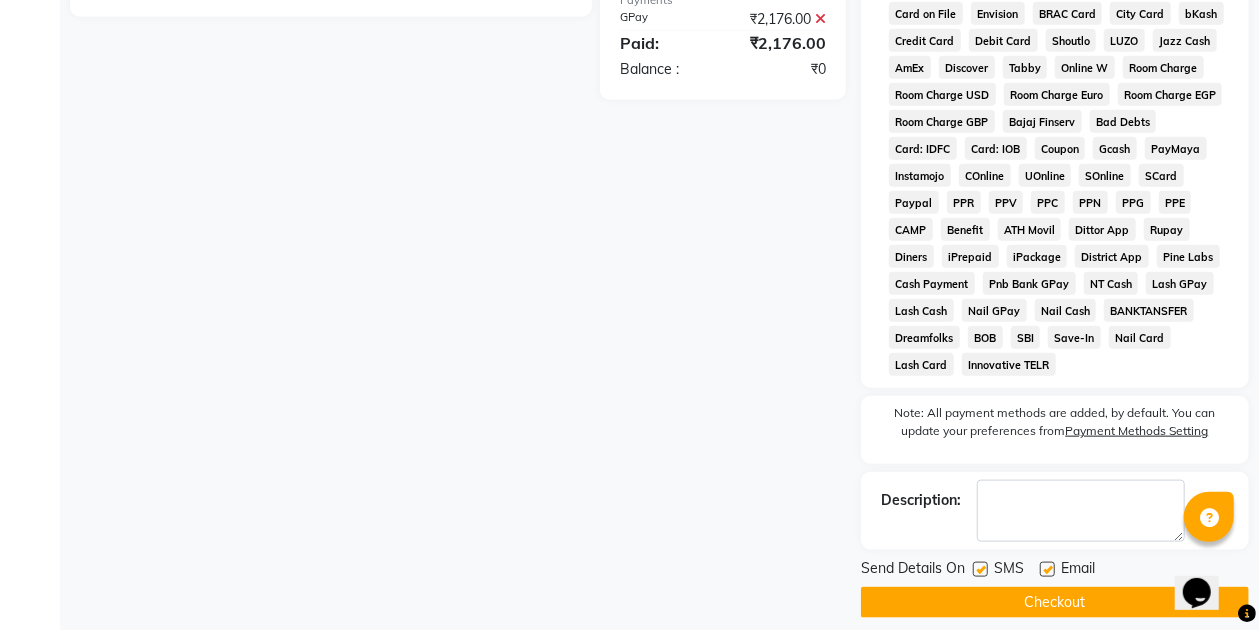 click on "Checkout" 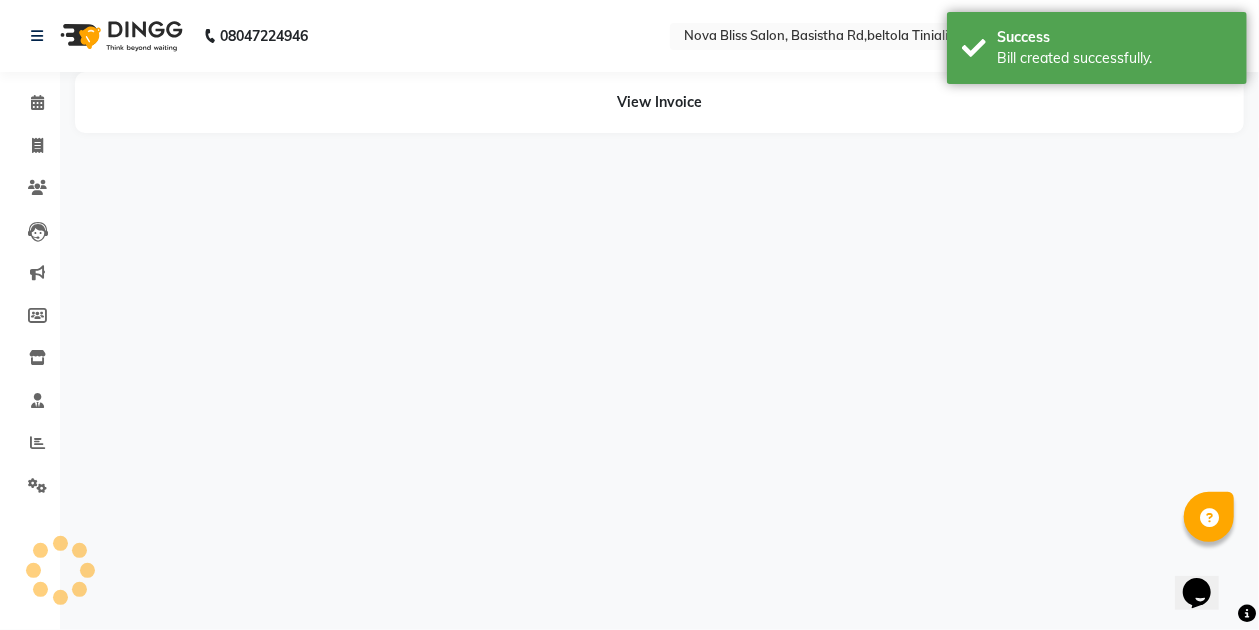 scroll, scrollTop: 0, scrollLeft: 0, axis: both 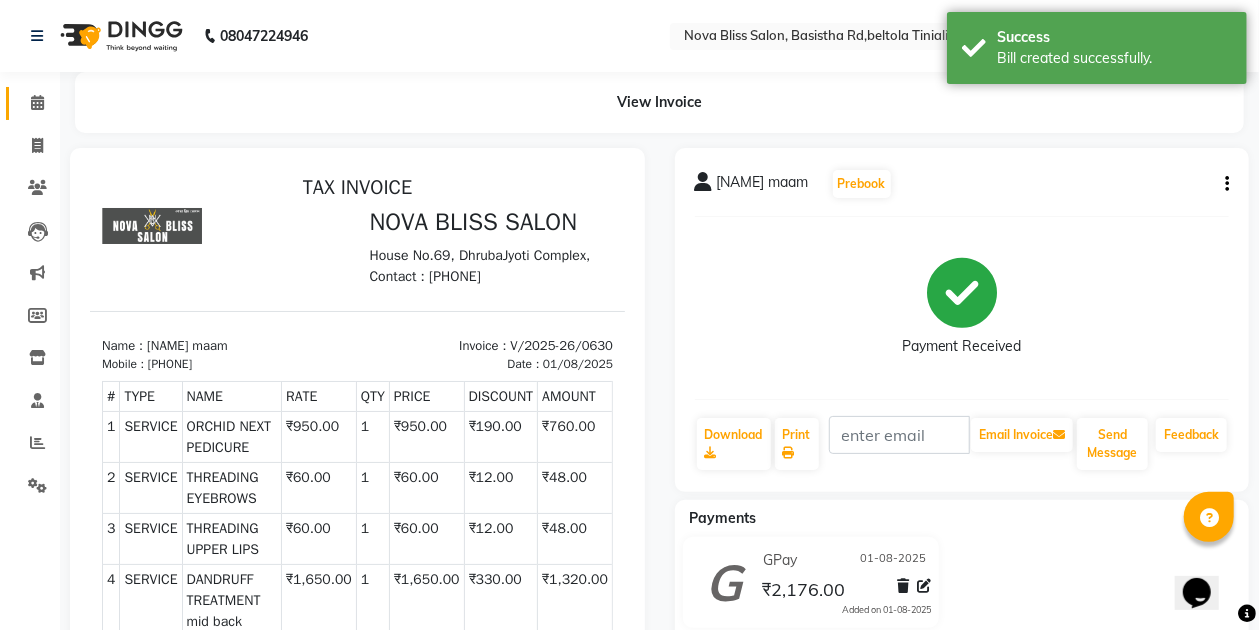 click 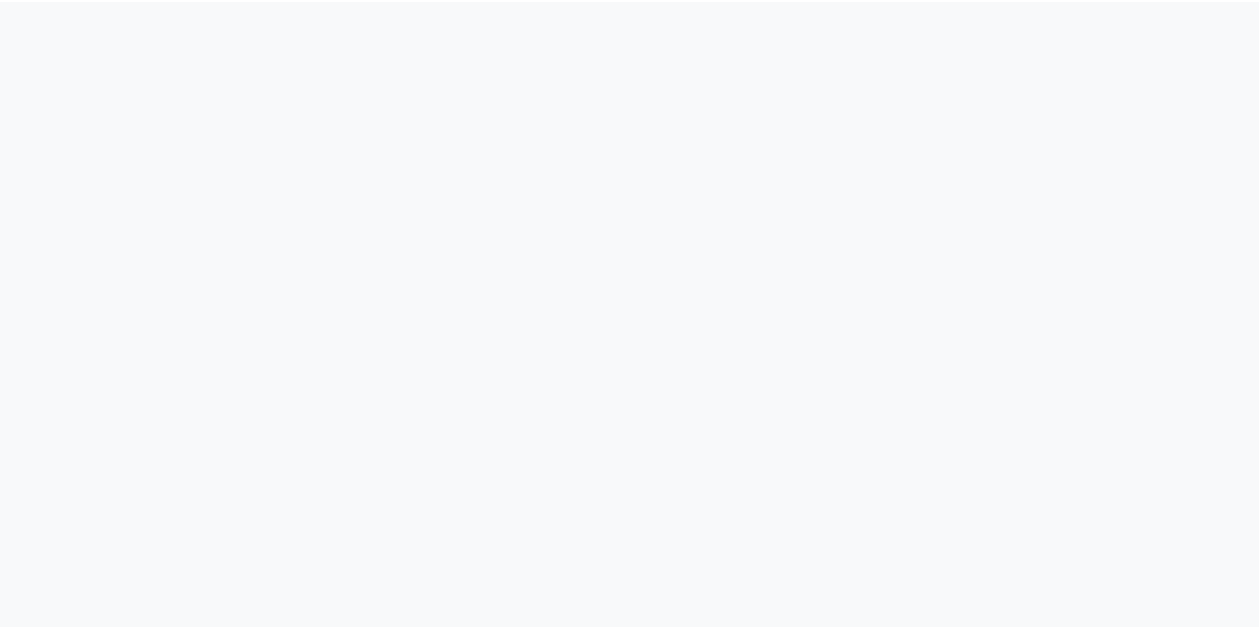 scroll, scrollTop: 0, scrollLeft: 0, axis: both 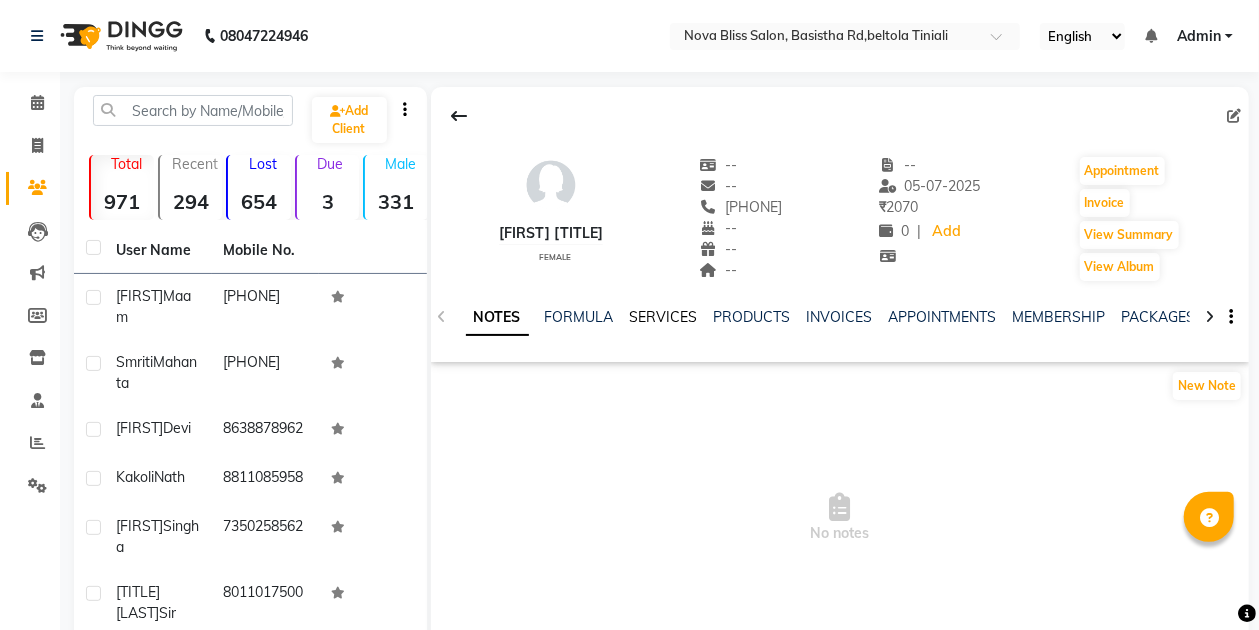 click on "SERVICES" 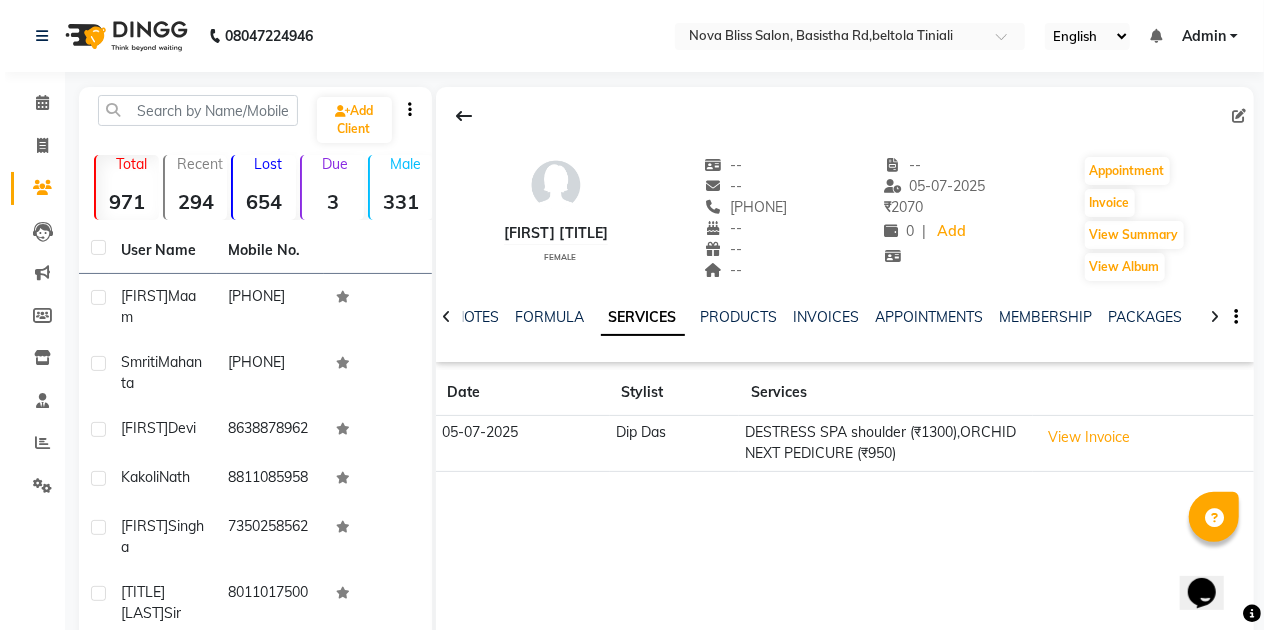 scroll, scrollTop: 0, scrollLeft: 0, axis: both 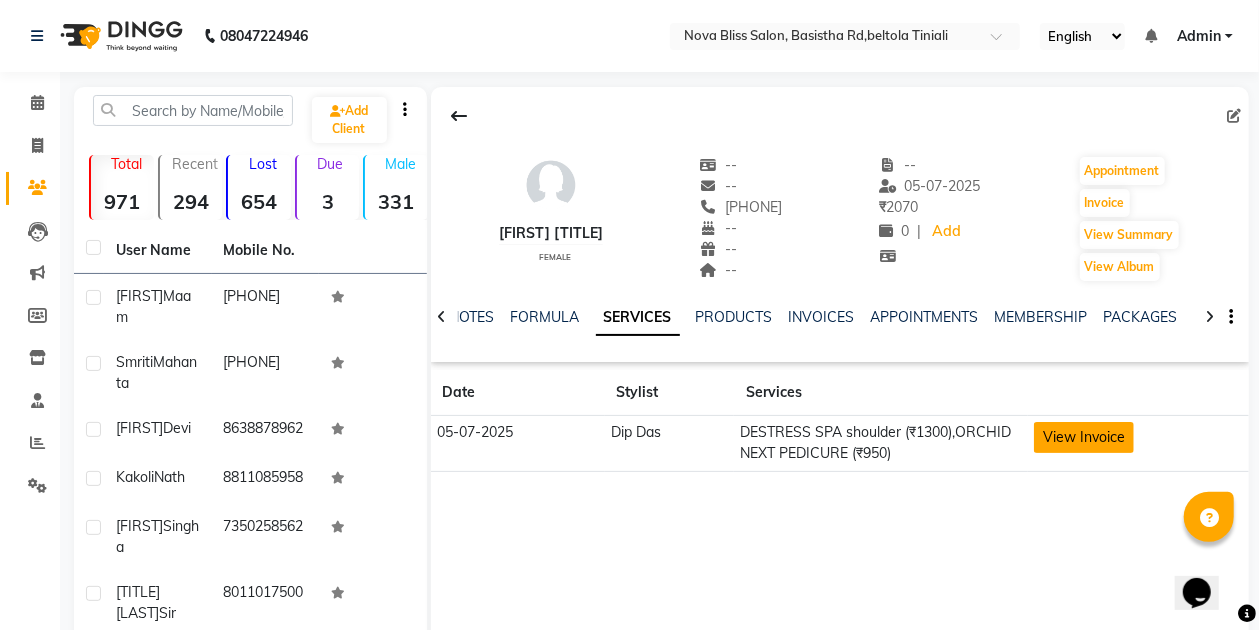 click on "View Invoice" 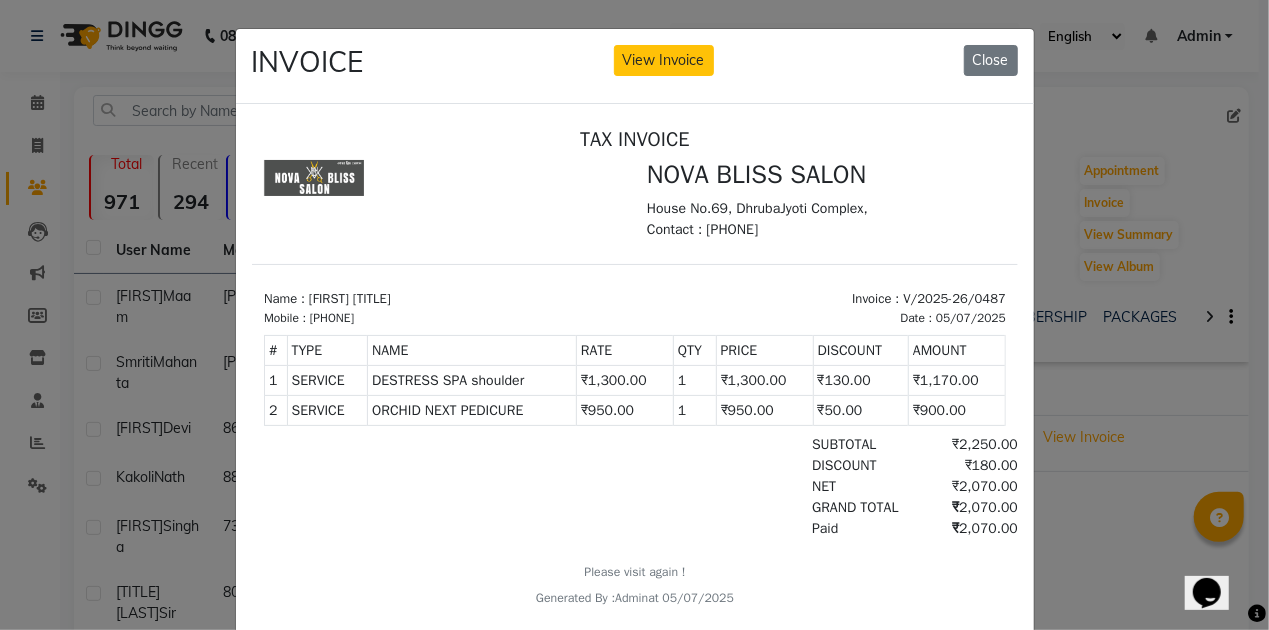 scroll, scrollTop: 15, scrollLeft: 0, axis: vertical 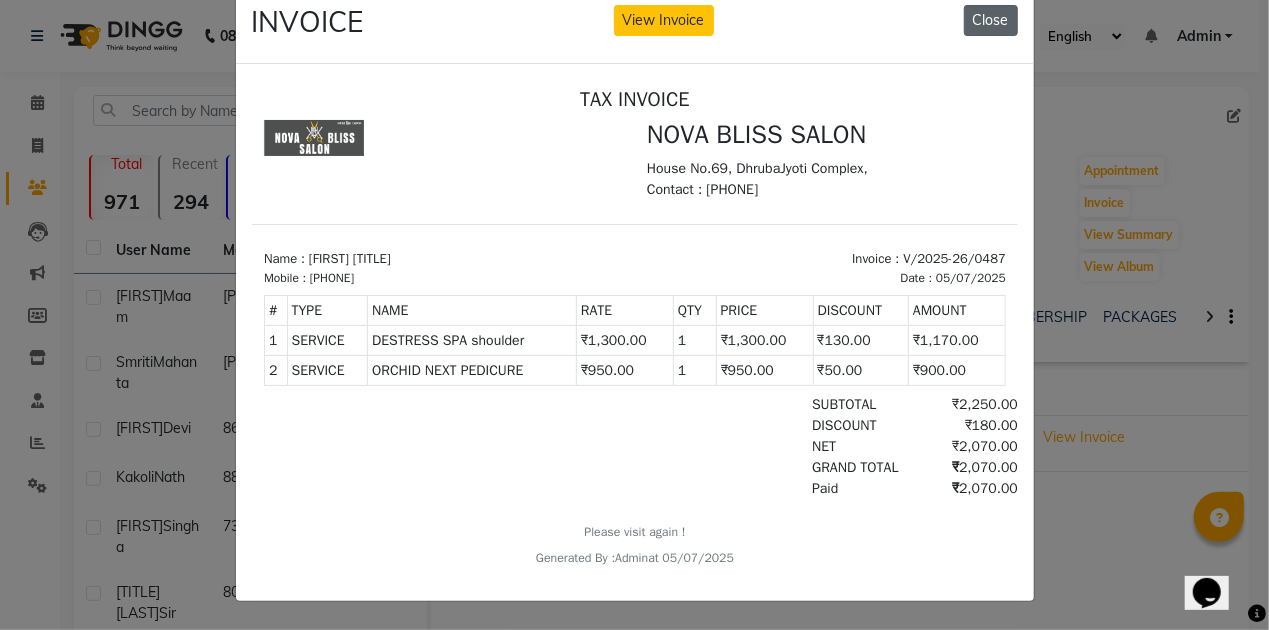 click on "Close" 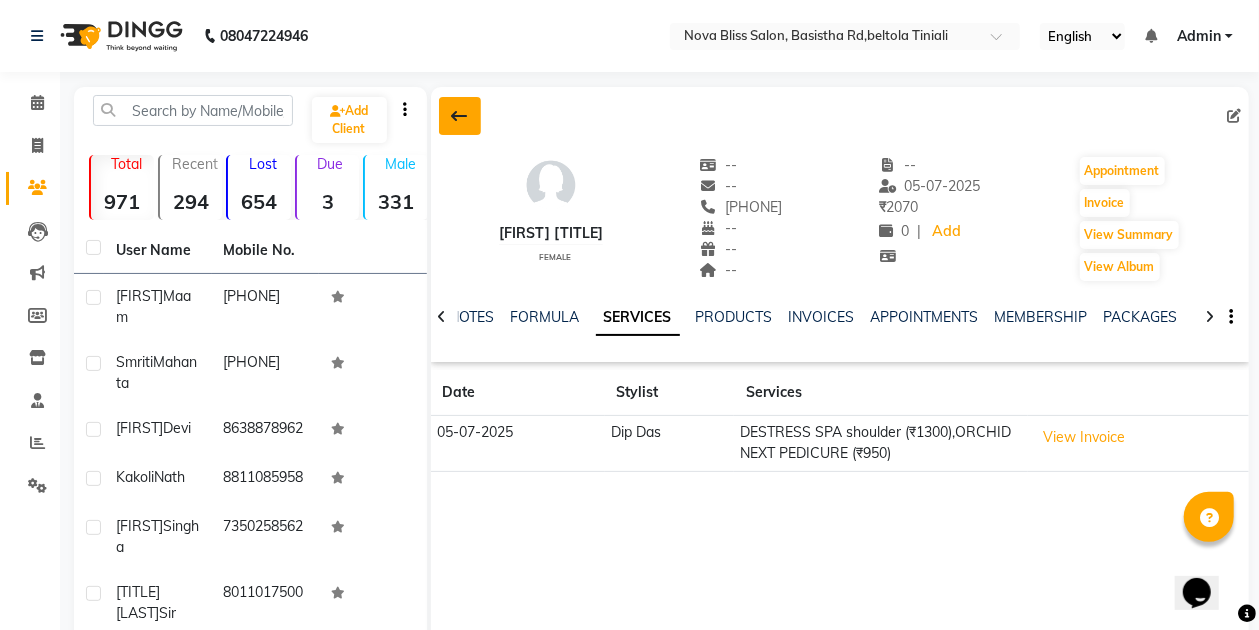 click 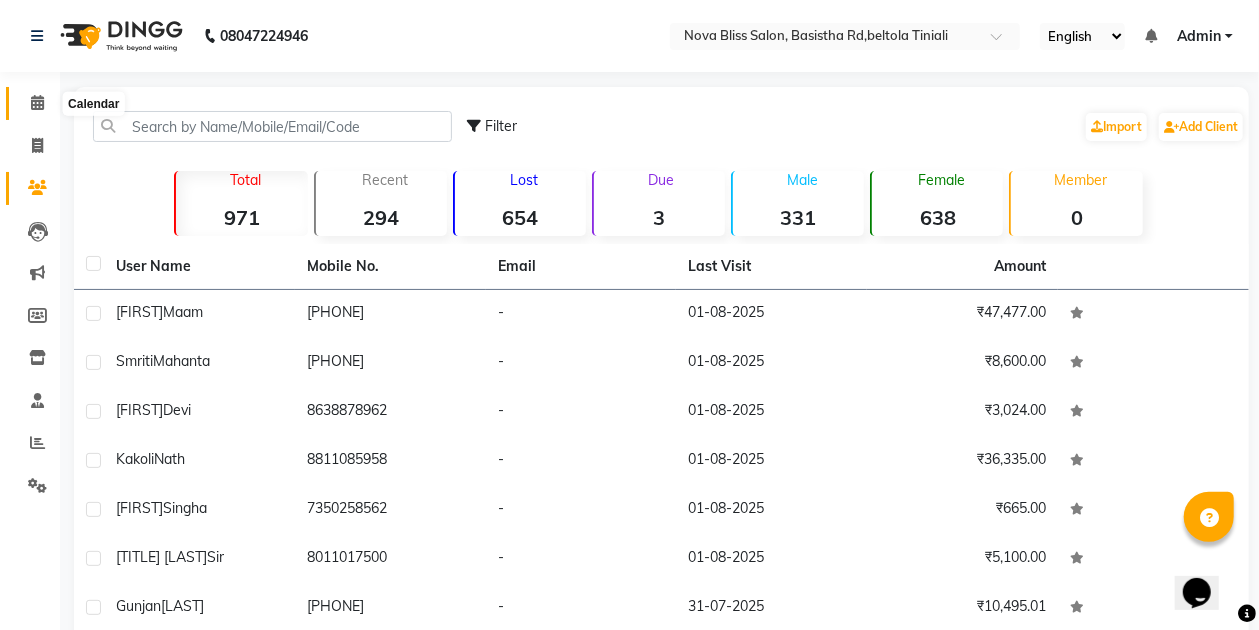 click 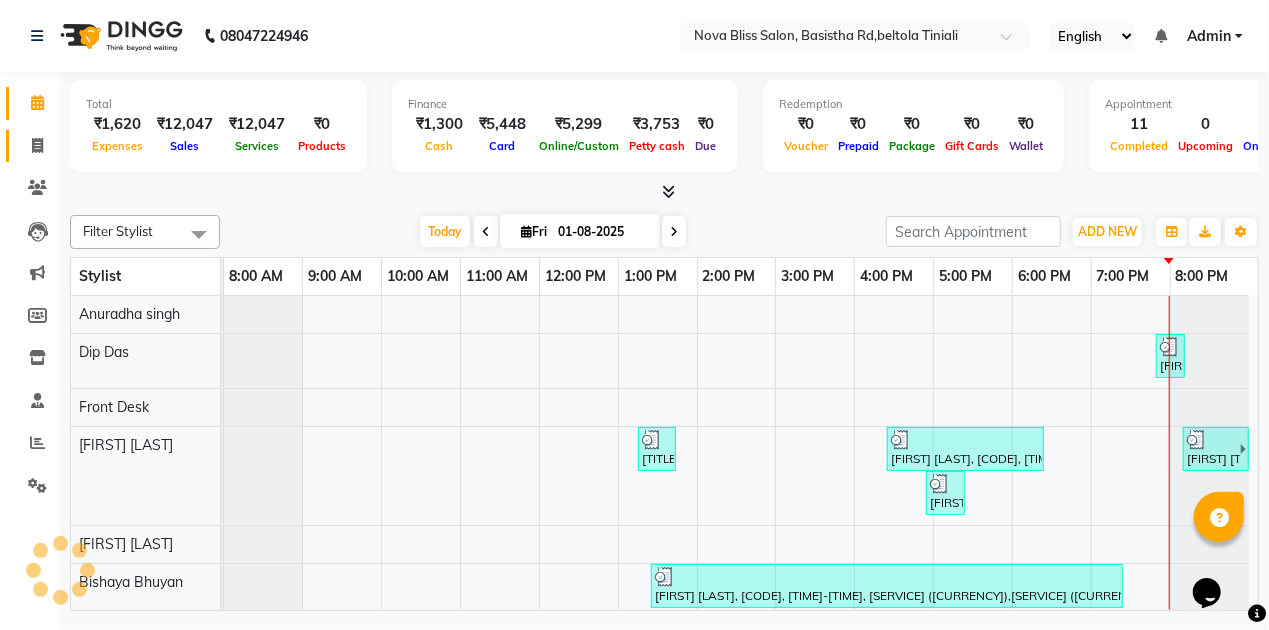 click on "Invoice" 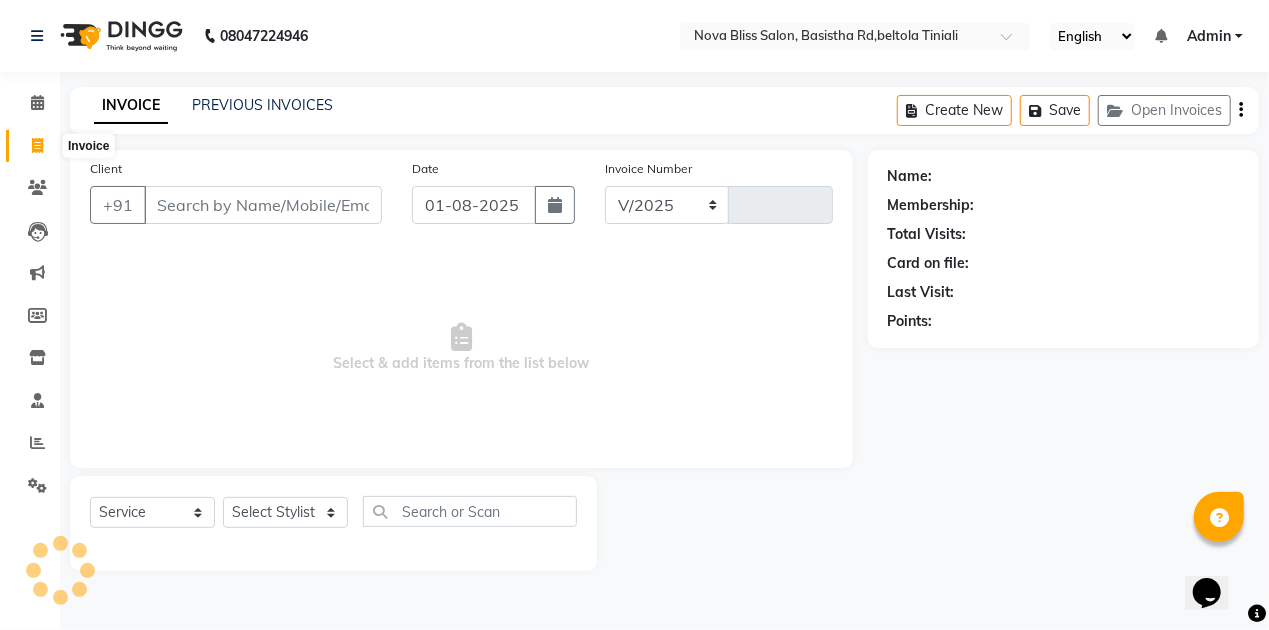 select on "6211" 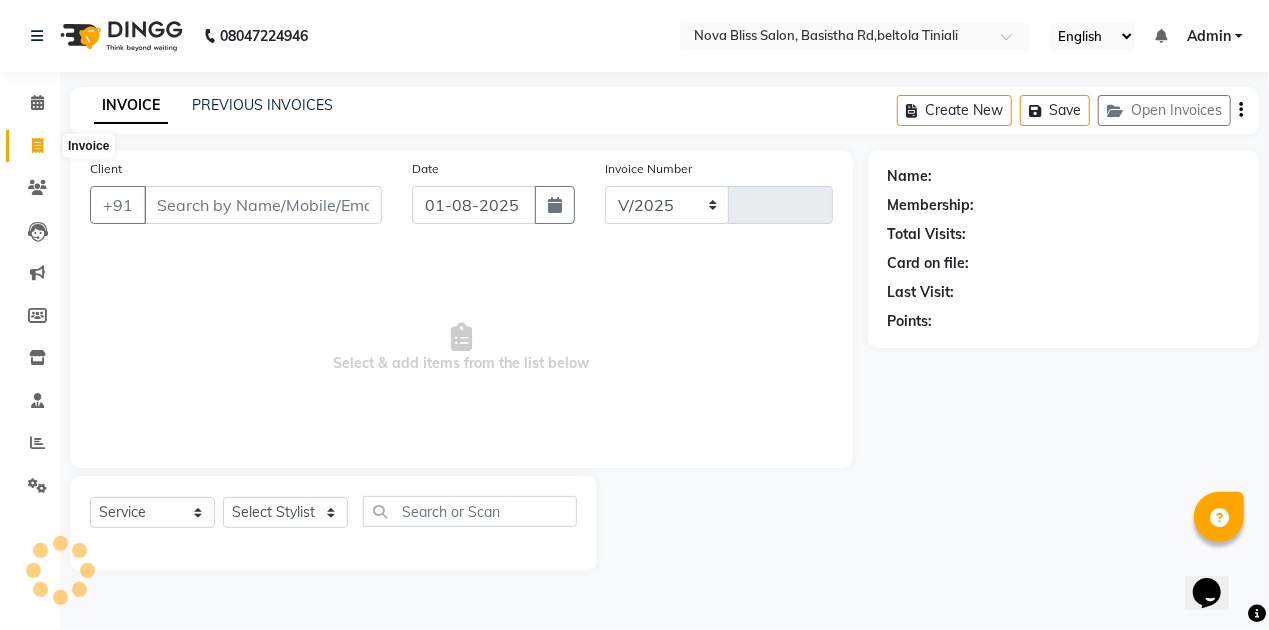 type on "0630" 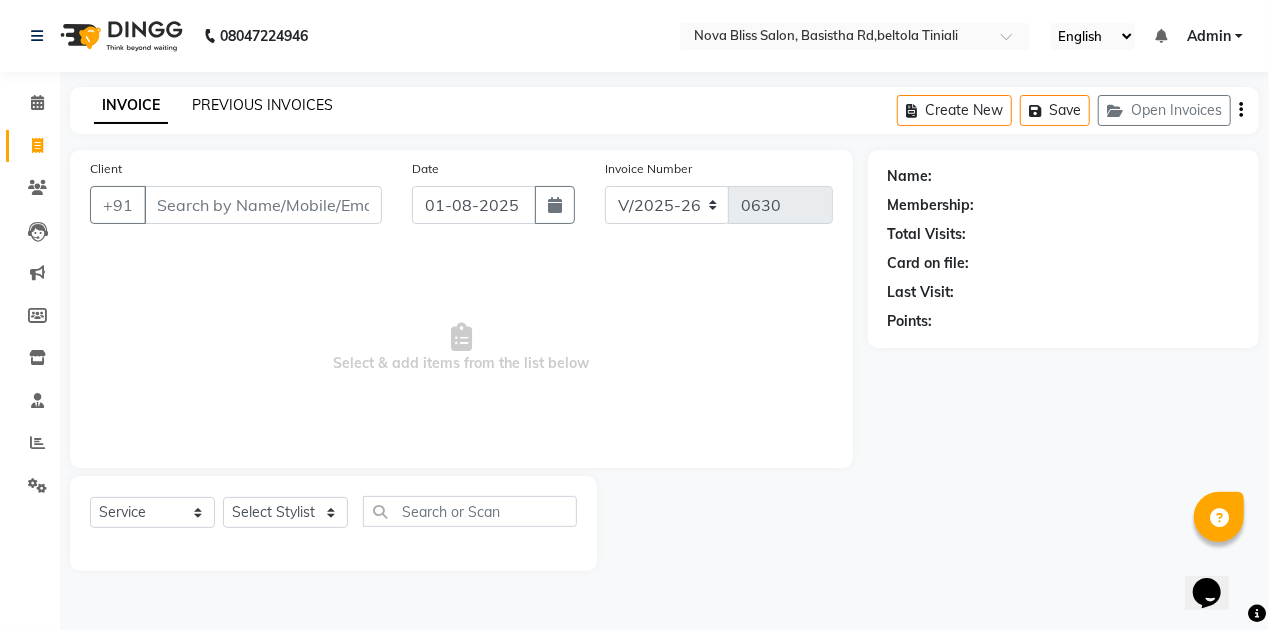 click on "PREVIOUS INVOICES" 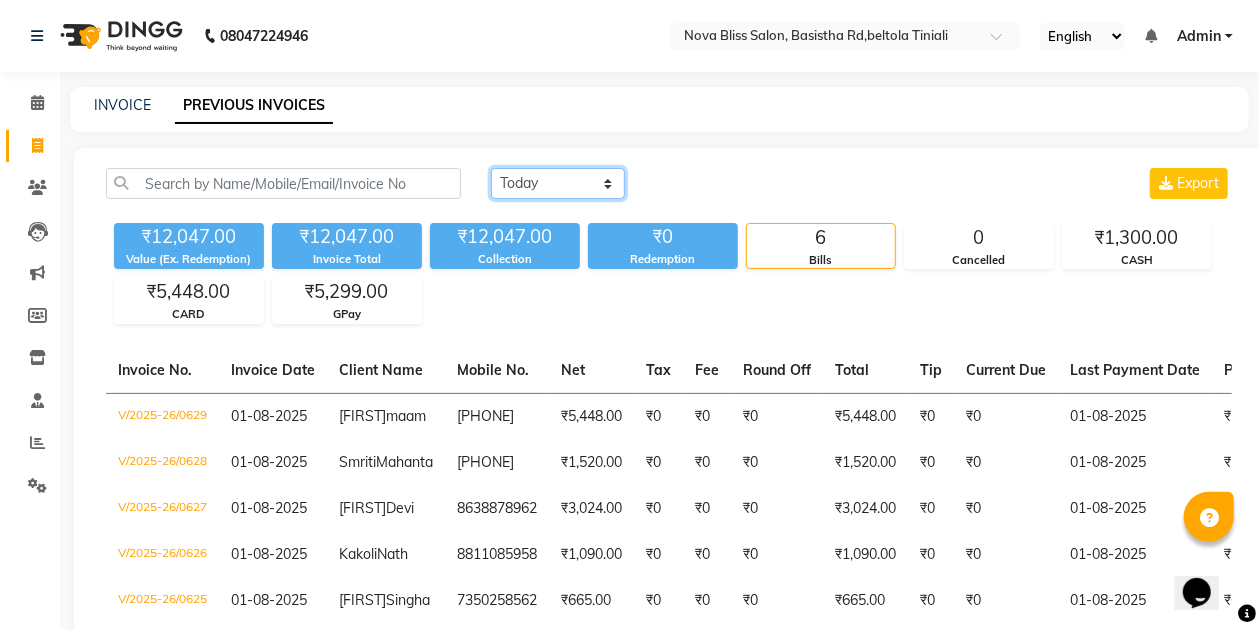 click on "Today Yesterday Custom Range" 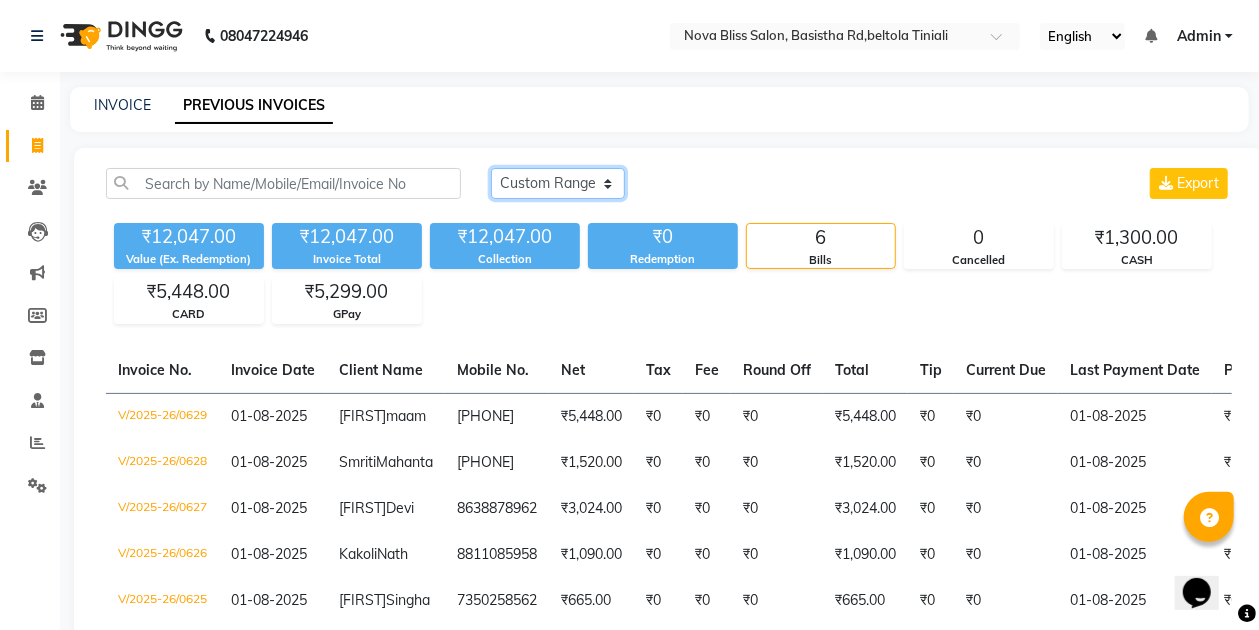 click on "Today Yesterday Custom Range" 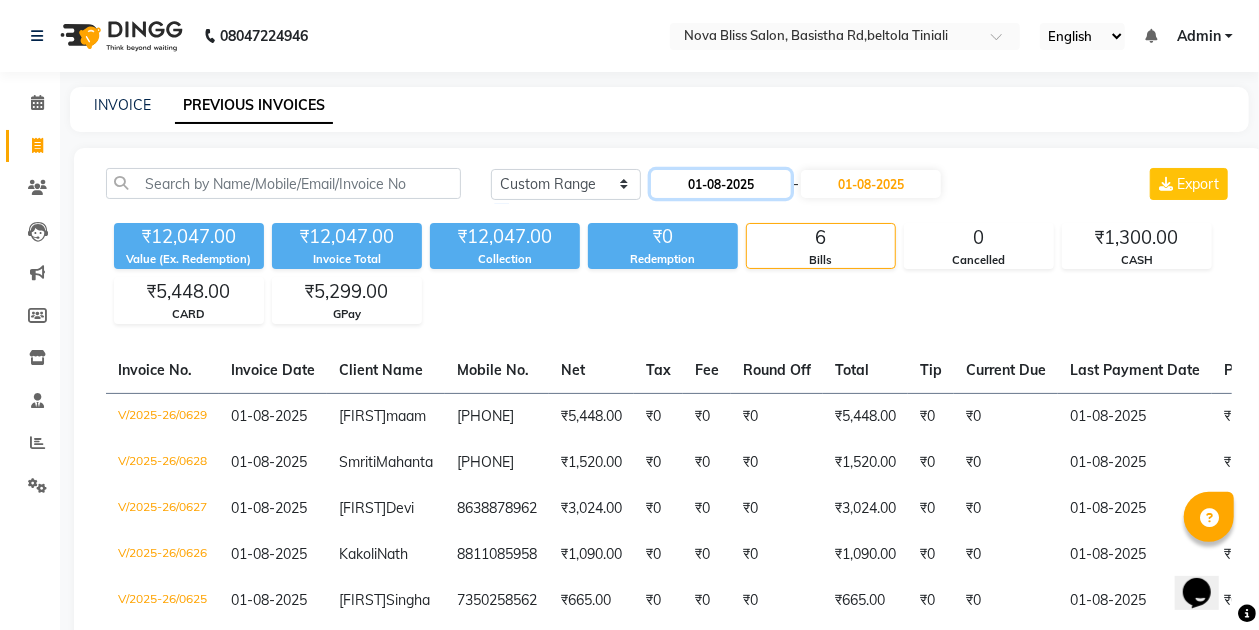 click on "01-08-2025" 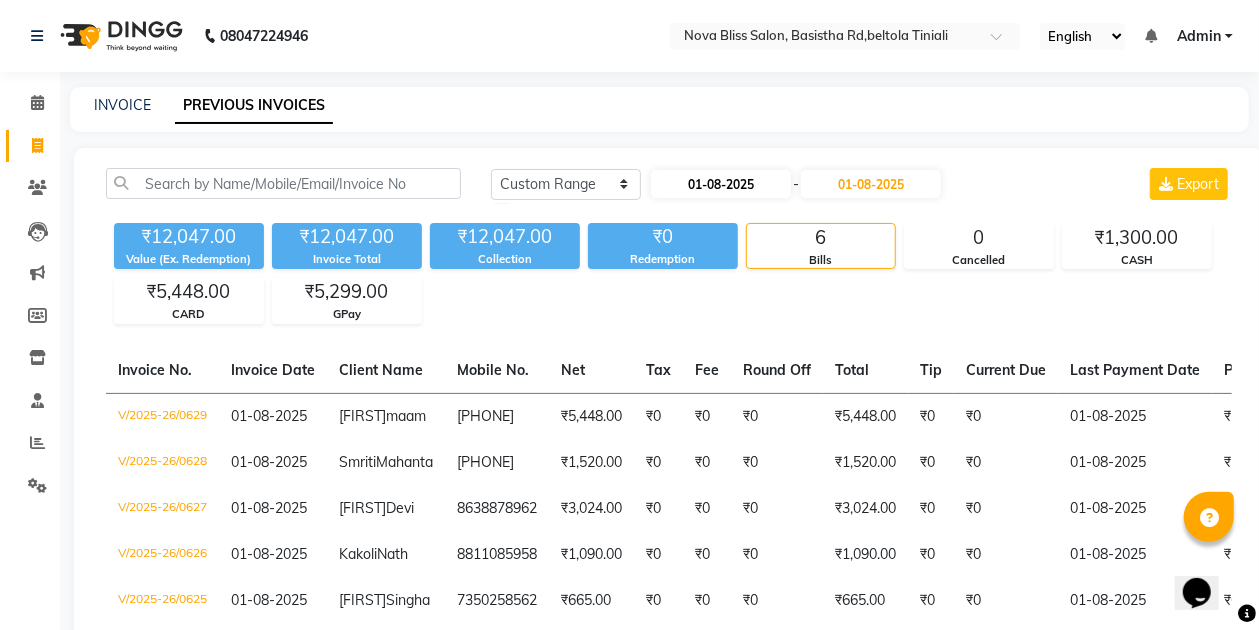 select on "8" 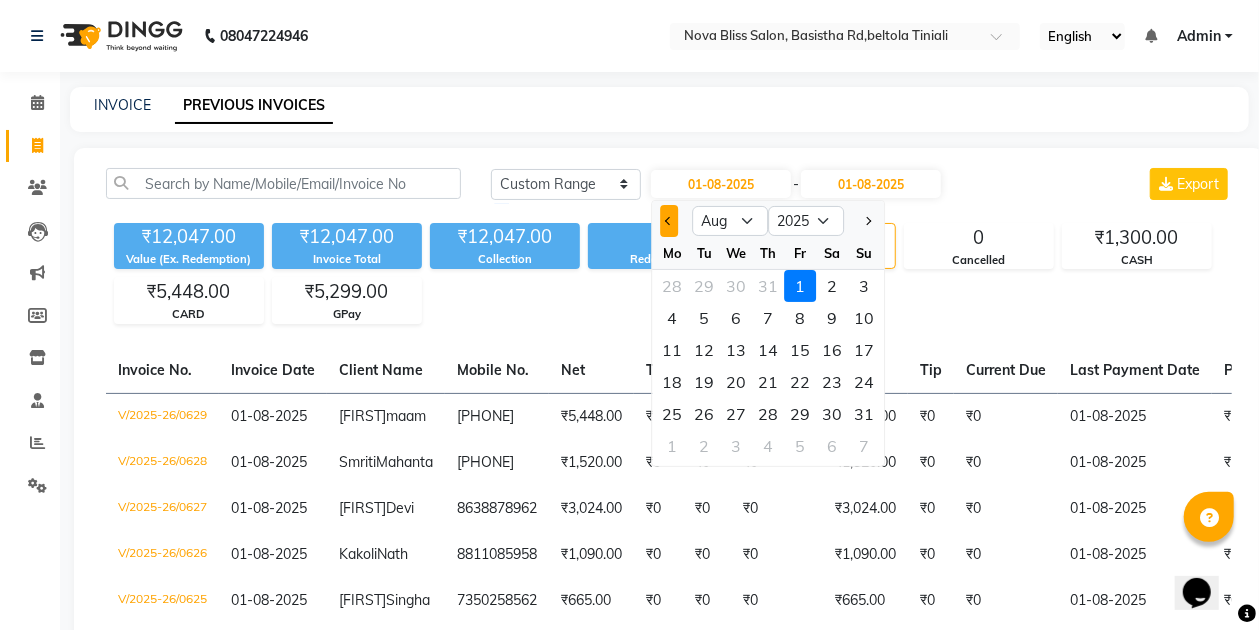 click 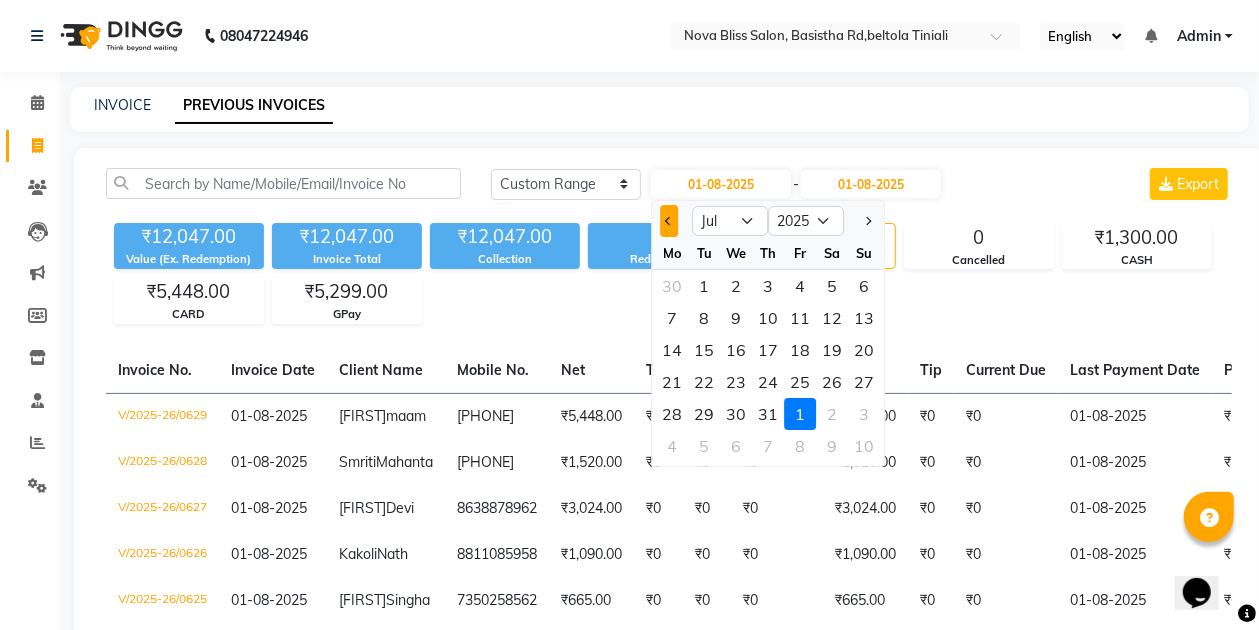 click 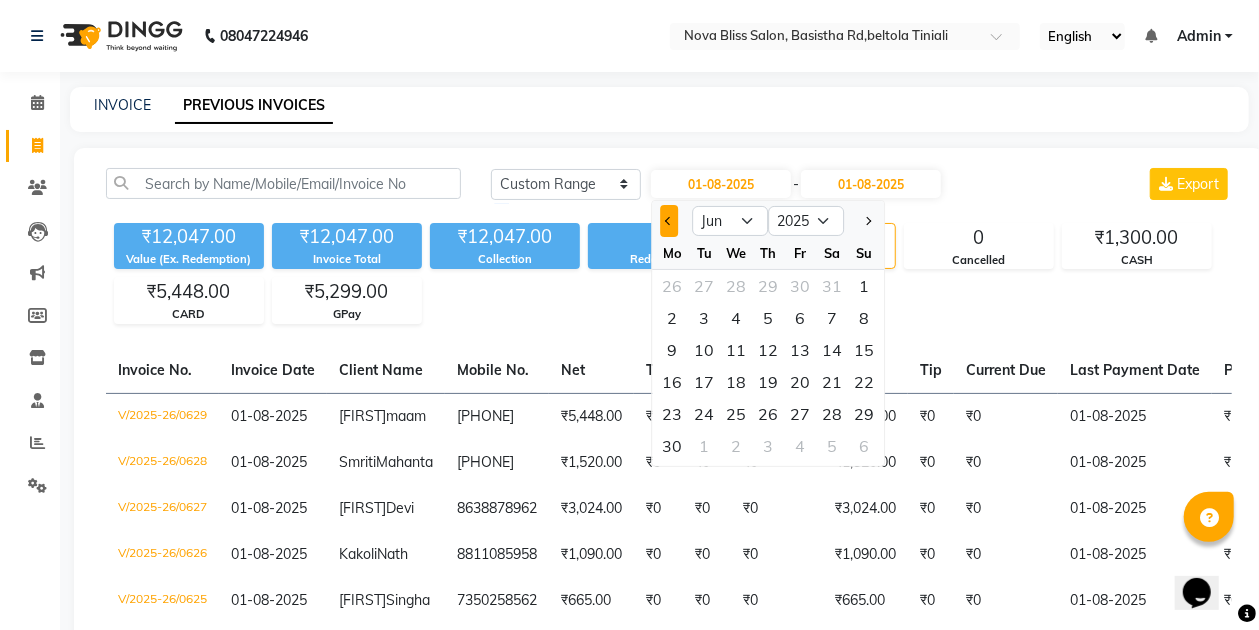 click 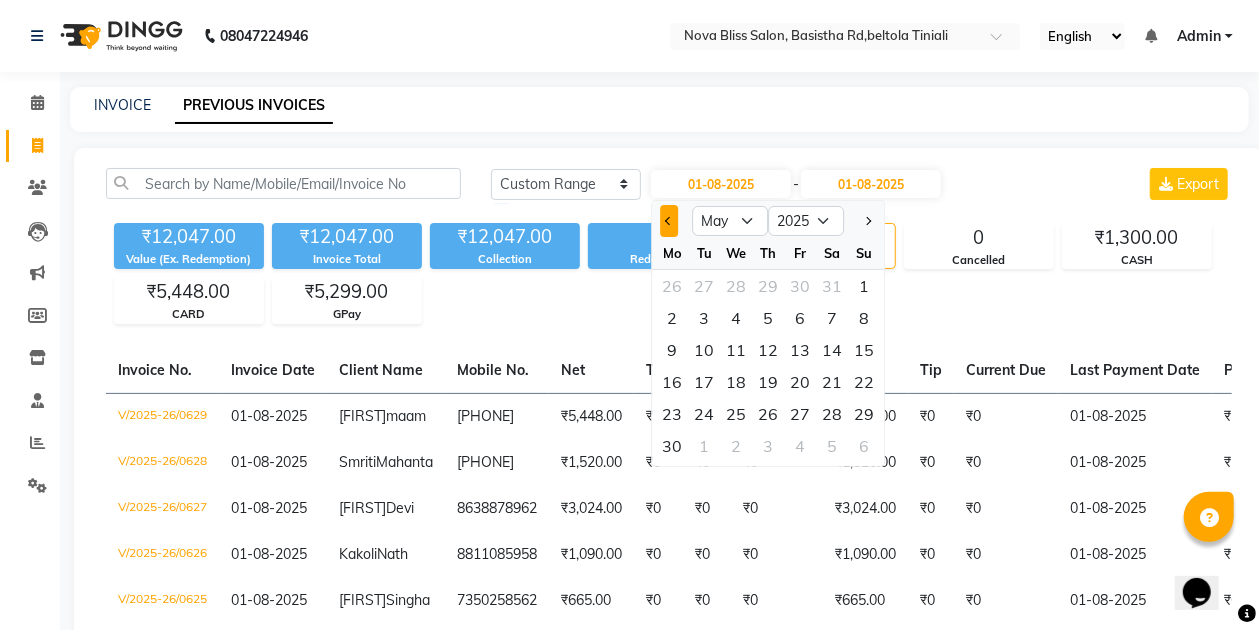 click 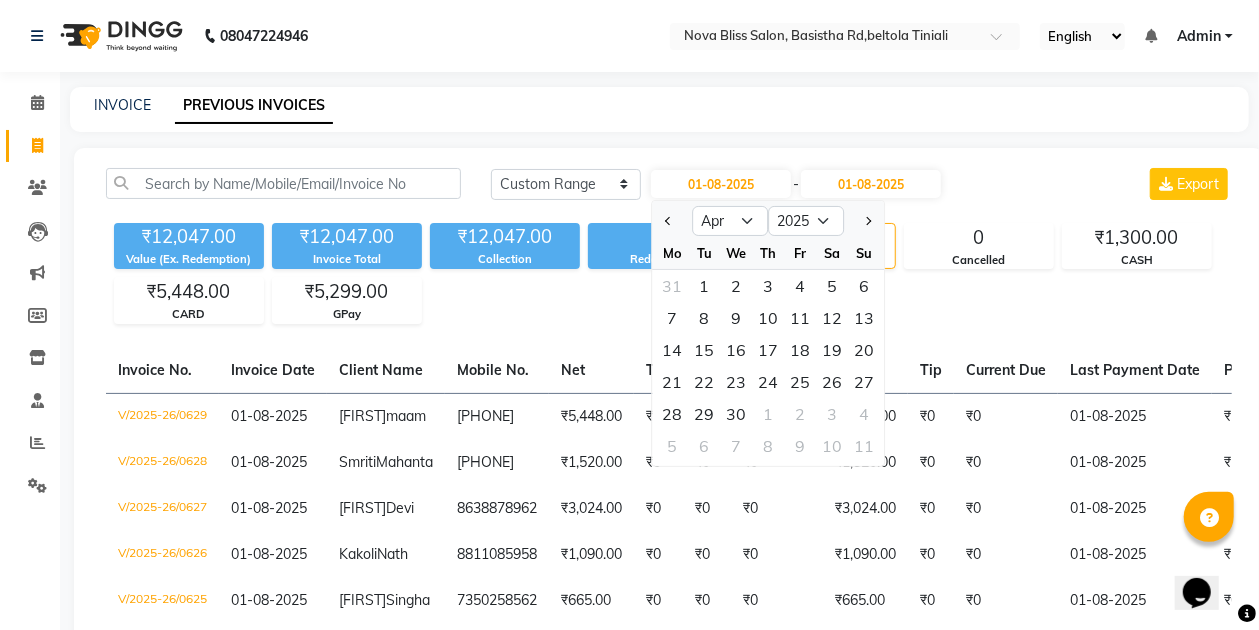 drag, startPoint x: 708, startPoint y: 280, endPoint x: 801, endPoint y: 261, distance: 94.92102 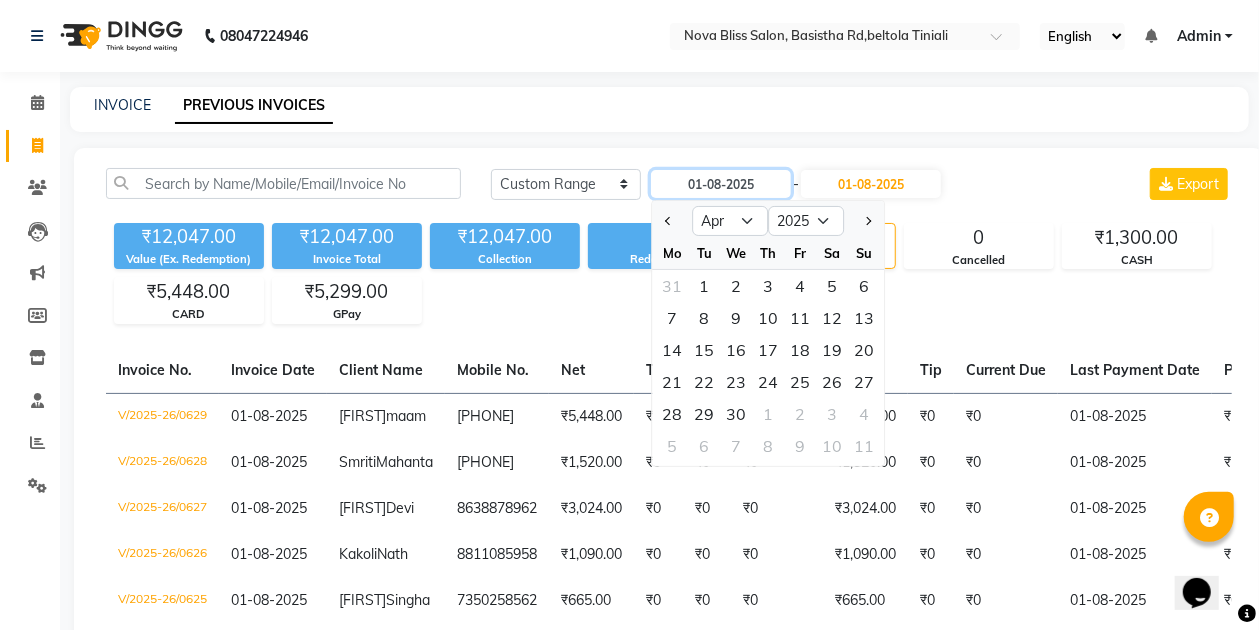 type on "01-04-2025" 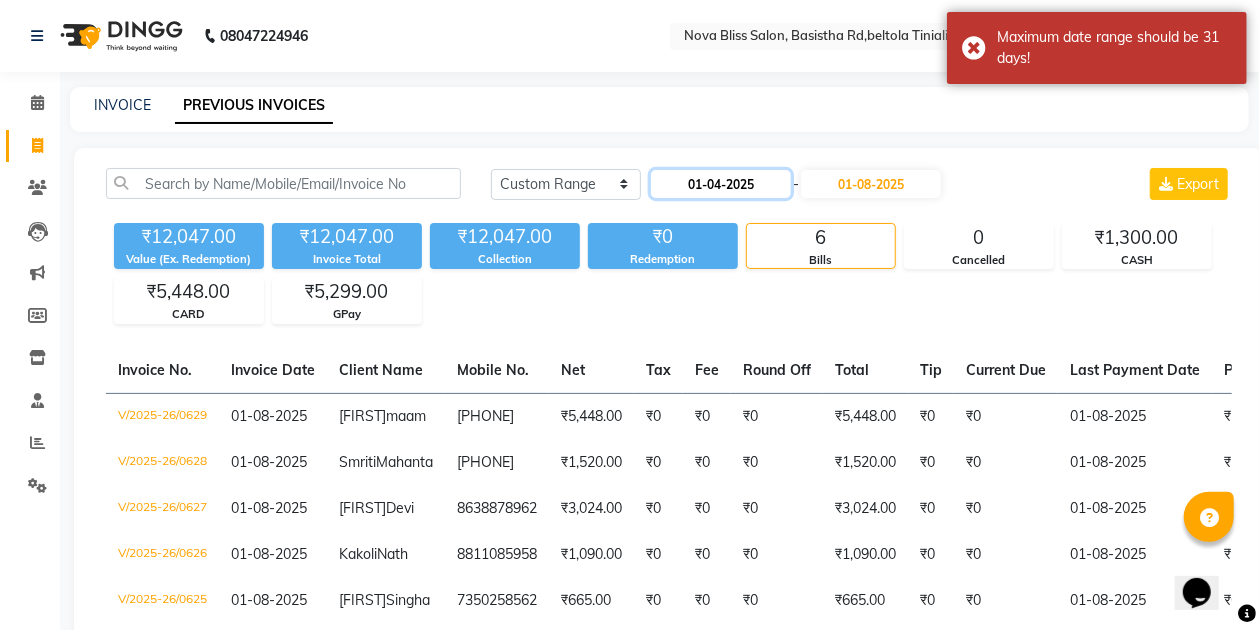 click on "01-04-2025" 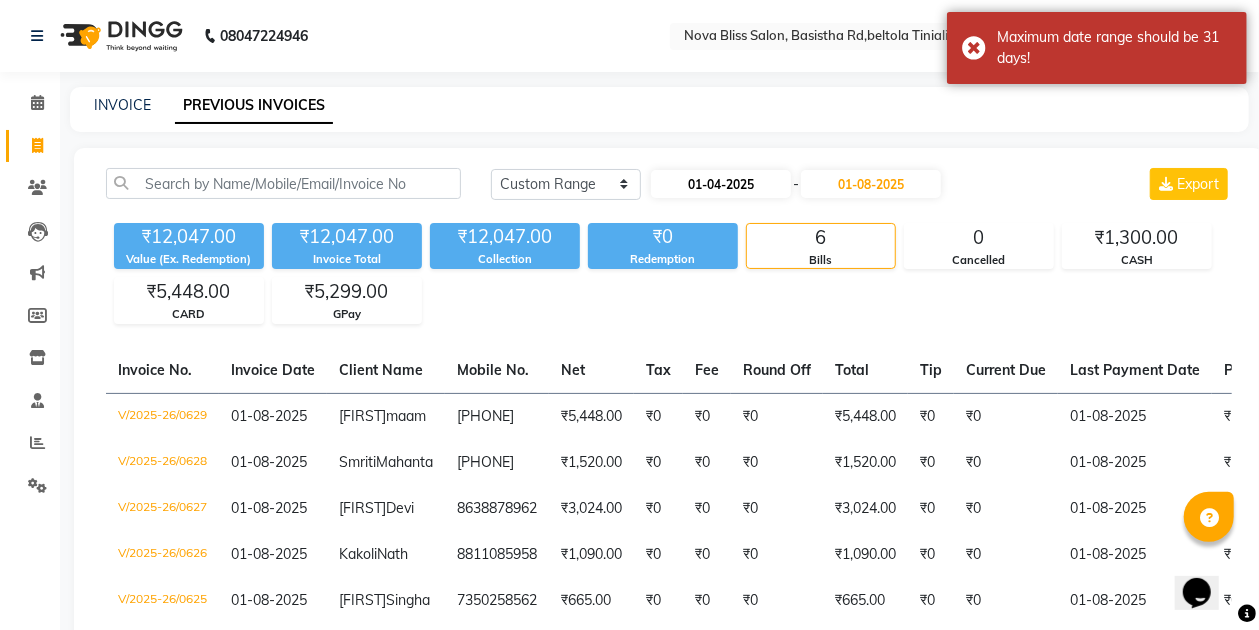 select on "4" 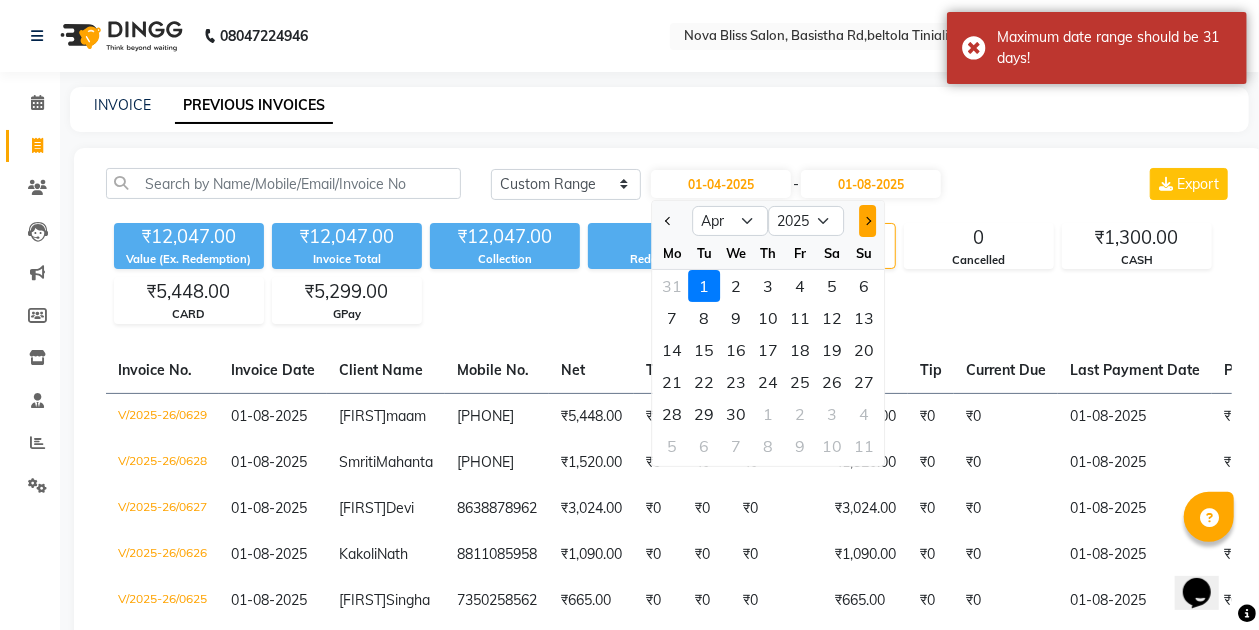click 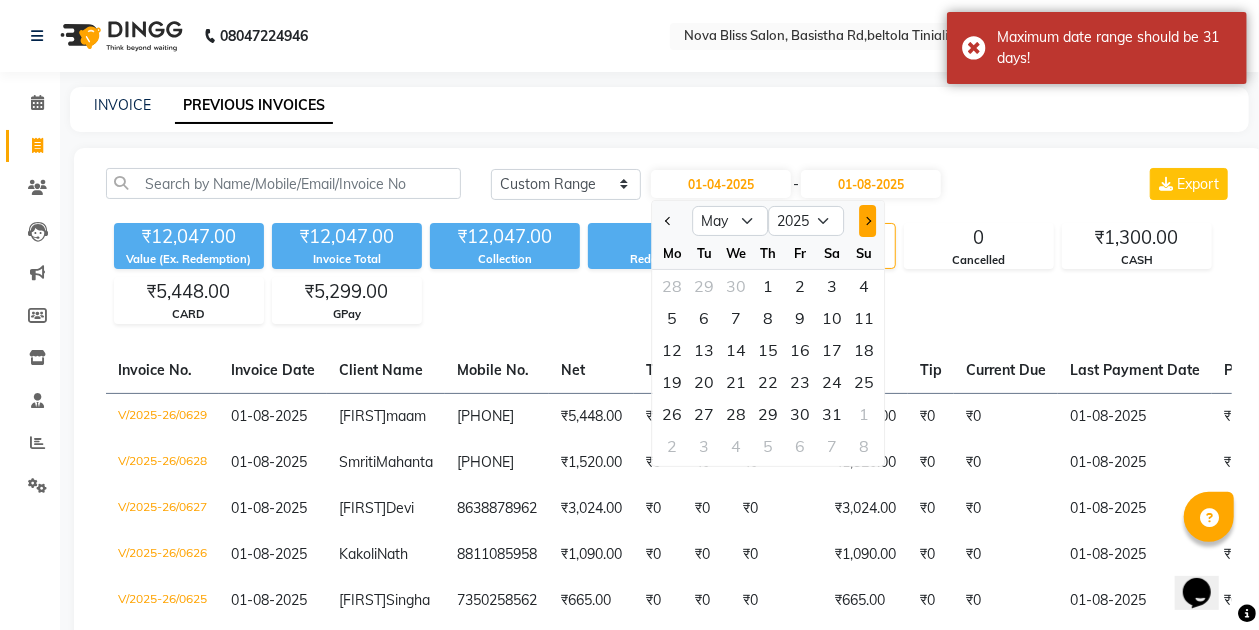click 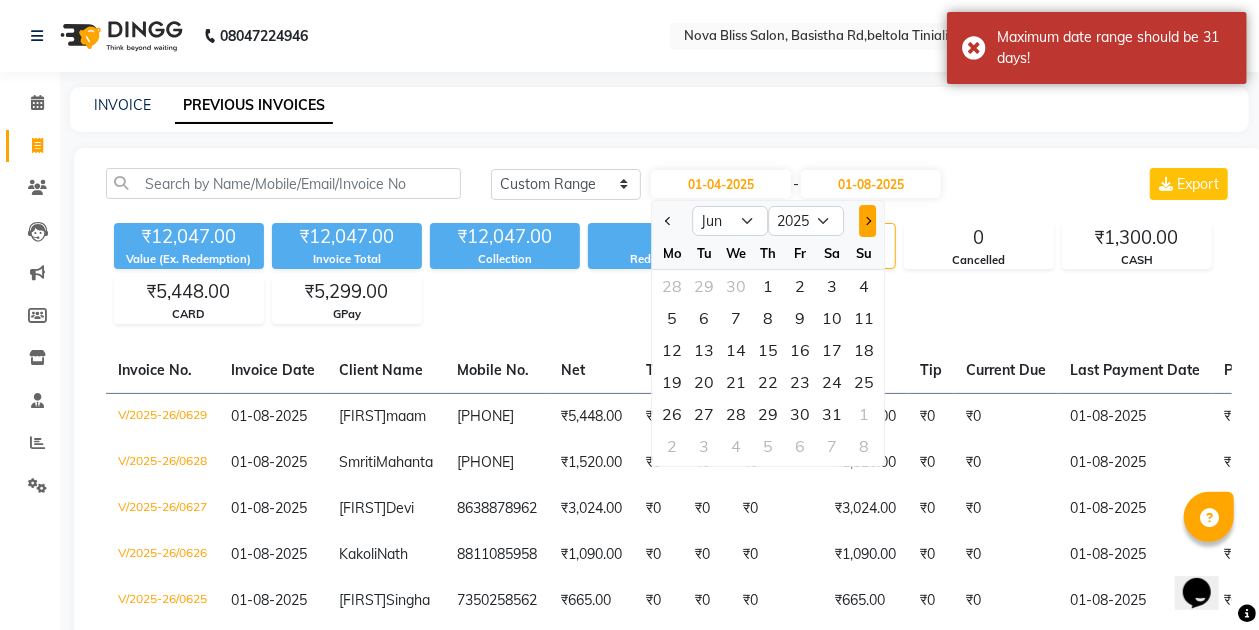 click 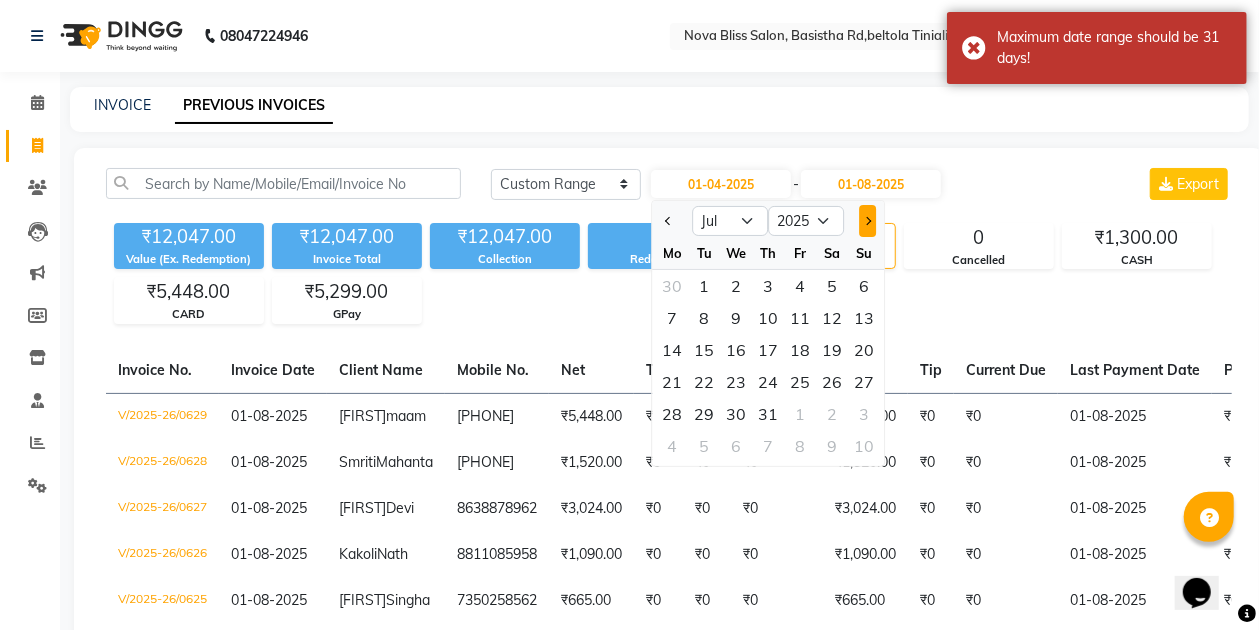click 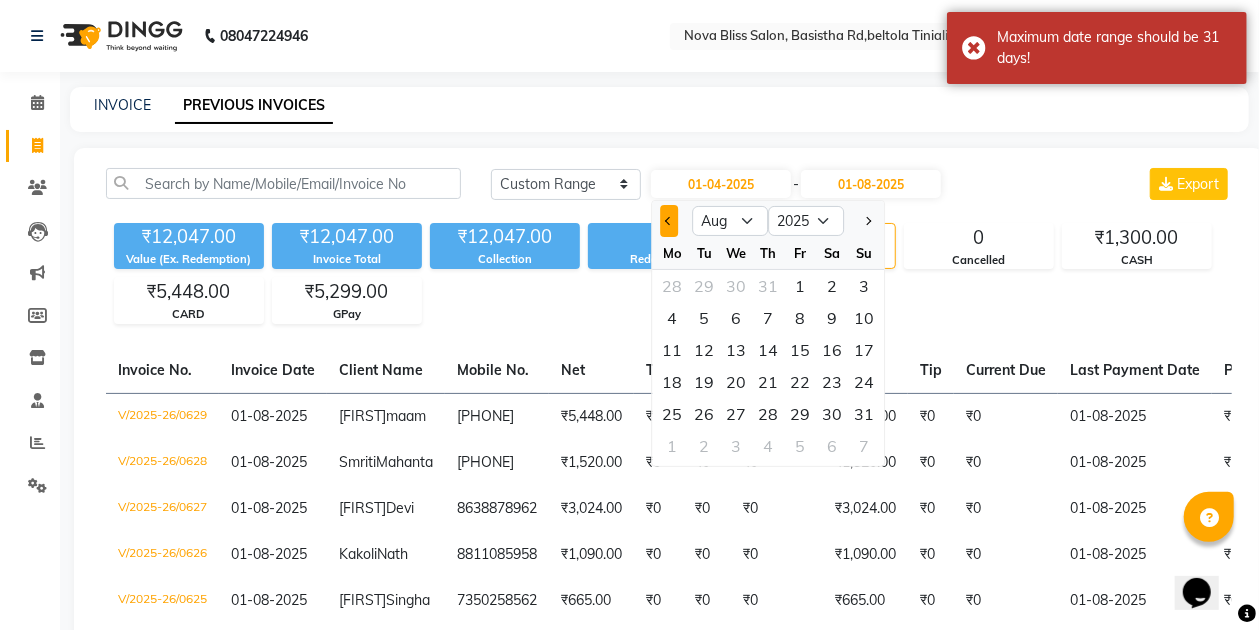 click 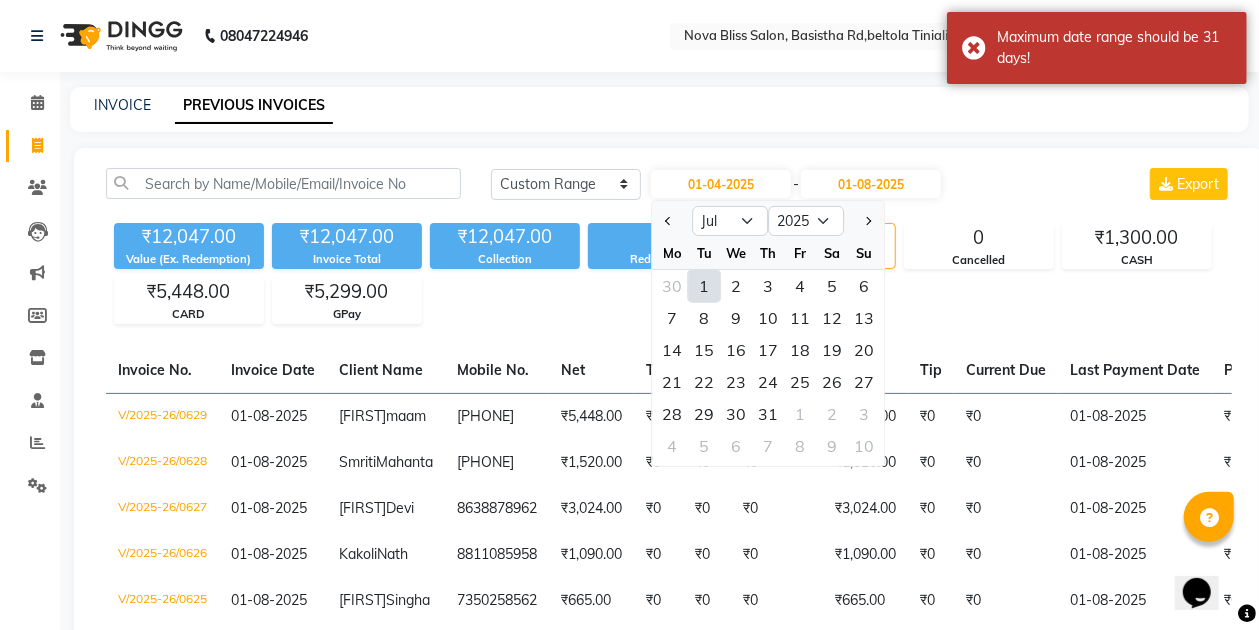 click on "1" 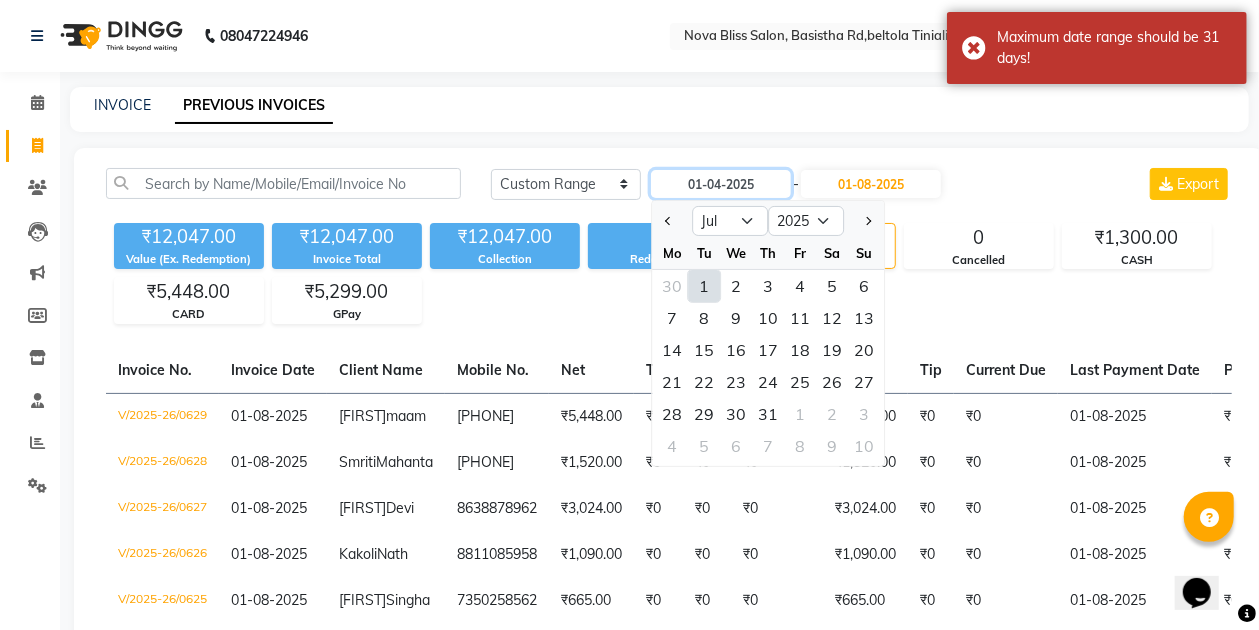 type on "01-07-2025" 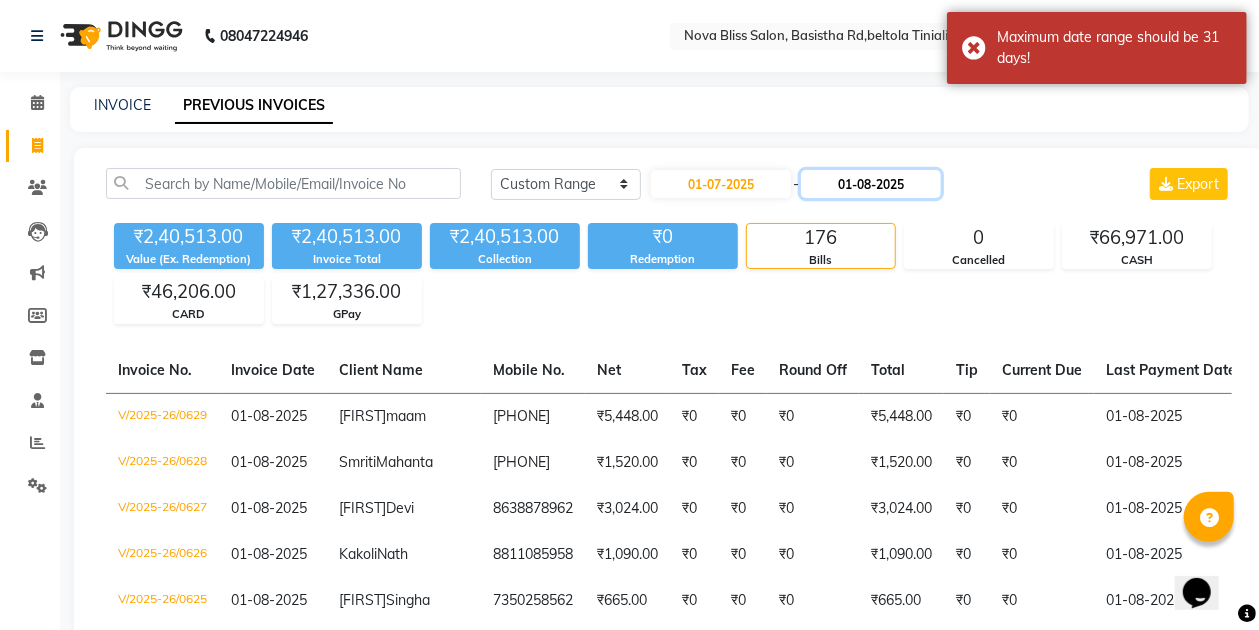 click on "01-08-2025" 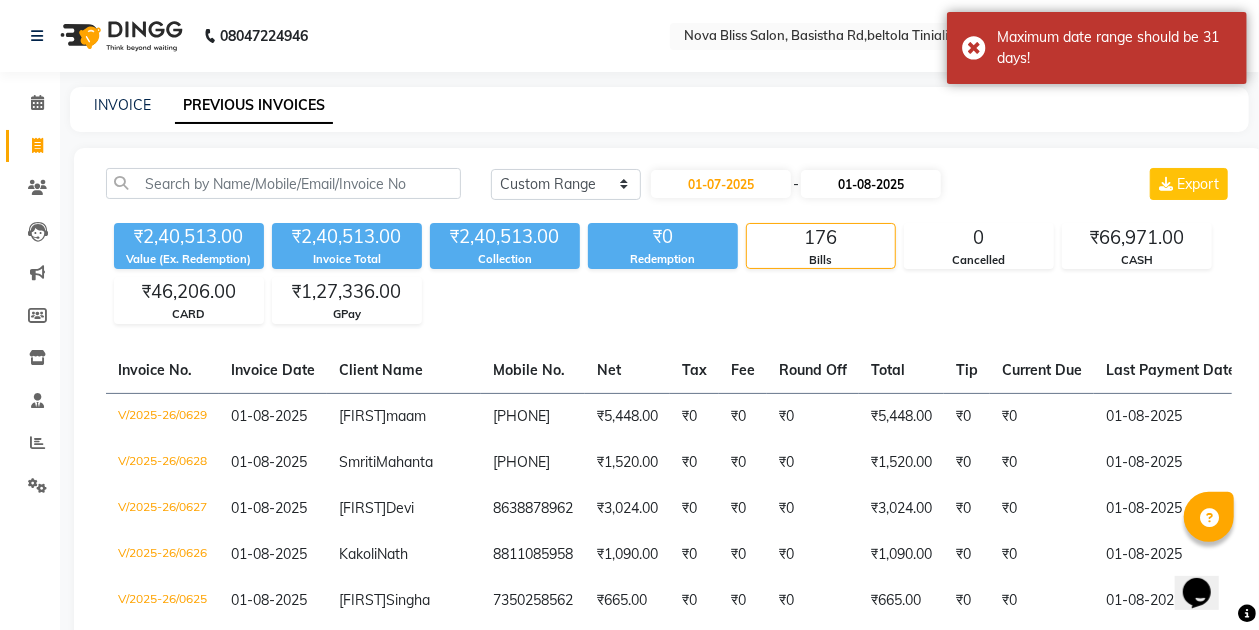 select on "8" 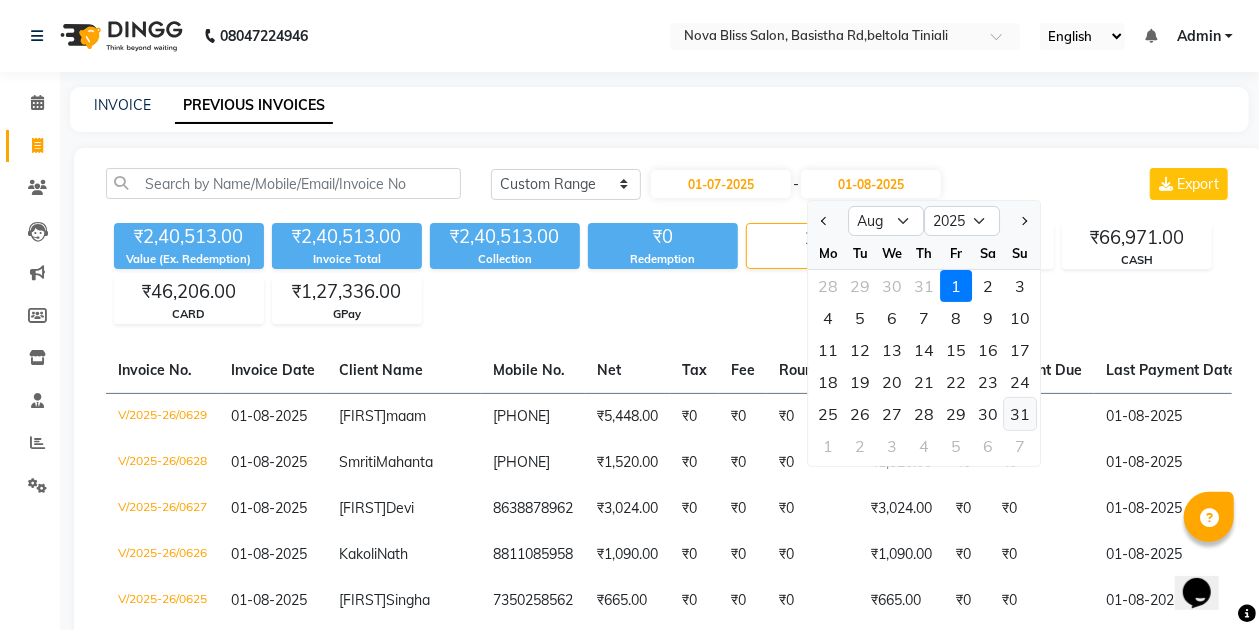 click on "31" 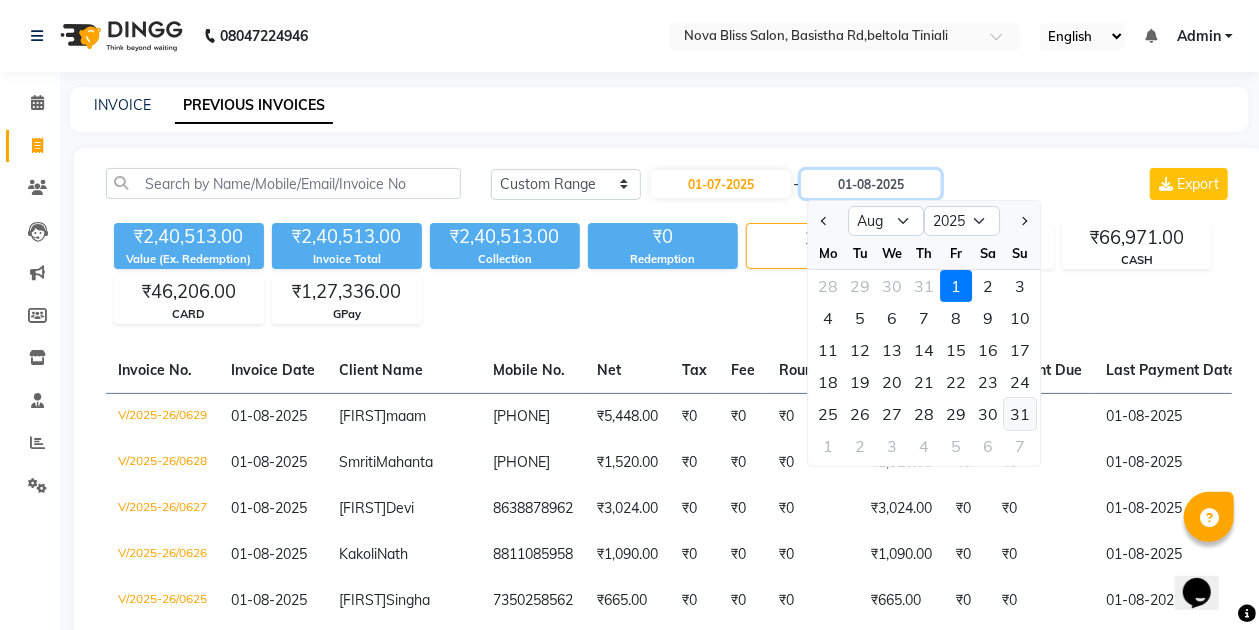 type on "31-08-2025" 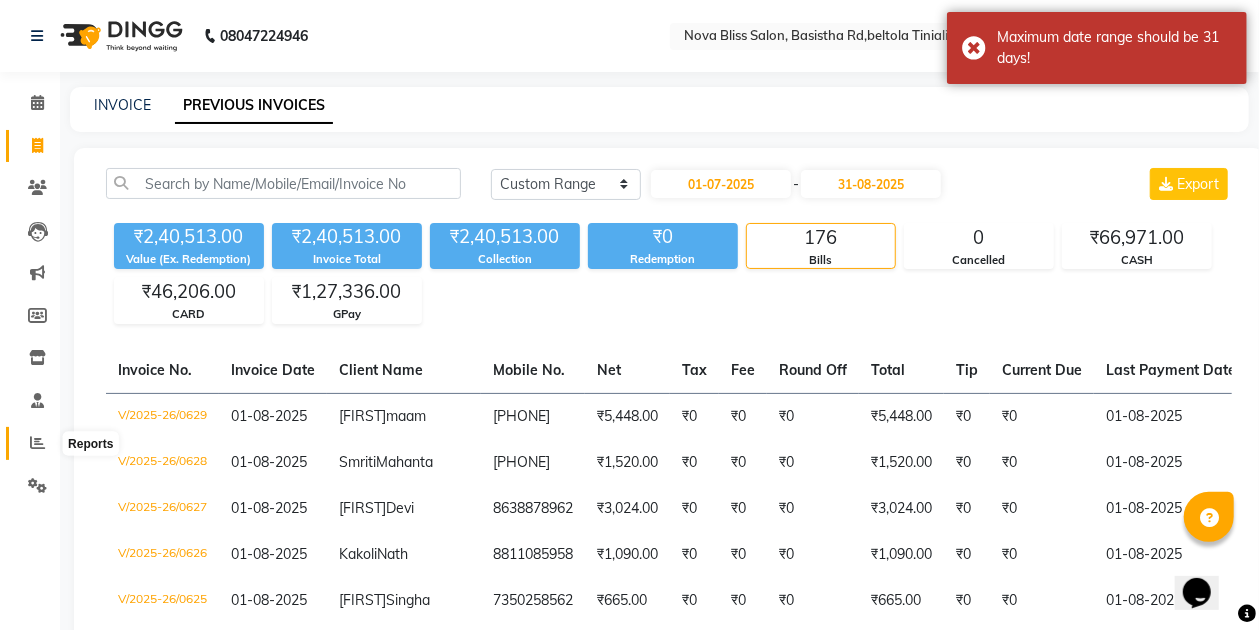 click 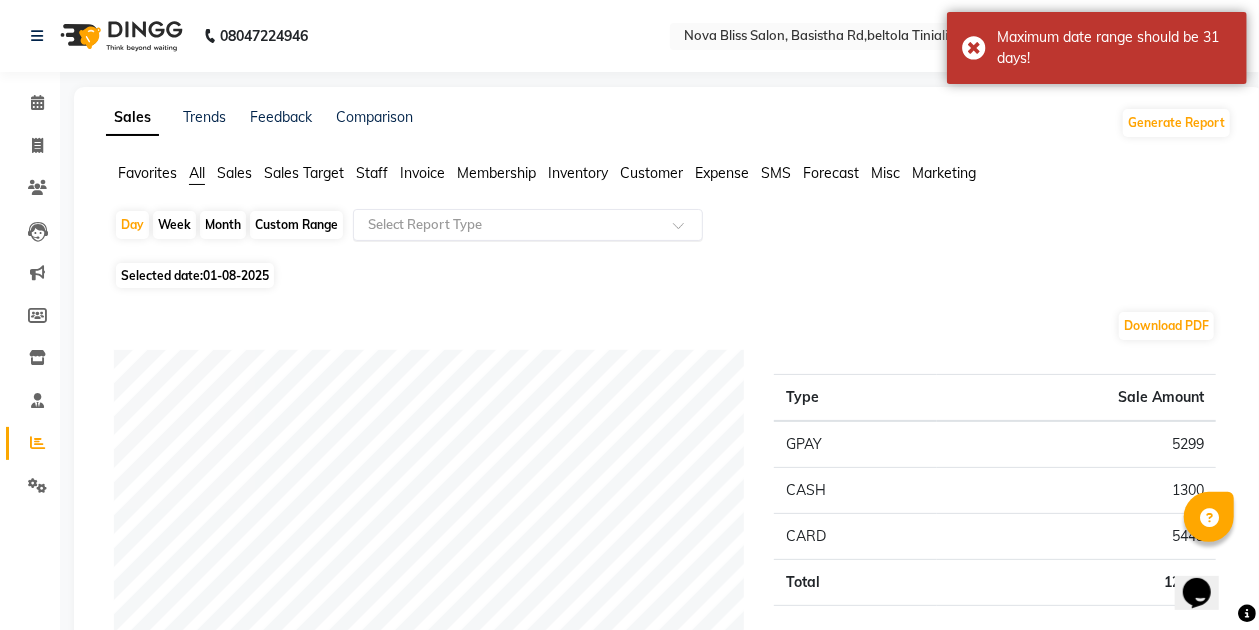 click 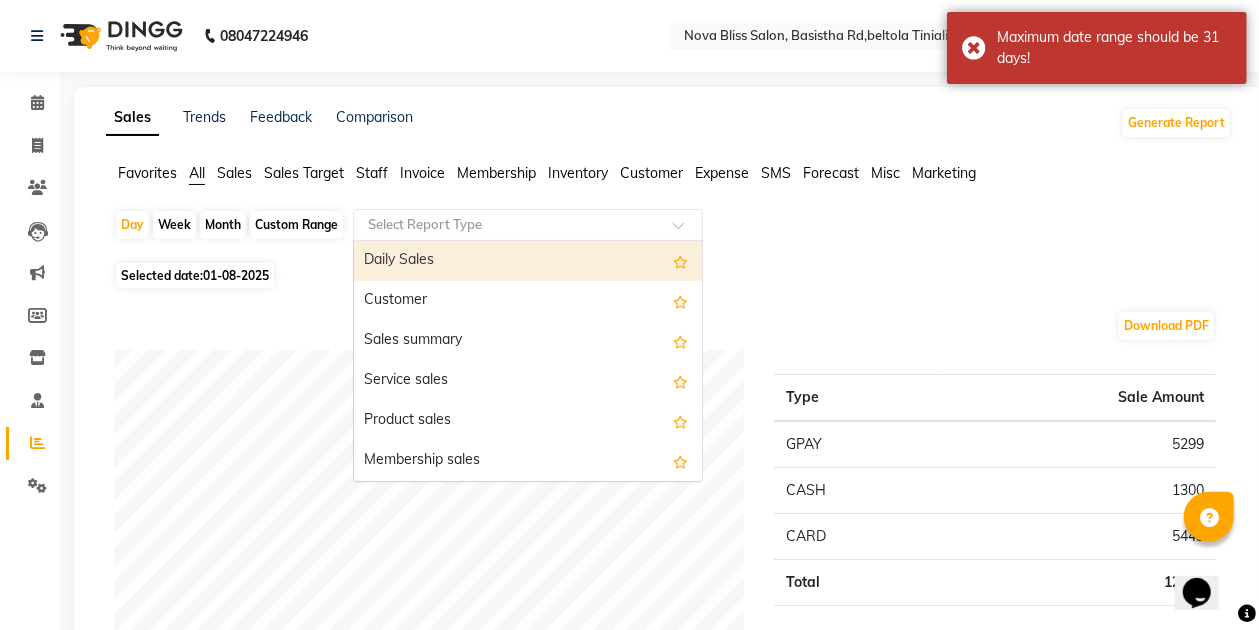 click on "Sales" 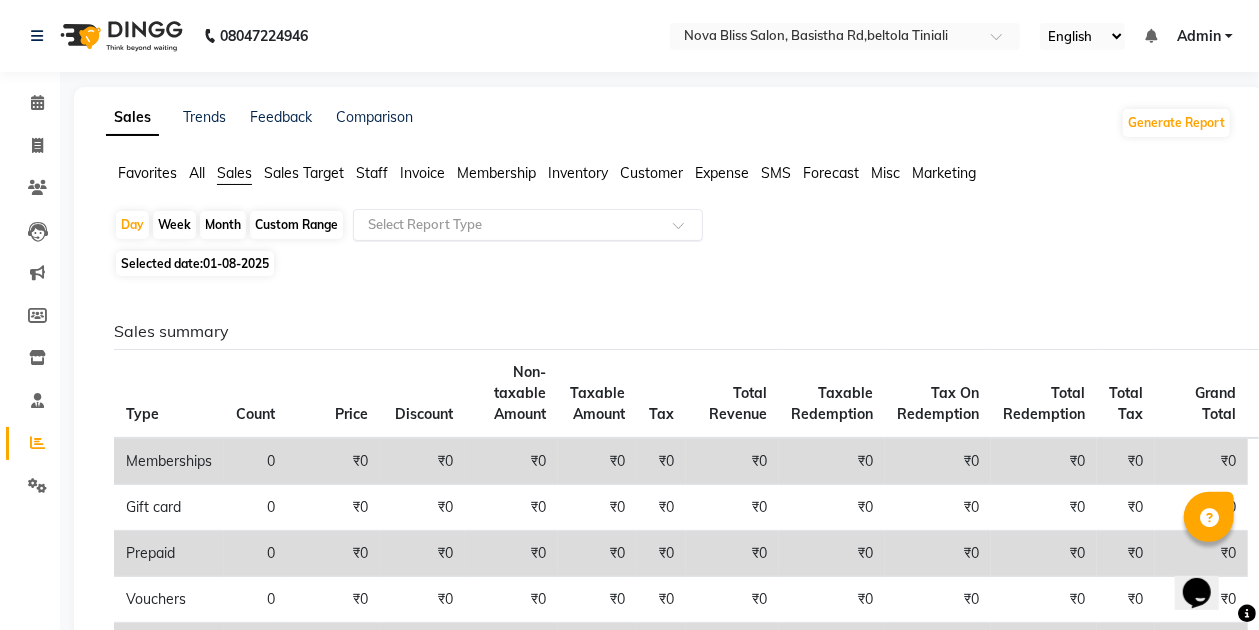 click 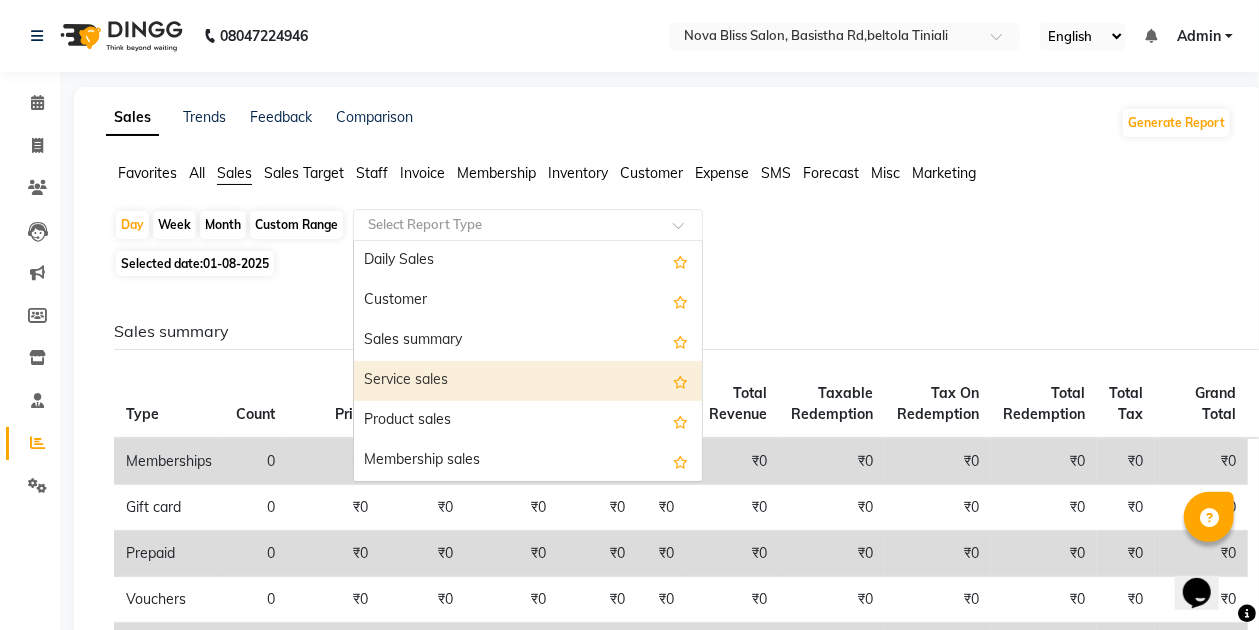 click on "Service sales" at bounding box center (528, 381) 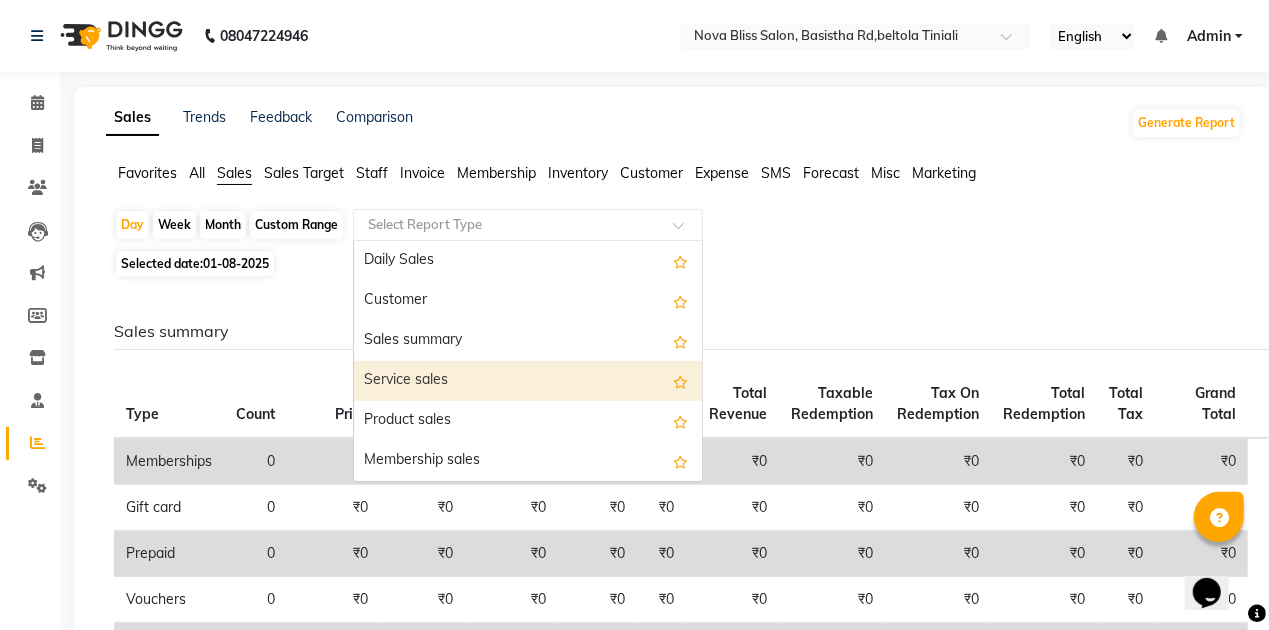 select on "full_report" 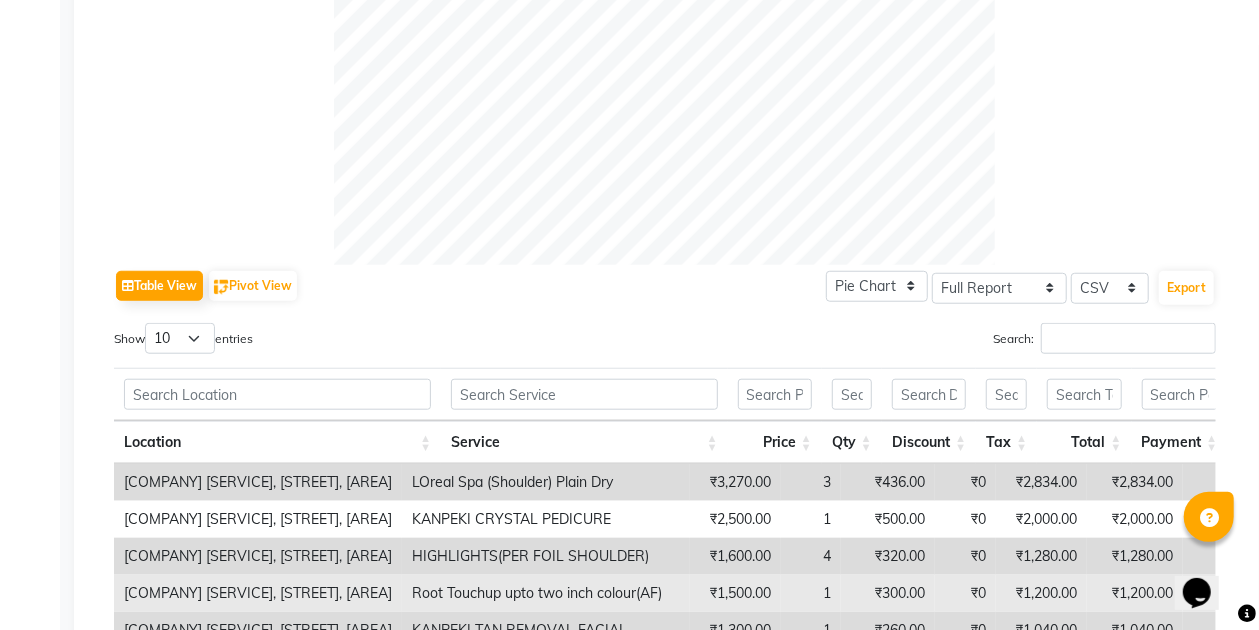 scroll, scrollTop: 866, scrollLeft: 0, axis: vertical 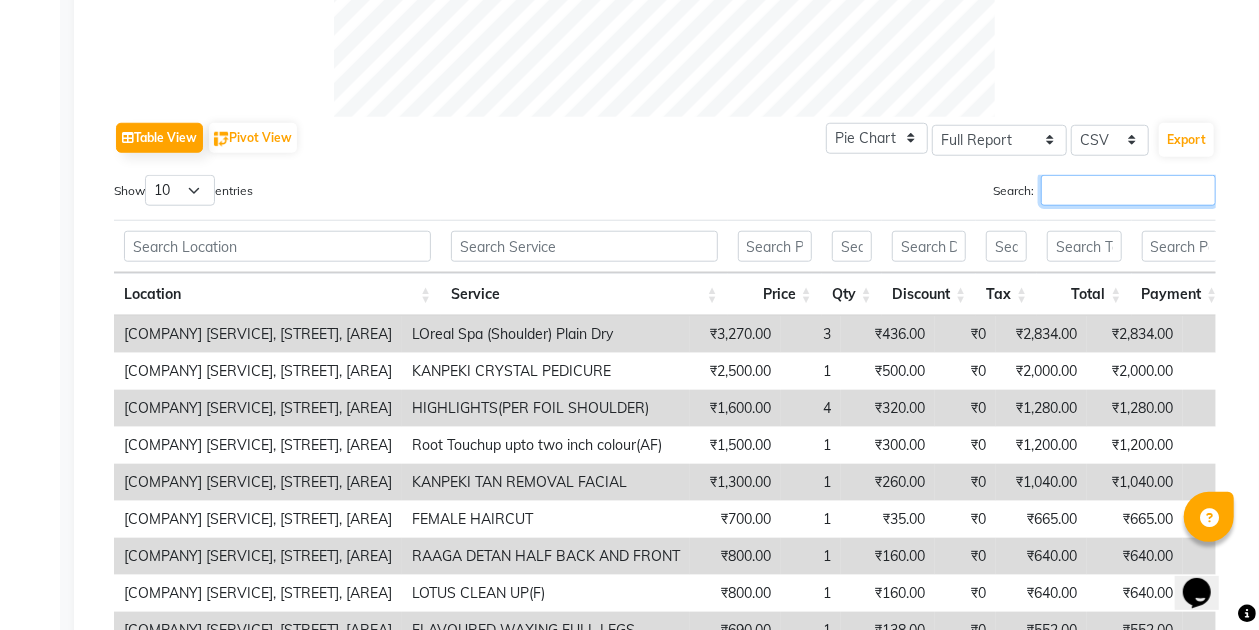 click on "Search:" at bounding box center [1128, 190] 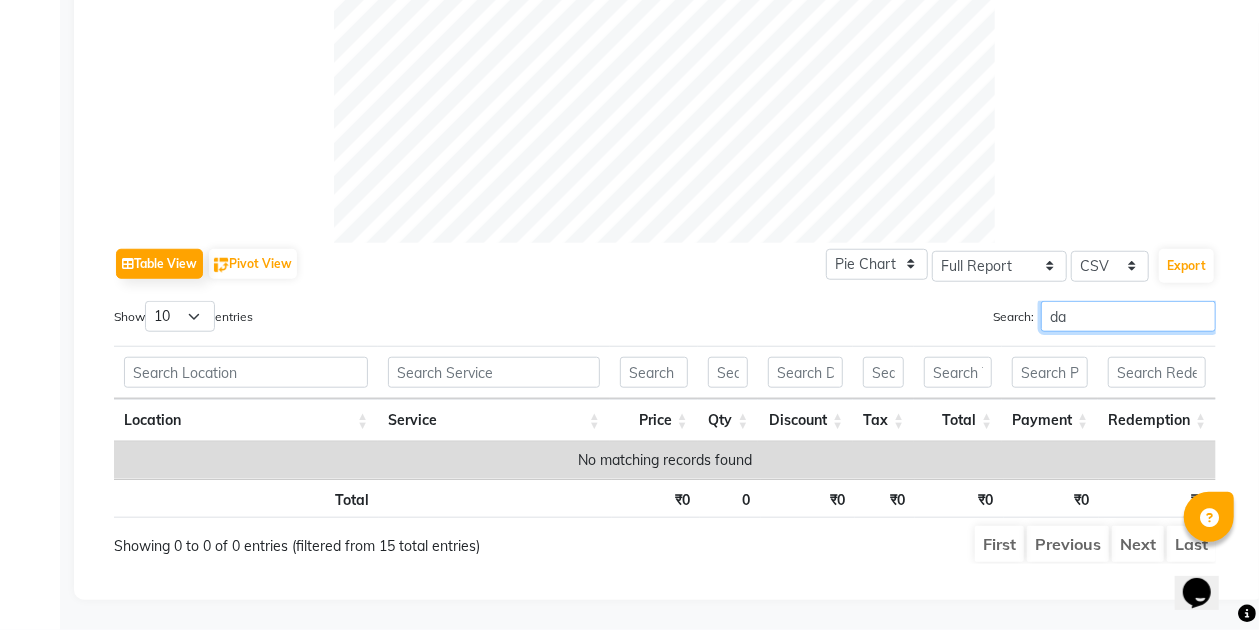 scroll, scrollTop: 747, scrollLeft: 0, axis: vertical 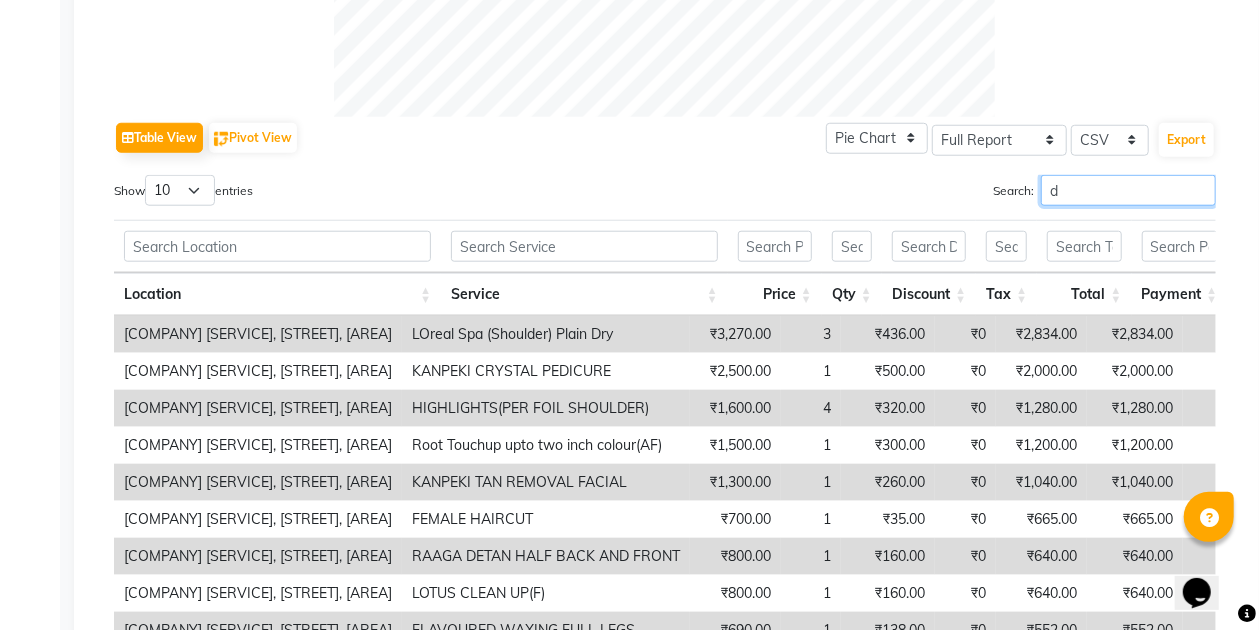 type 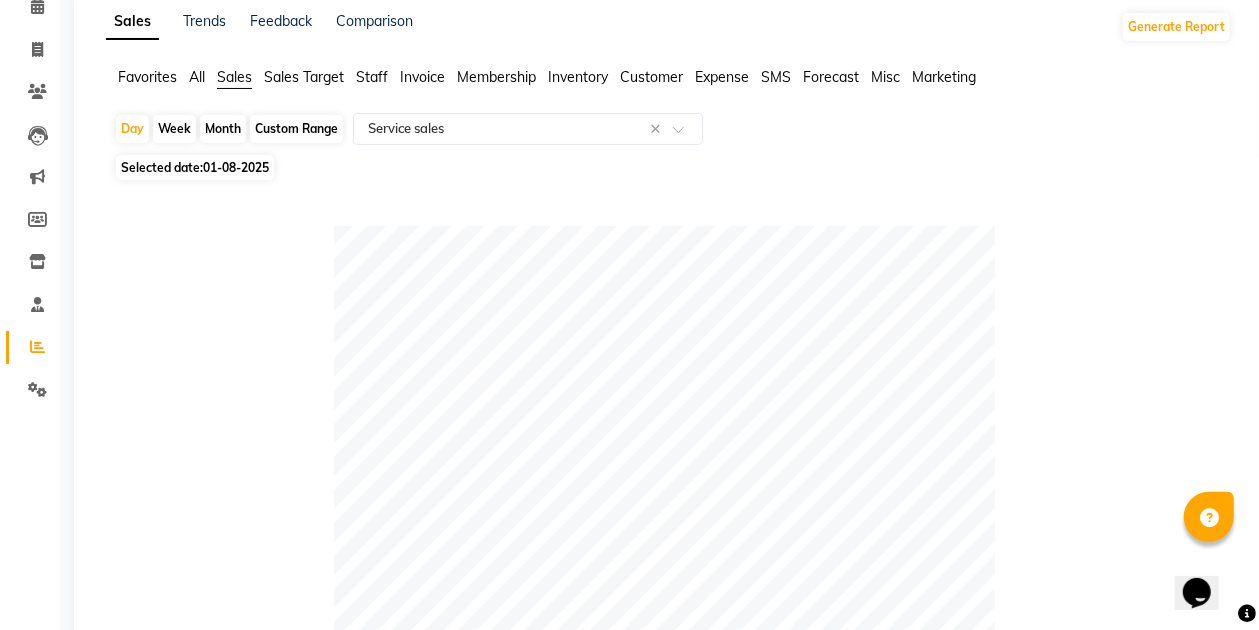 scroll, scrollTop: 0, scrollLeft: 0, axis: both 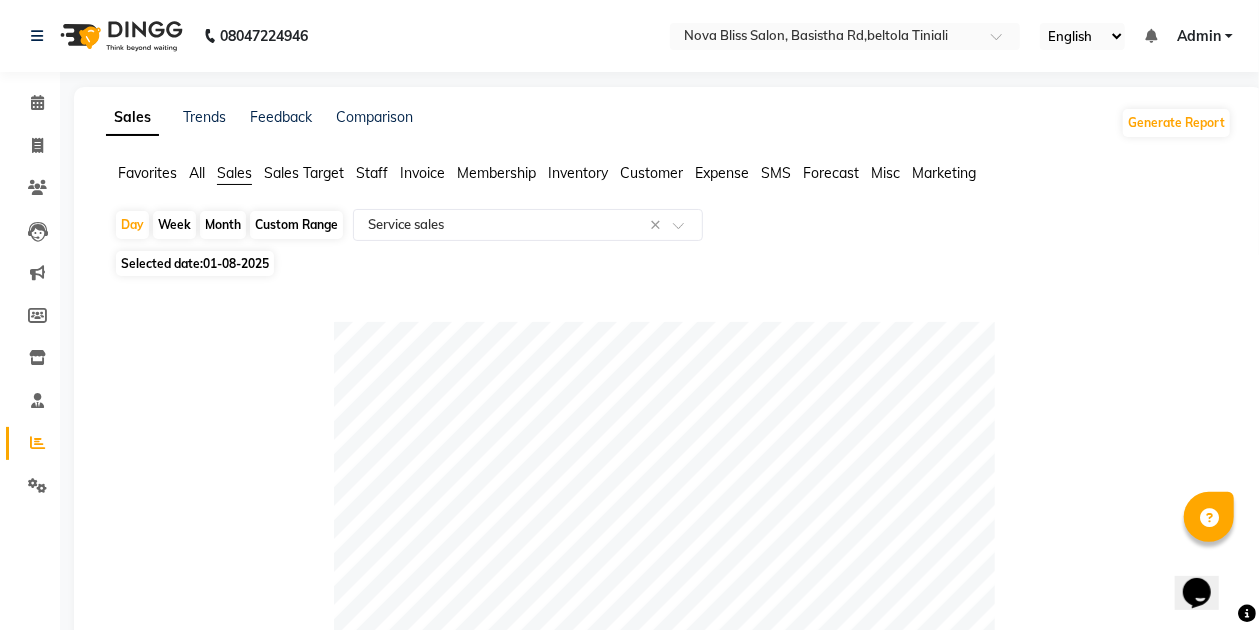 click on "Custom Range" 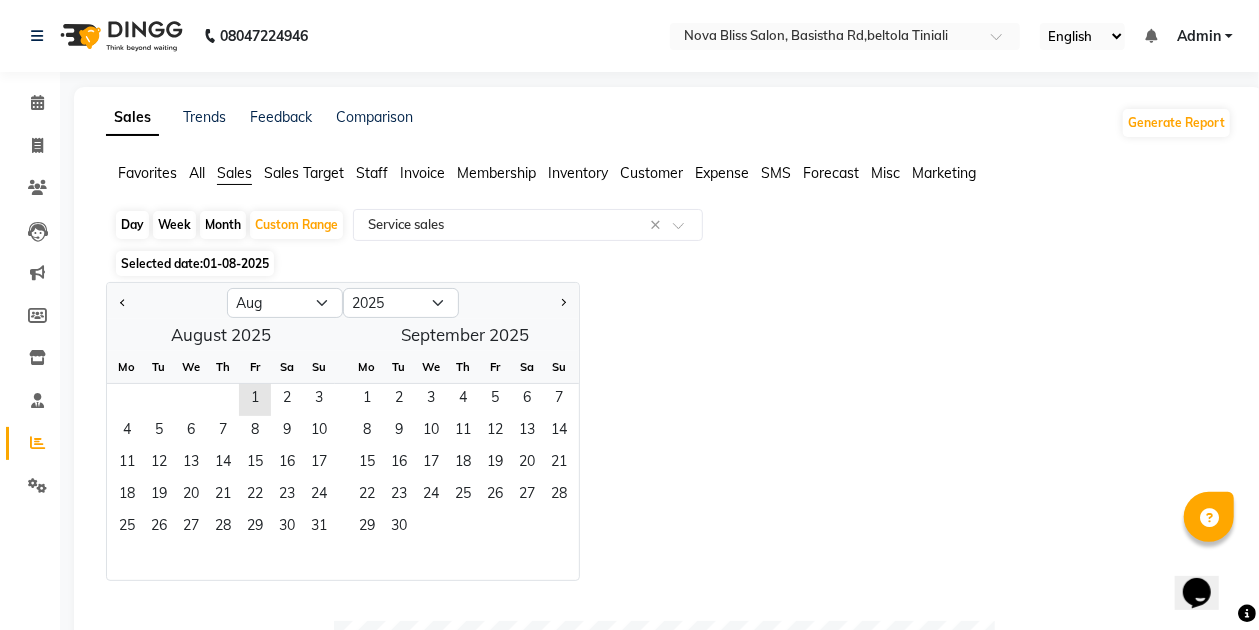 click 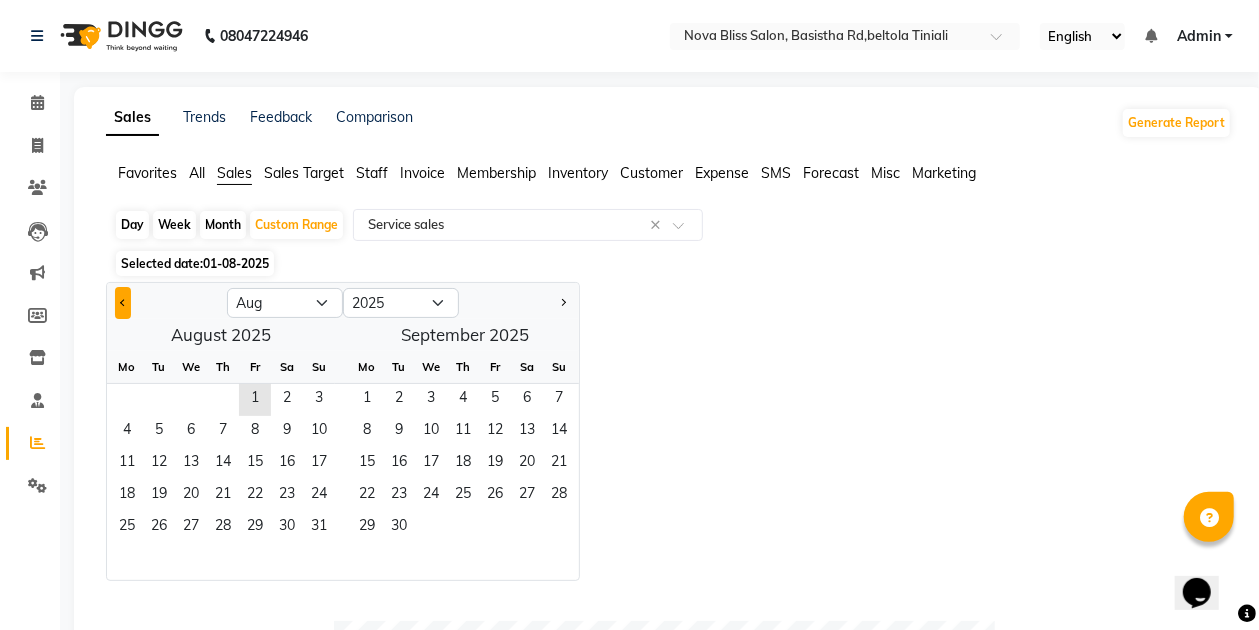 click 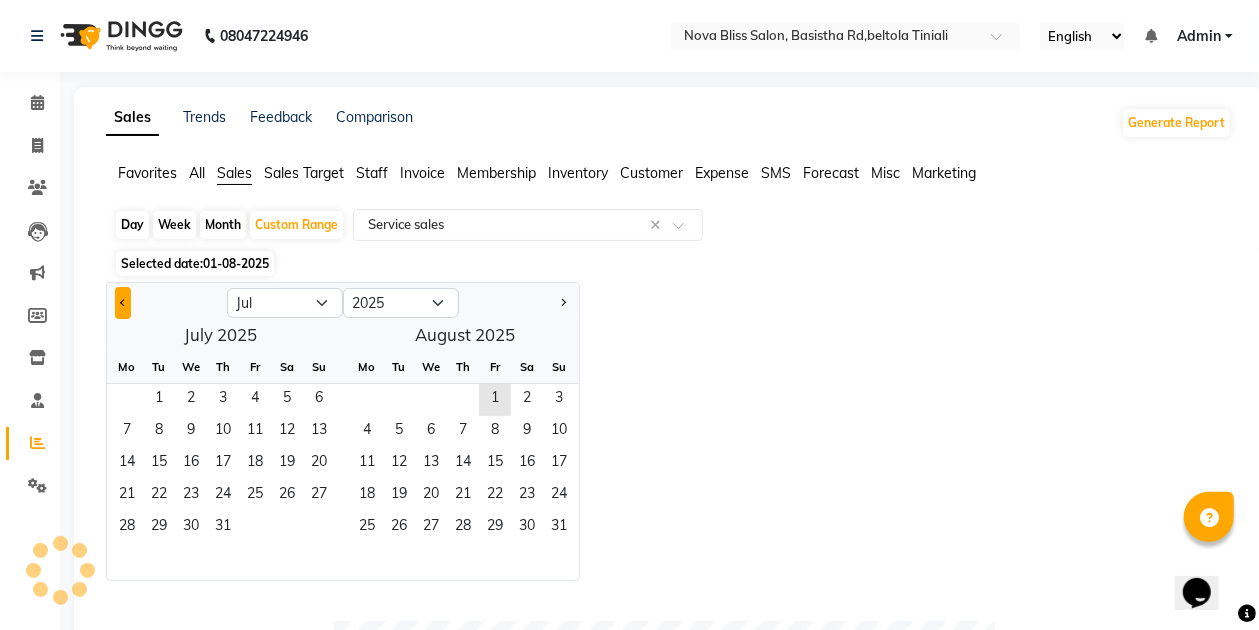click 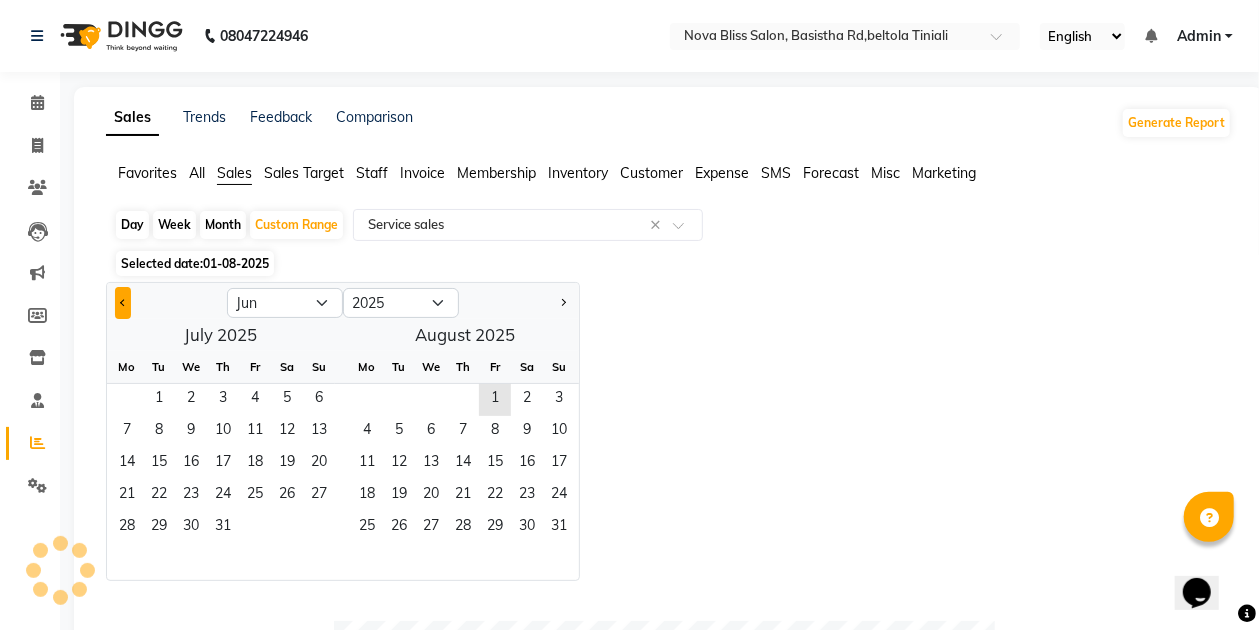 click 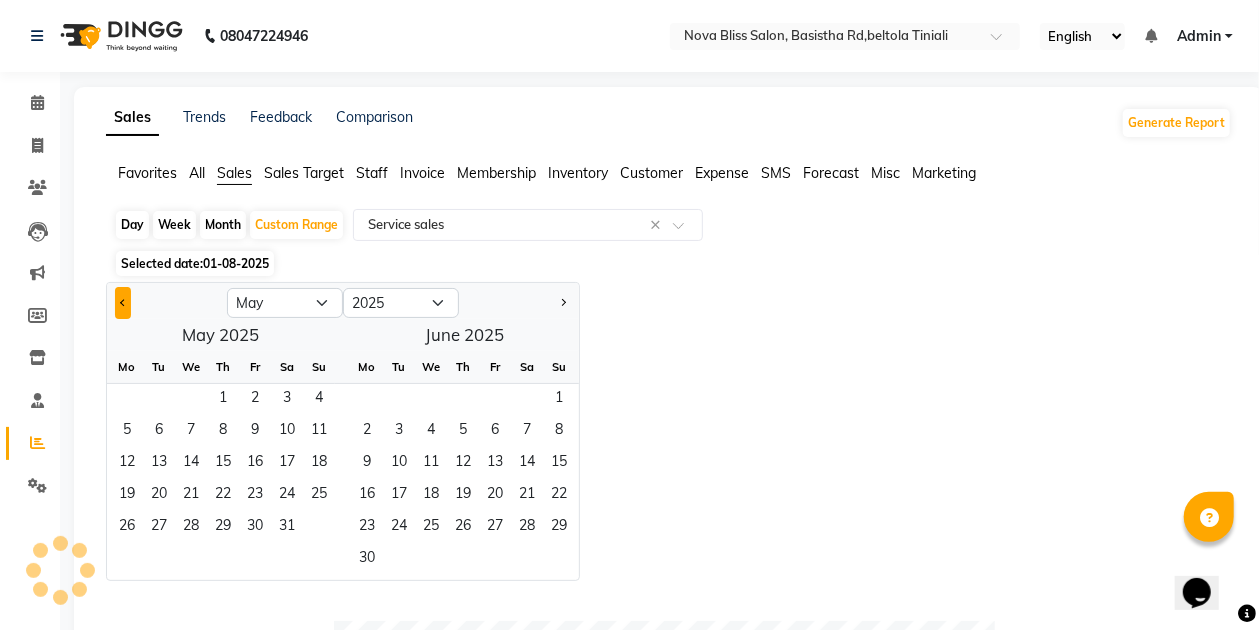 click 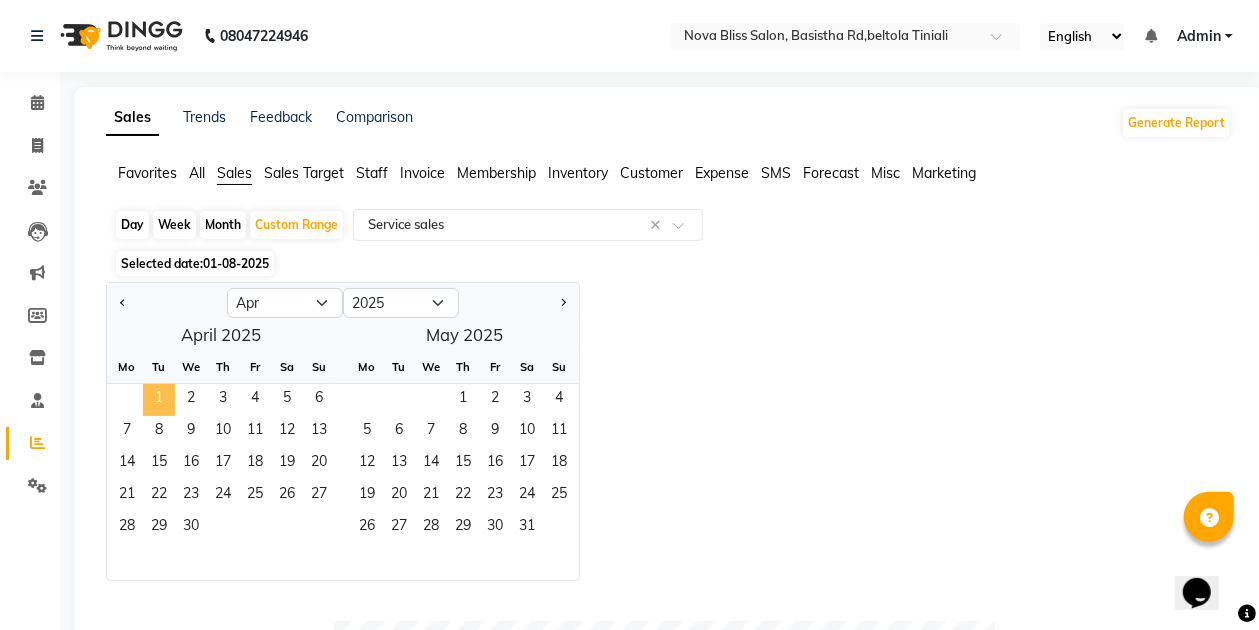 click on "1" 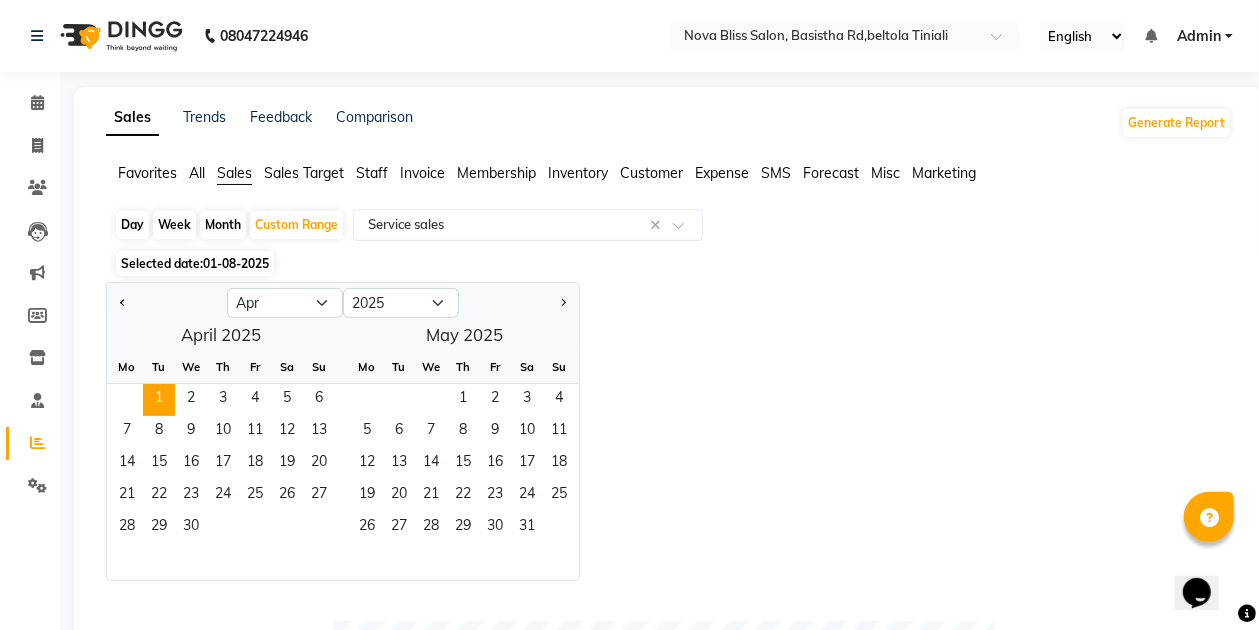 click 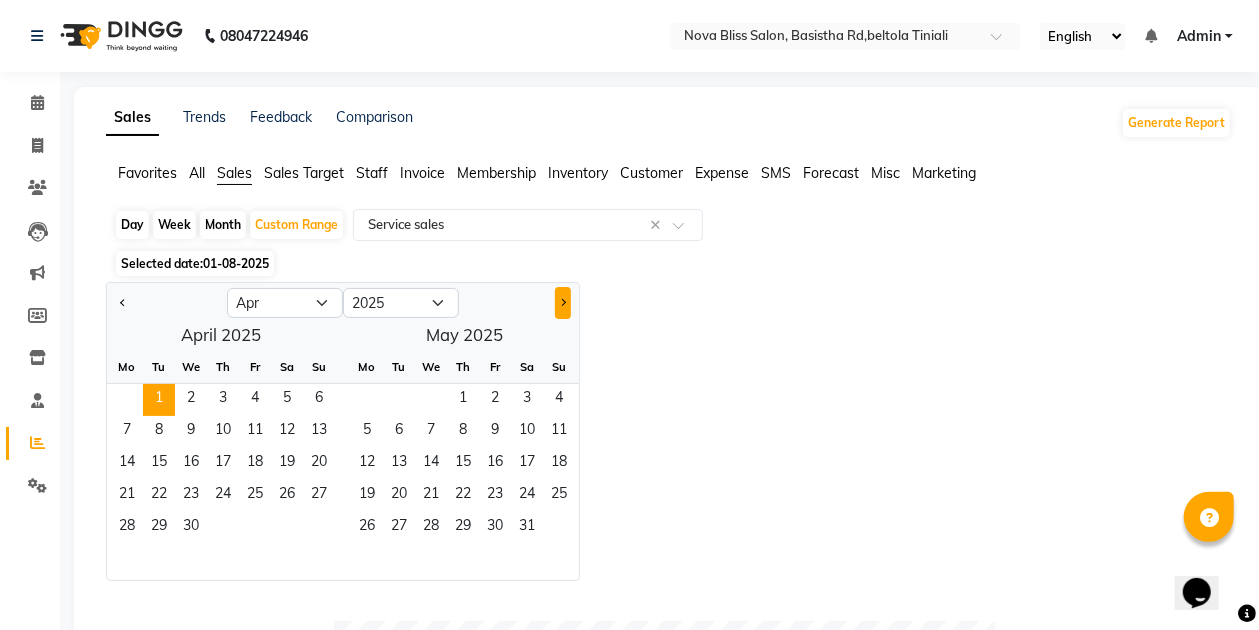 click 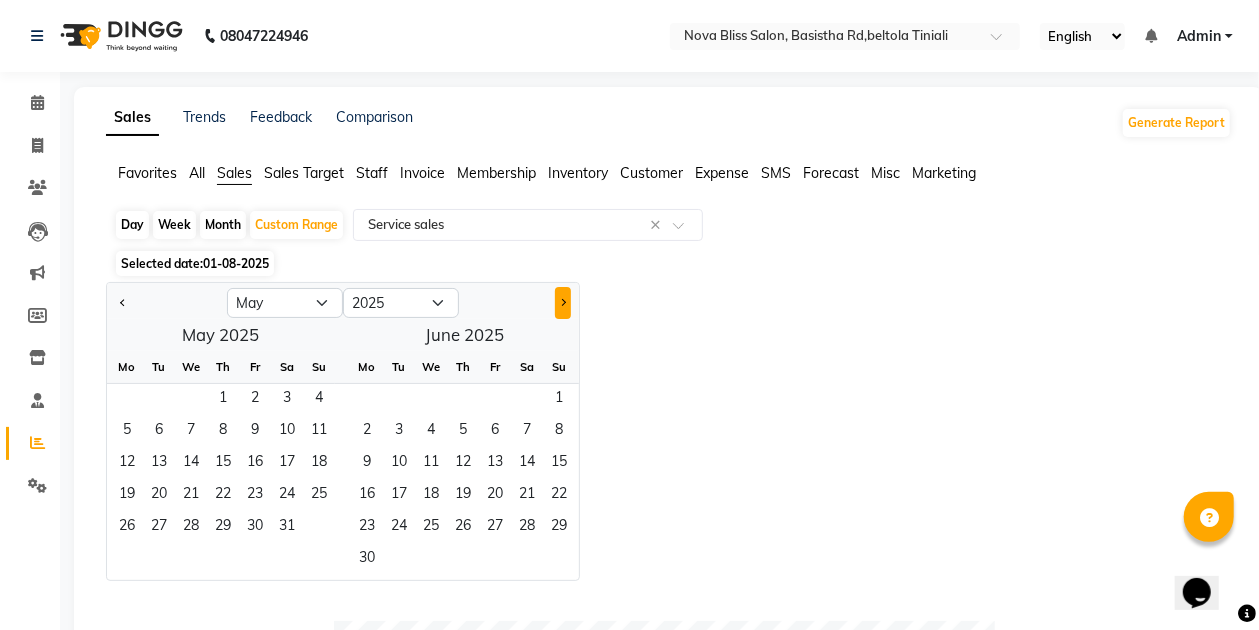 click 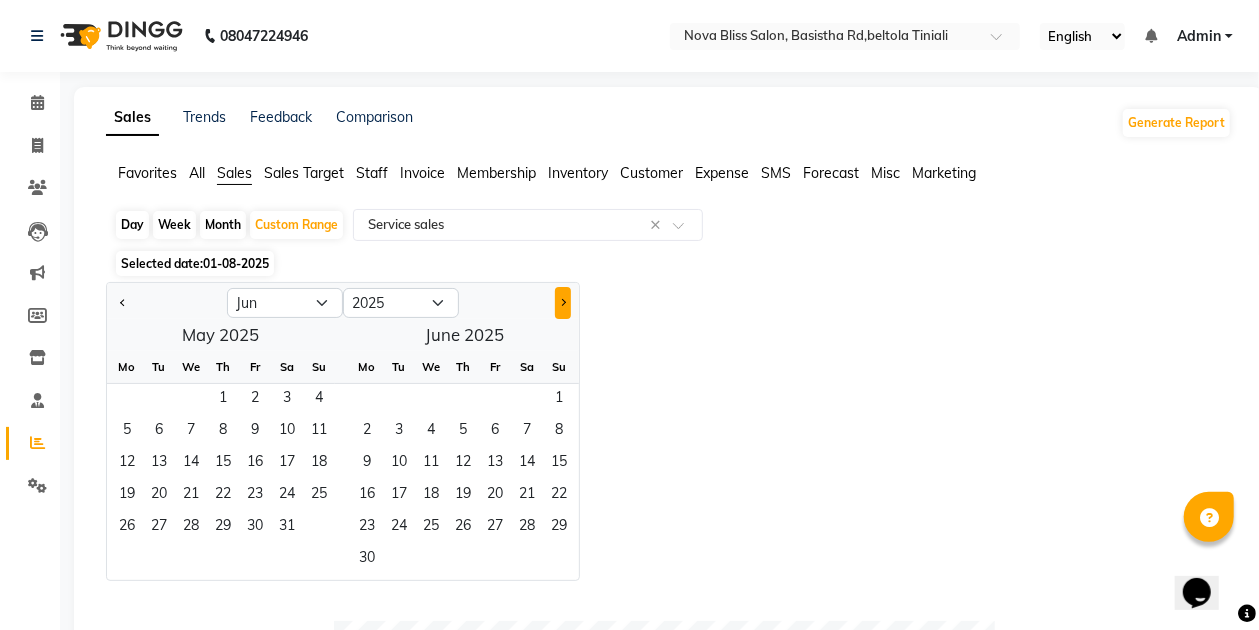 click 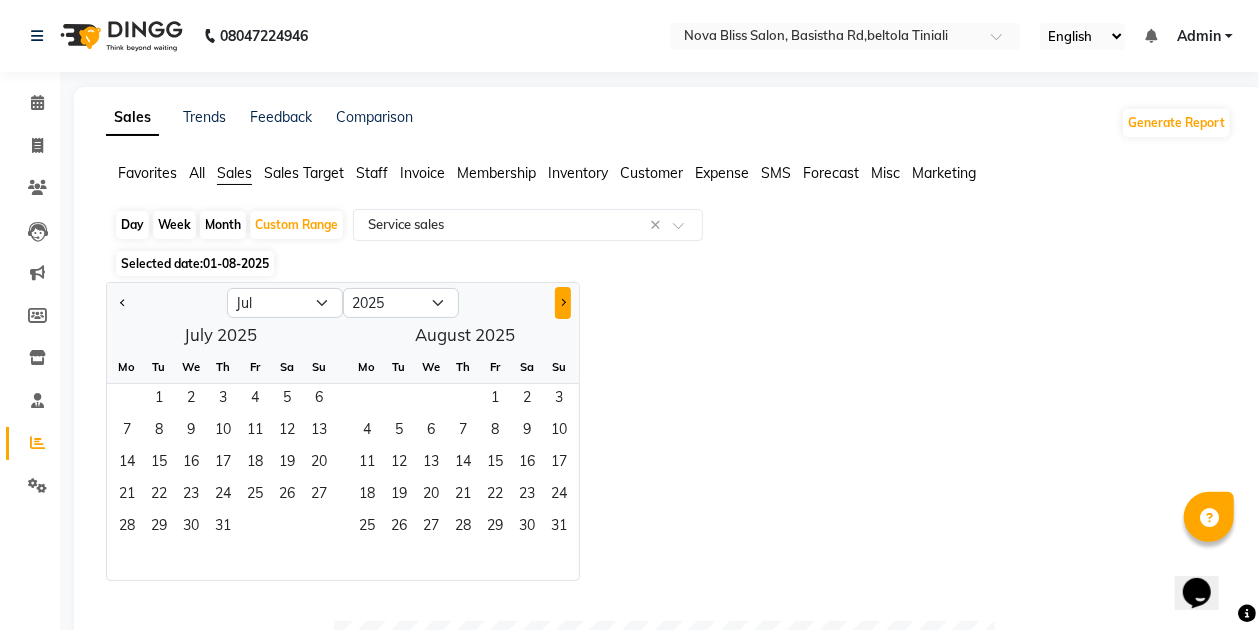 click 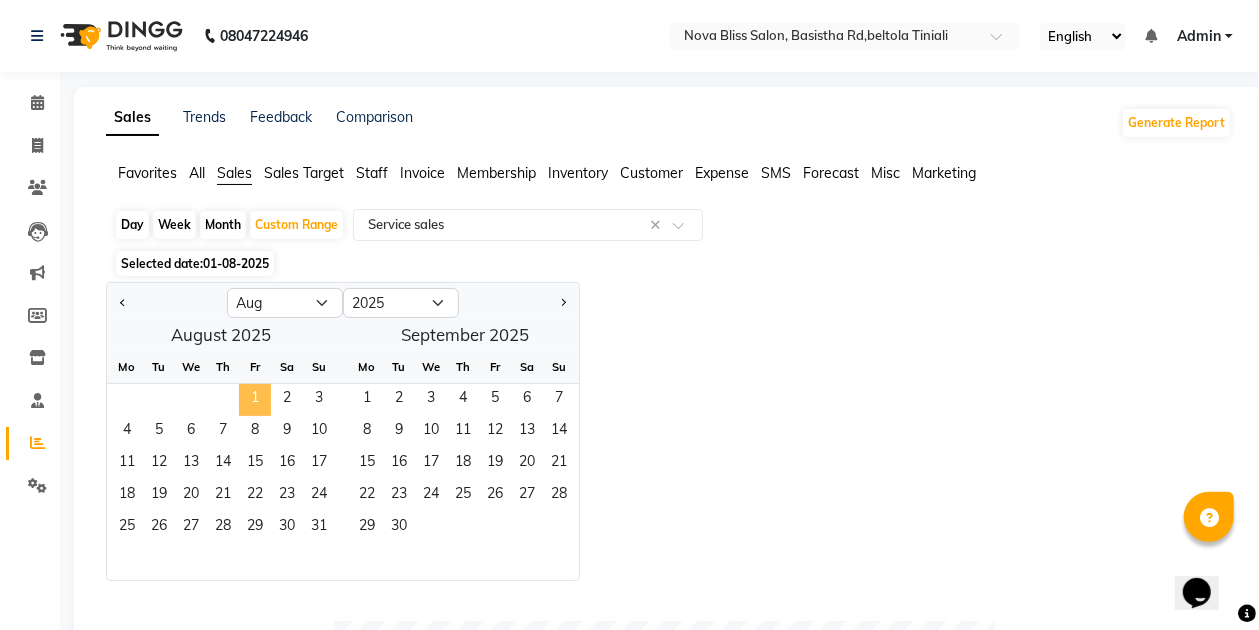 click on "1" 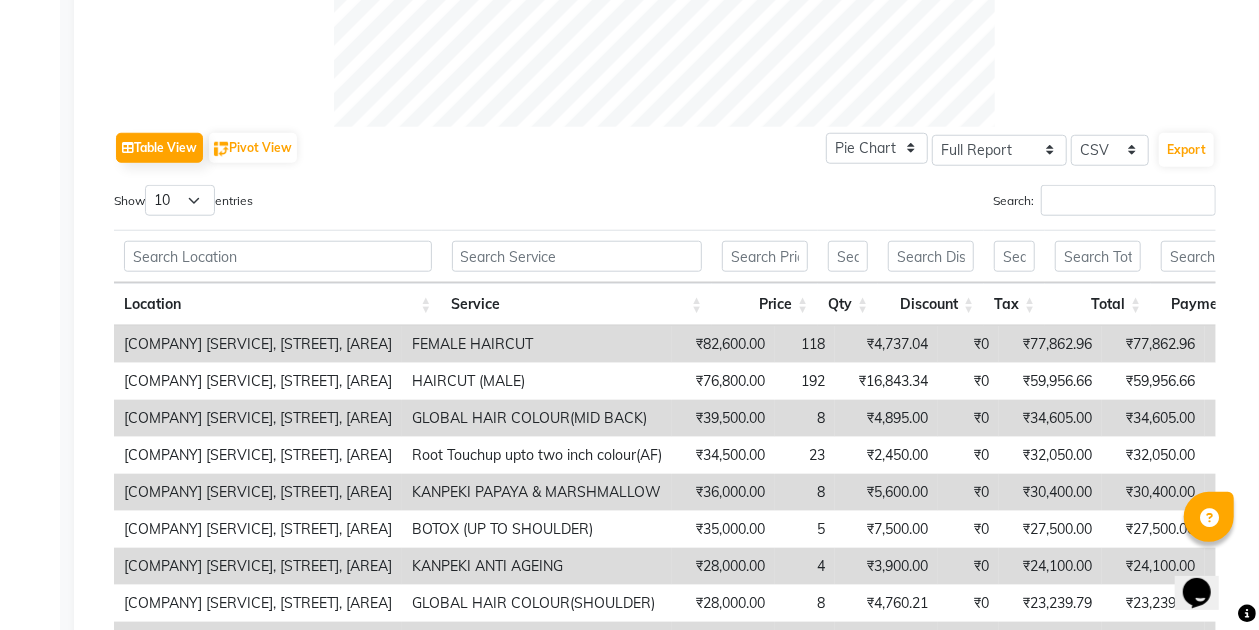 scroll, scrollTop: 1000, scrollLeft: 0, axis: vertical 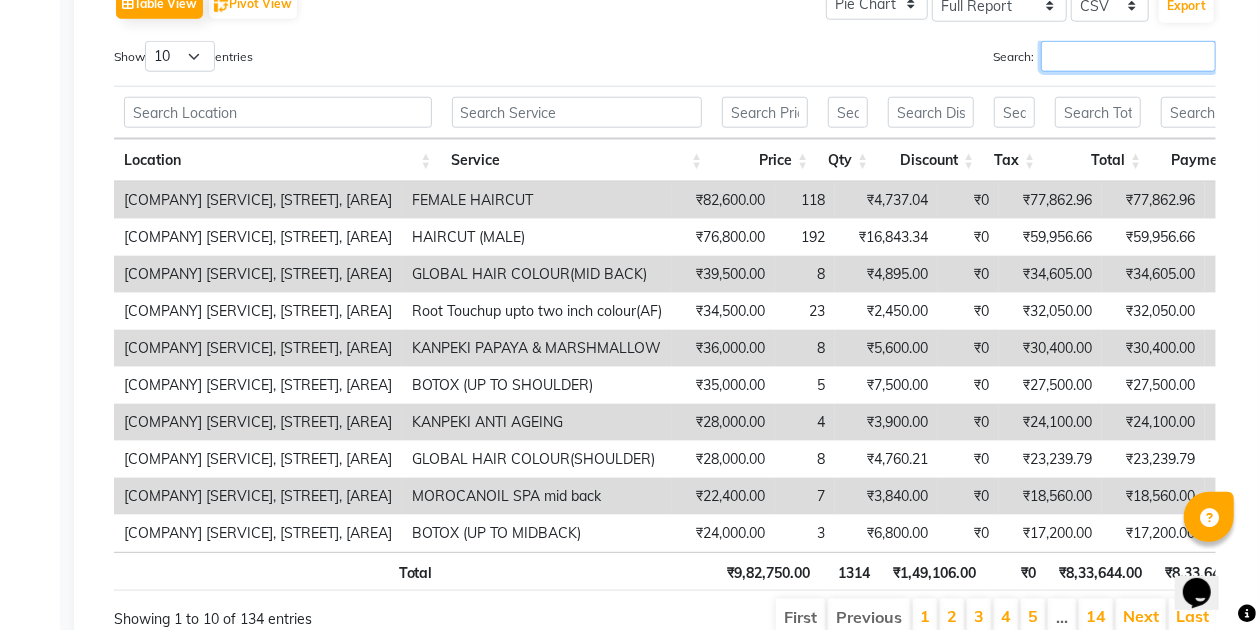 click on "Search:" at bounding box center (1128, 56) 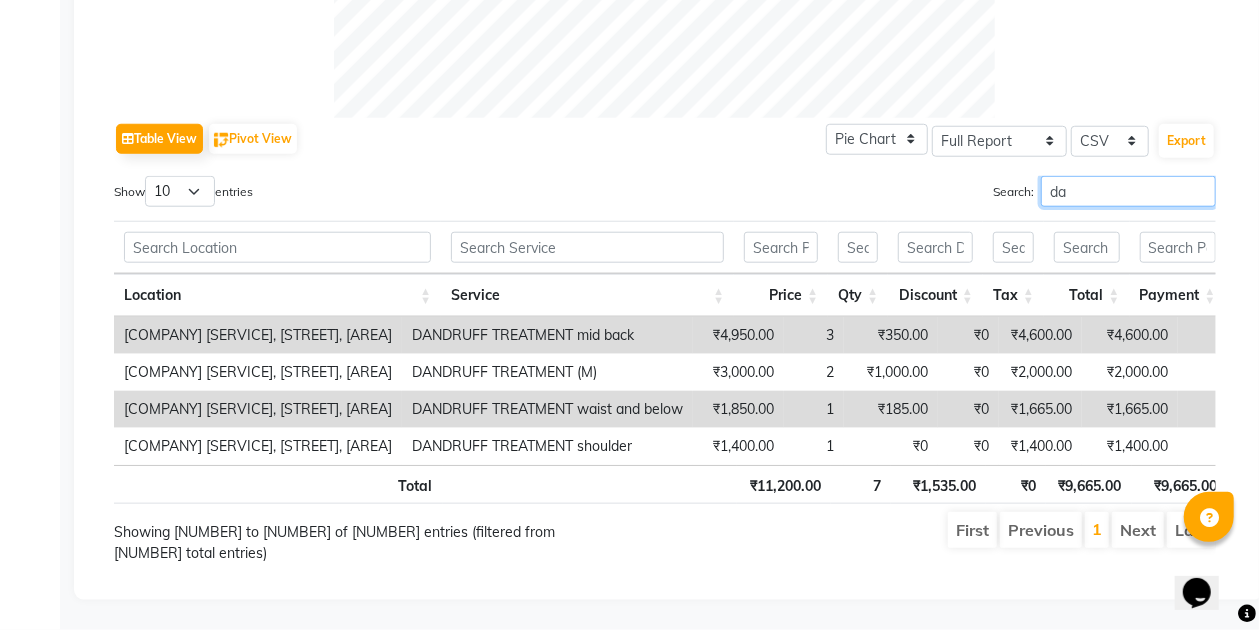 scroll, scrollTop: 868, scrollLeft: 0, axis: vertical 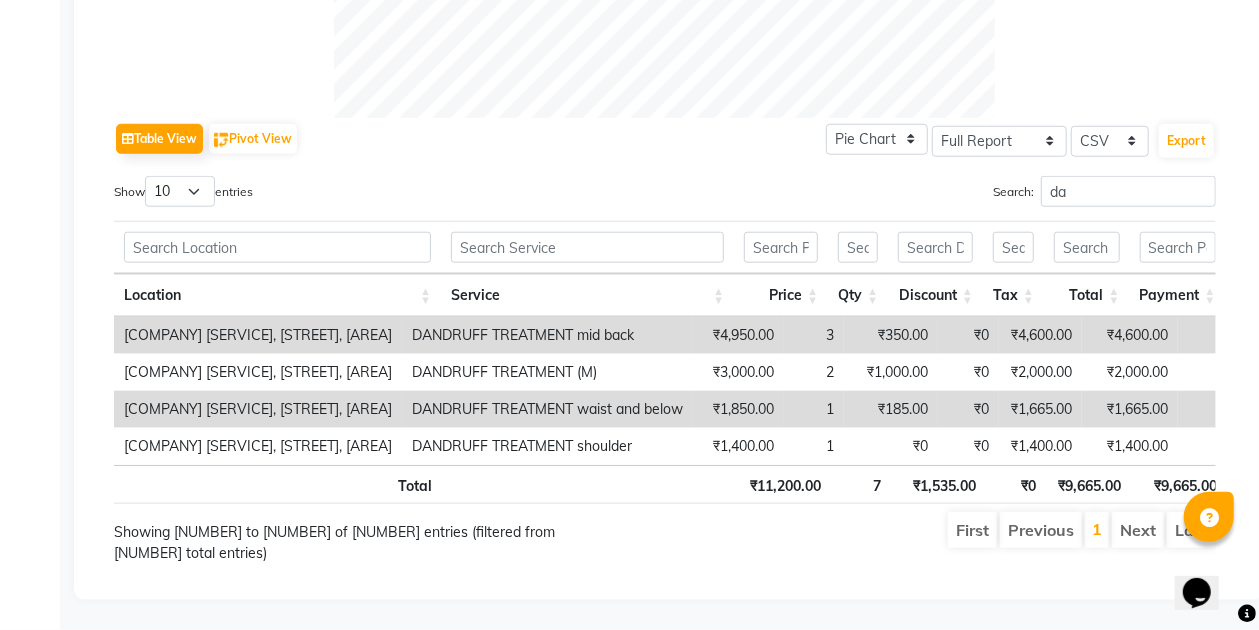 click on "₹4,950.00" at bounding box center (738, 335) 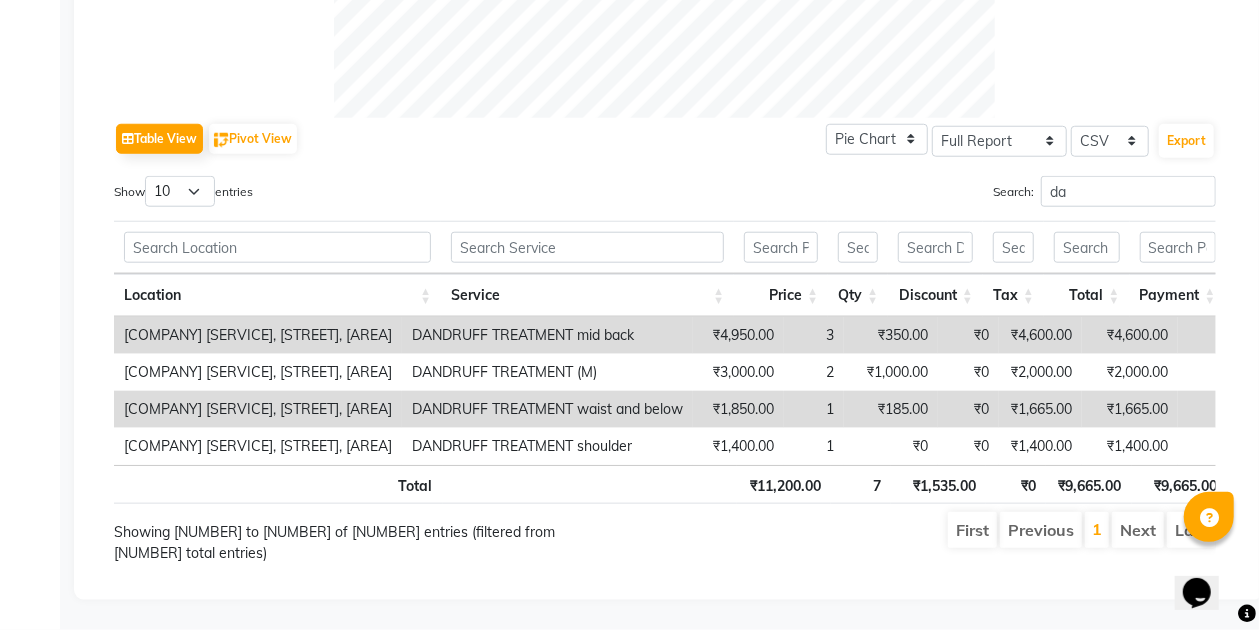 scroll, scrollTop: 0, scrollLeft: 34, axis: horizontal 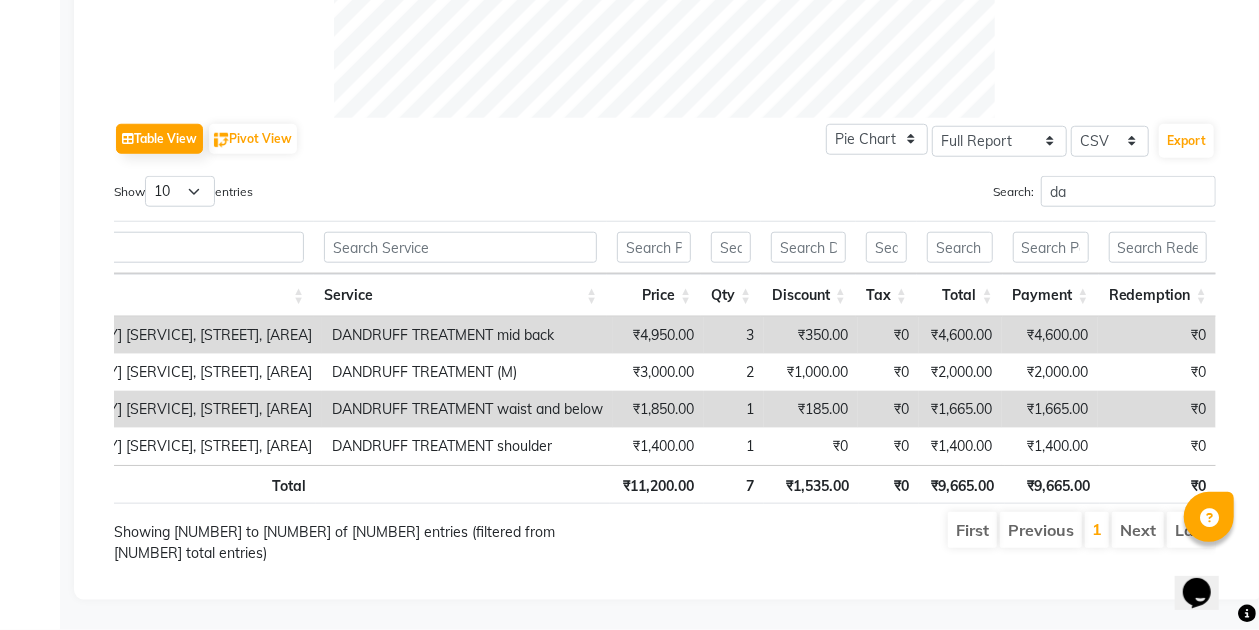 click on "DANDRUFF TREATMENT  mid back" at bounding box center (467, 335) 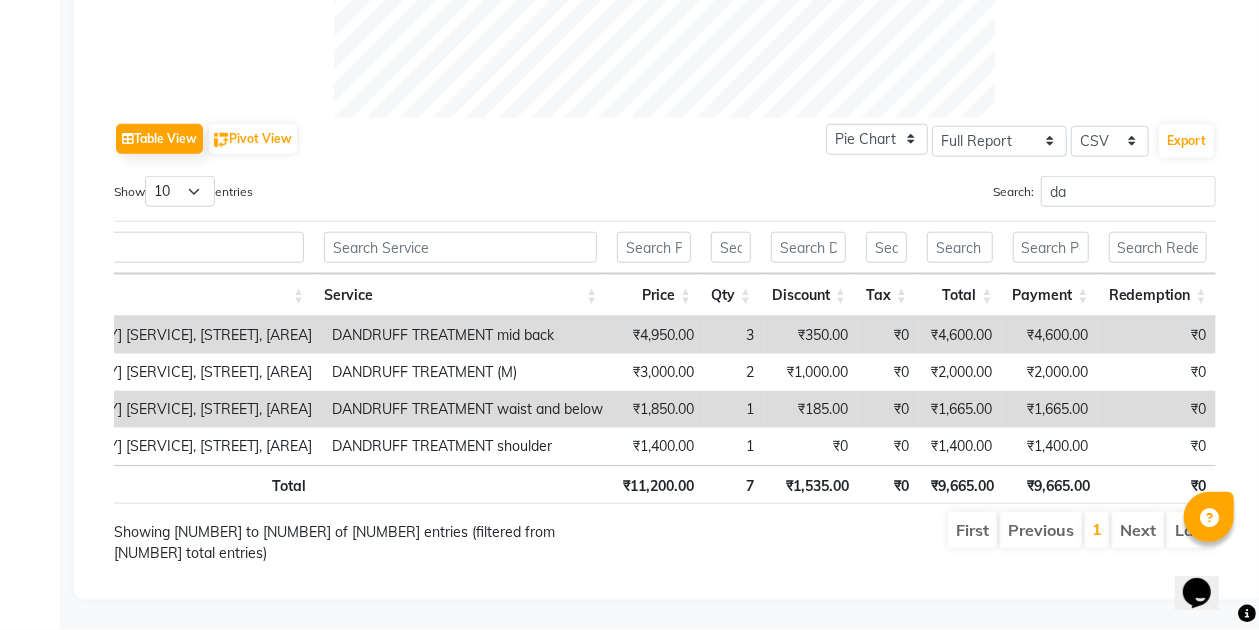 click on "₹4,950.00" at bounding box center [658, 335] 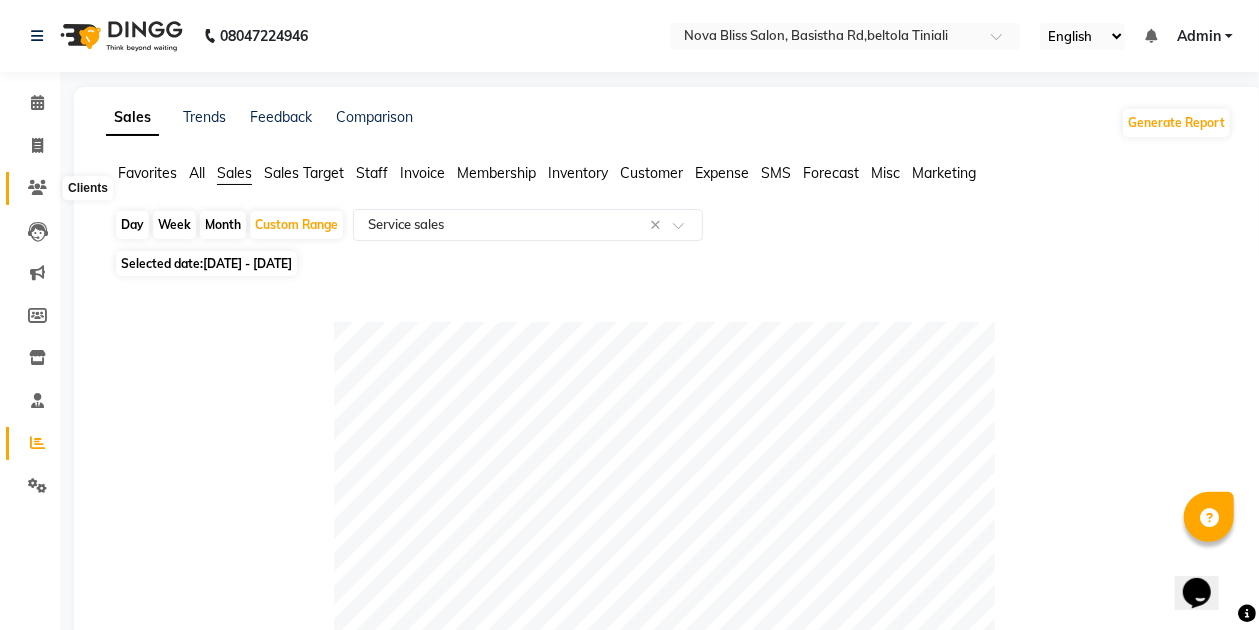 click 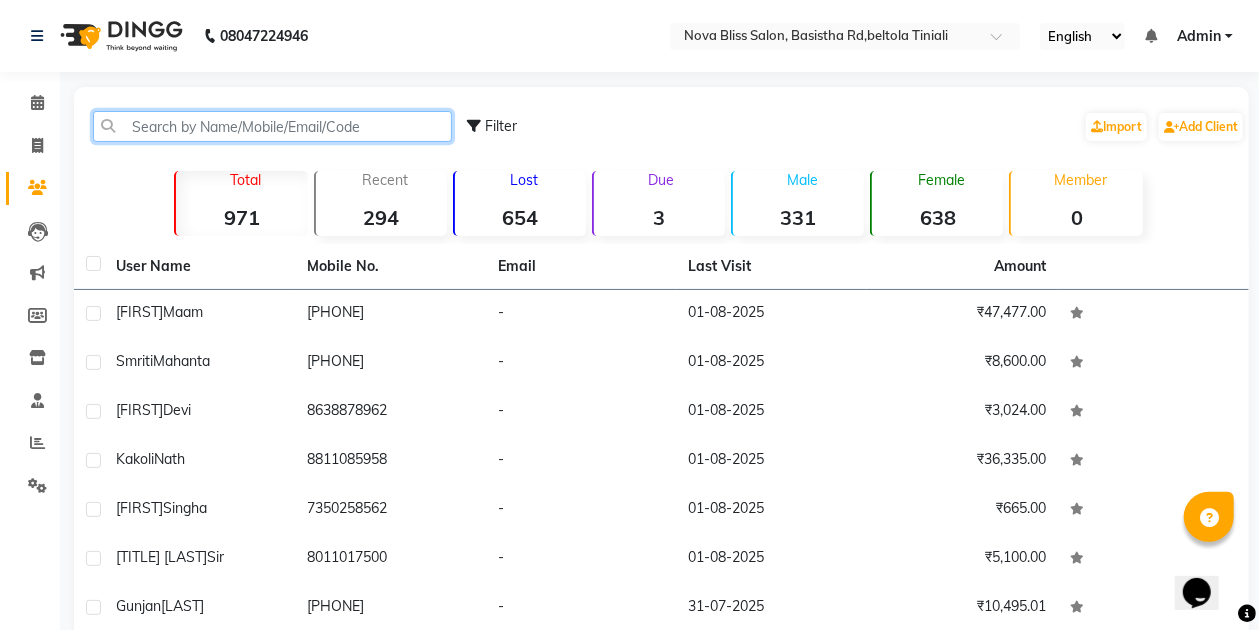 click 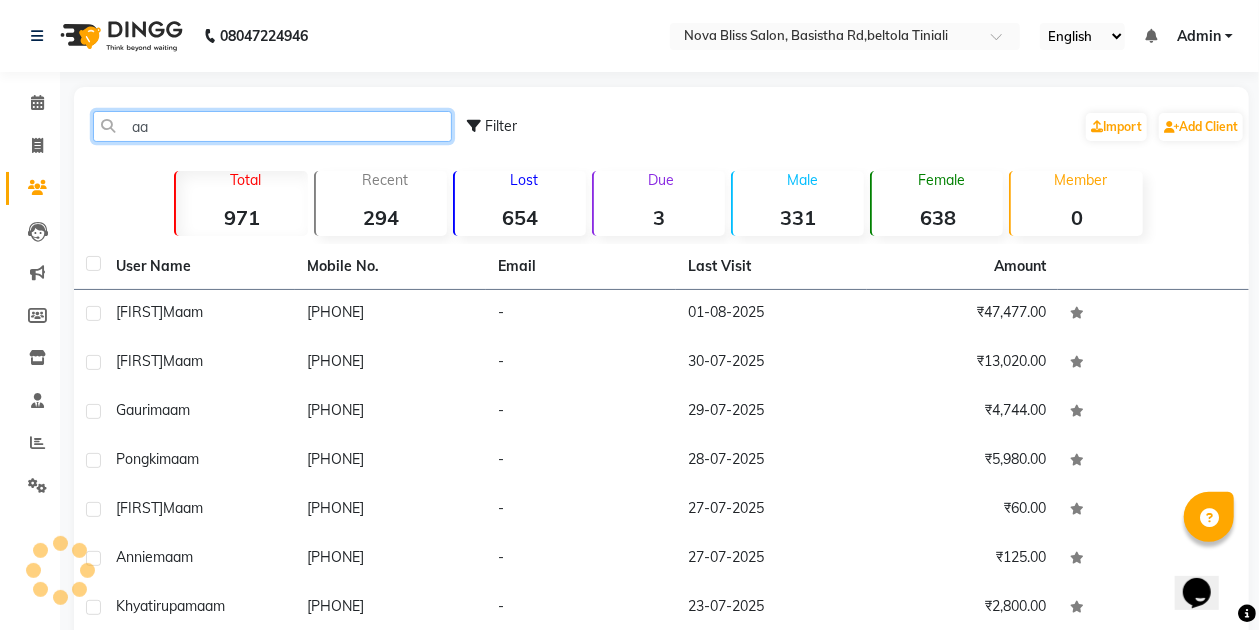 type on "a" 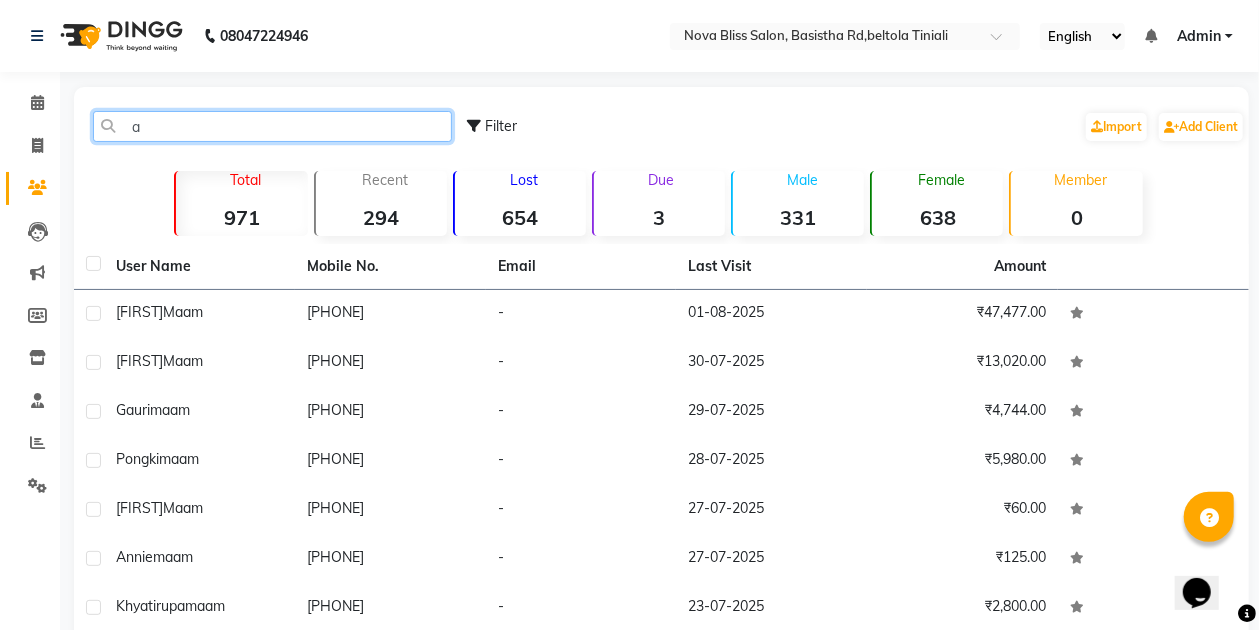 type 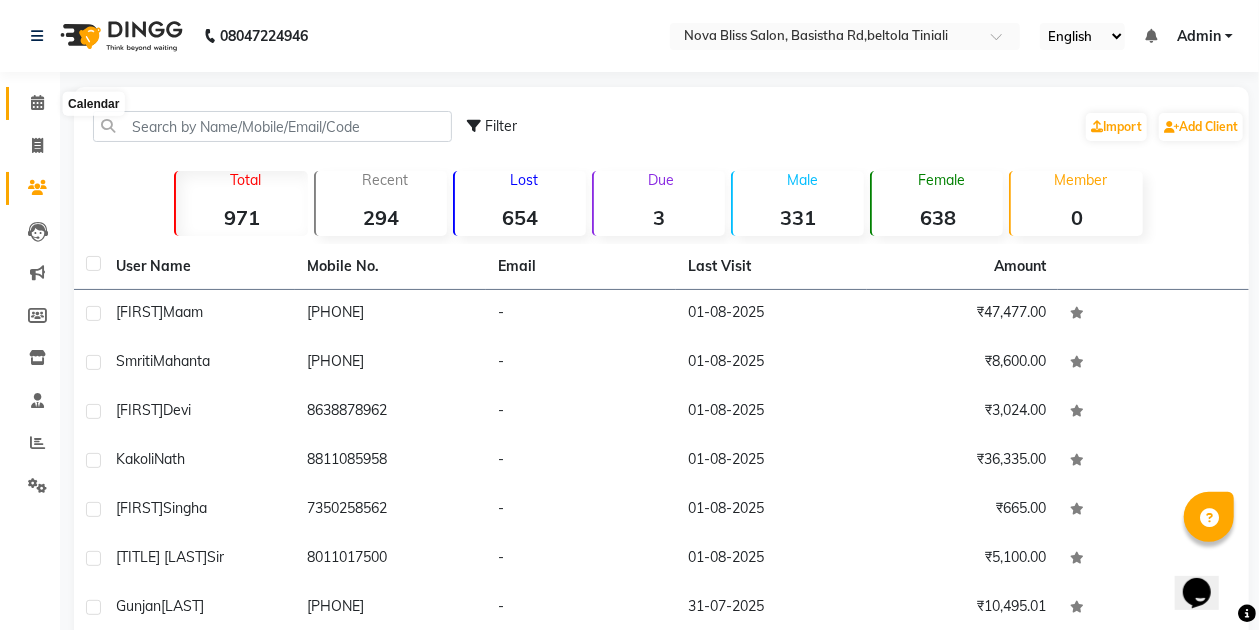 click 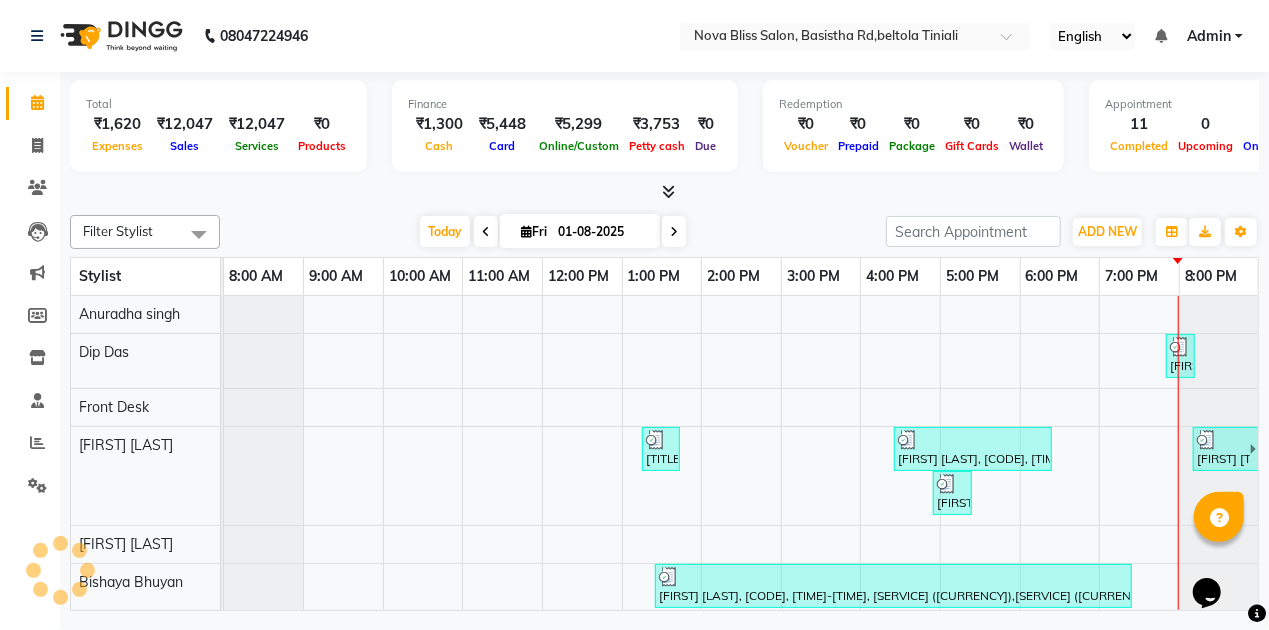 scroll, scrollTop: 0, scrollLeft: 0, axis: both 